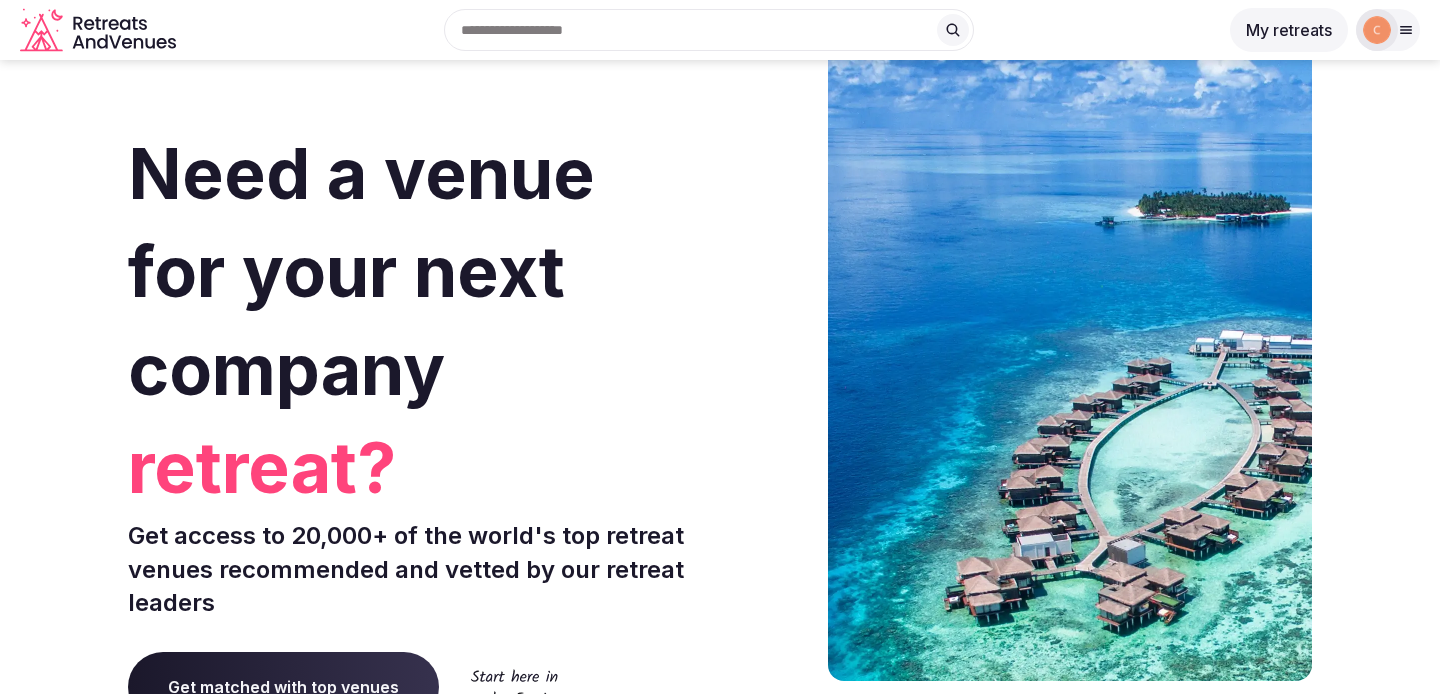 scroll, scrollTop: 0, scrollLeft: 0, axis: both 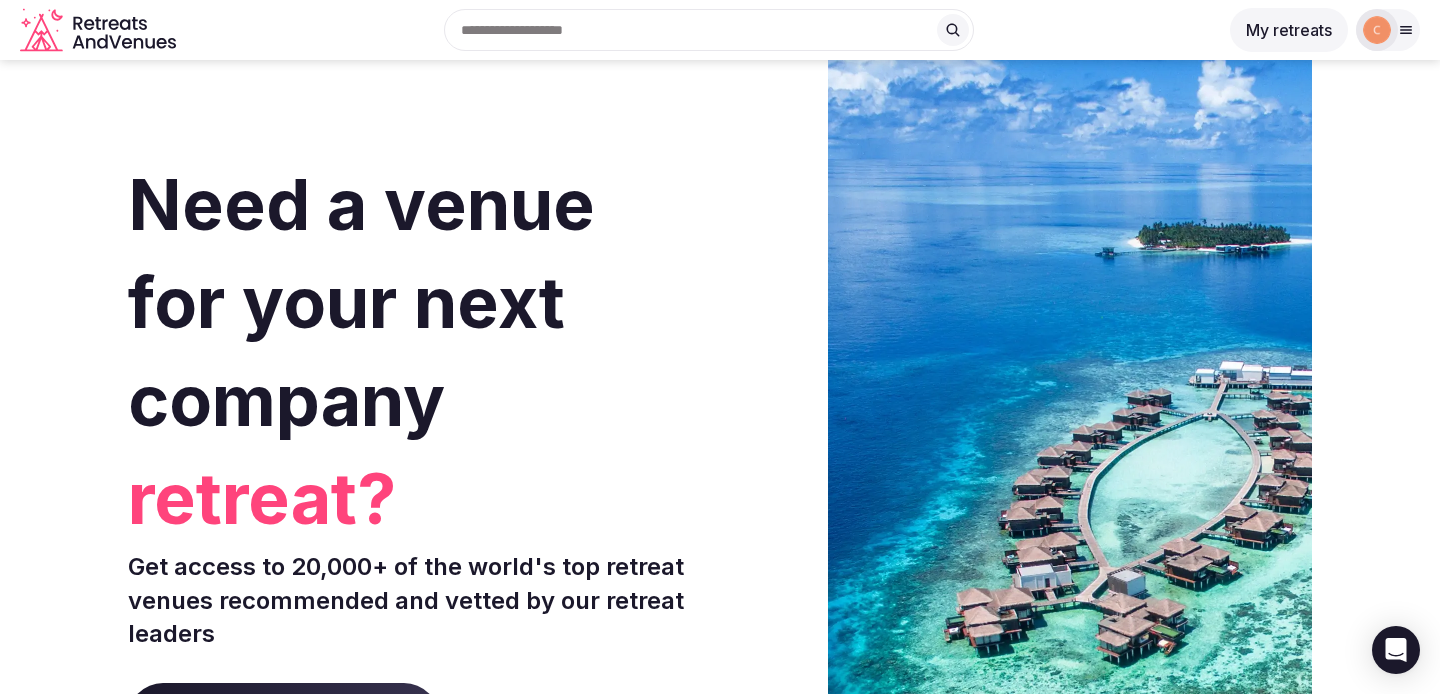 click on "My retreats" at bounding box center (1289, 30) 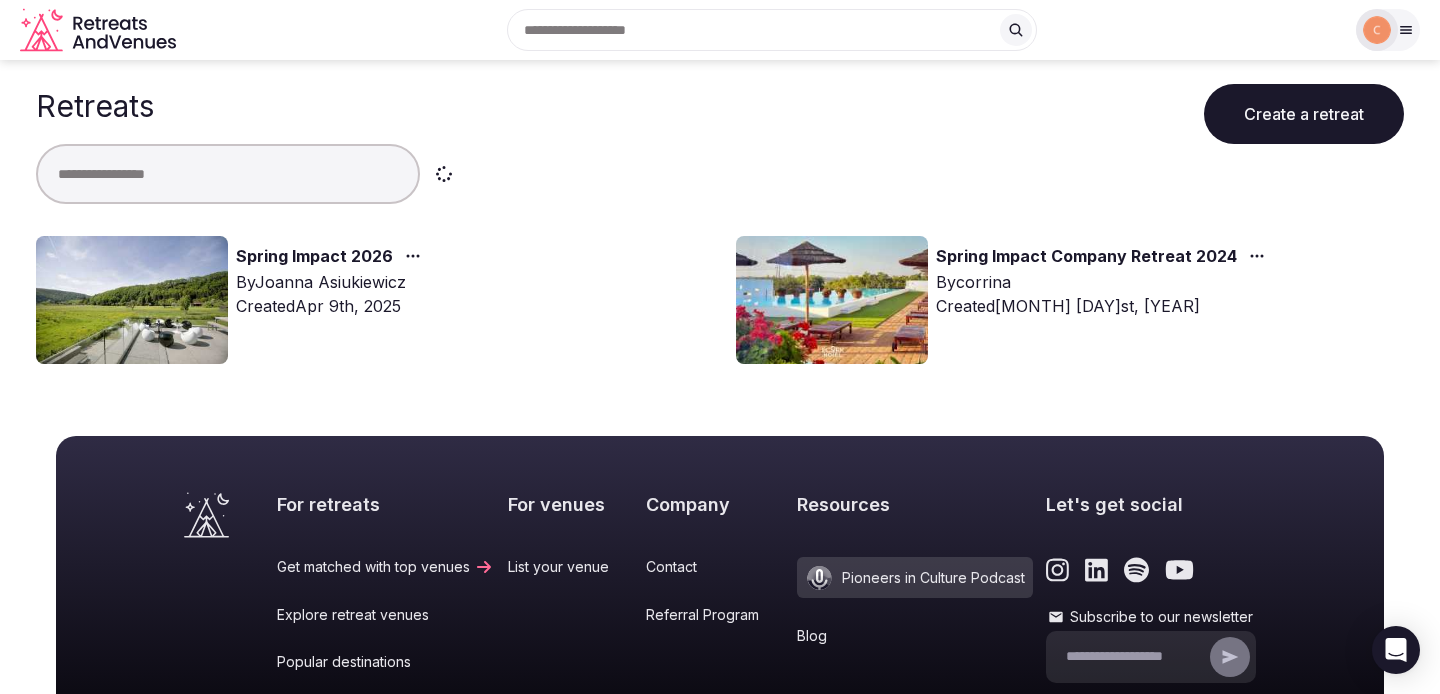 click on "Spring Impact 2026" at bounding box center (314, 257) 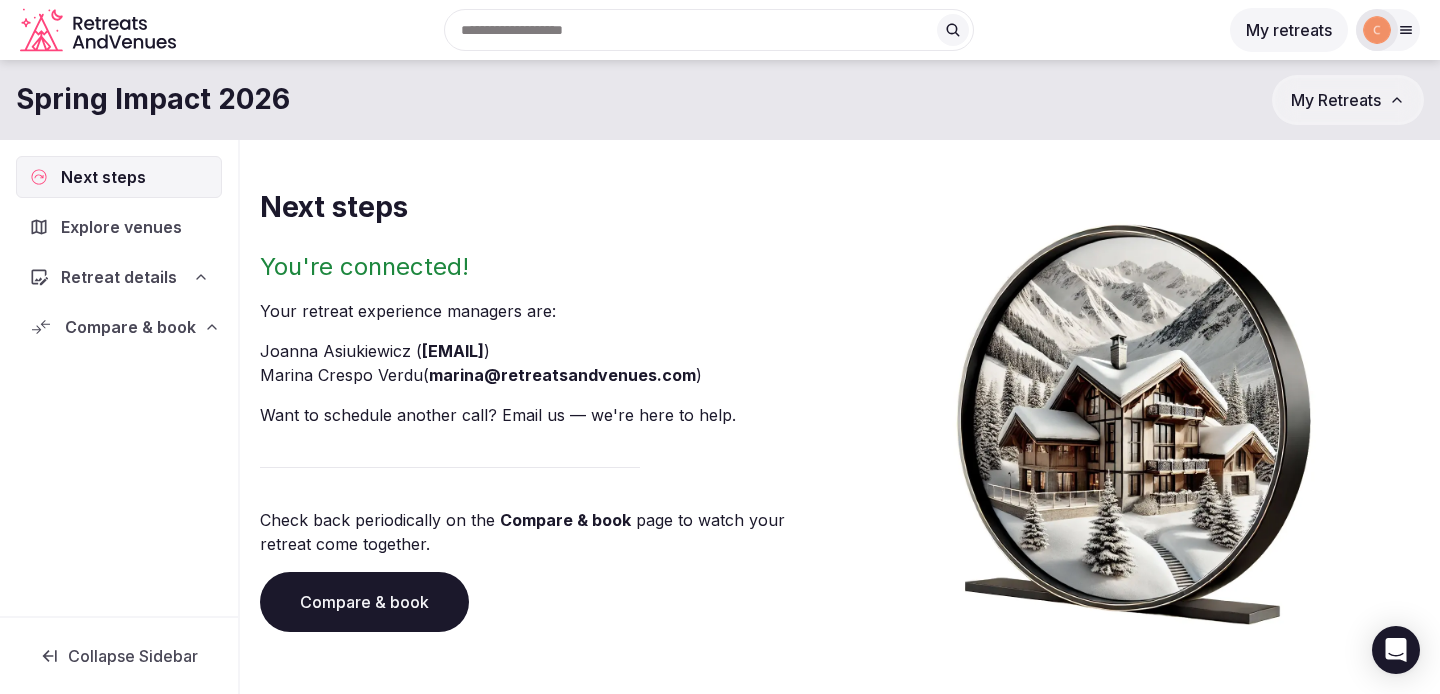 click on "Retreat details" at bounding box center [119, 277] 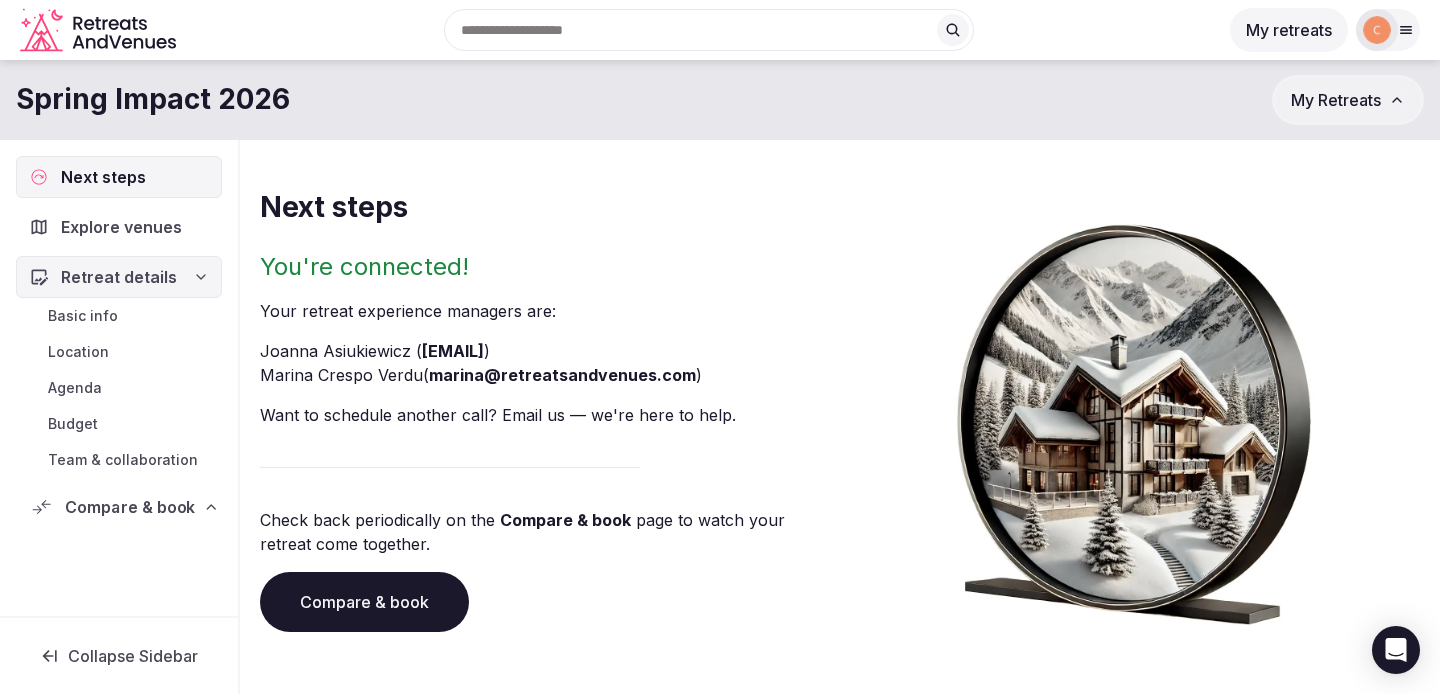 click on "Compare & book" at bounding box center (130, 507) 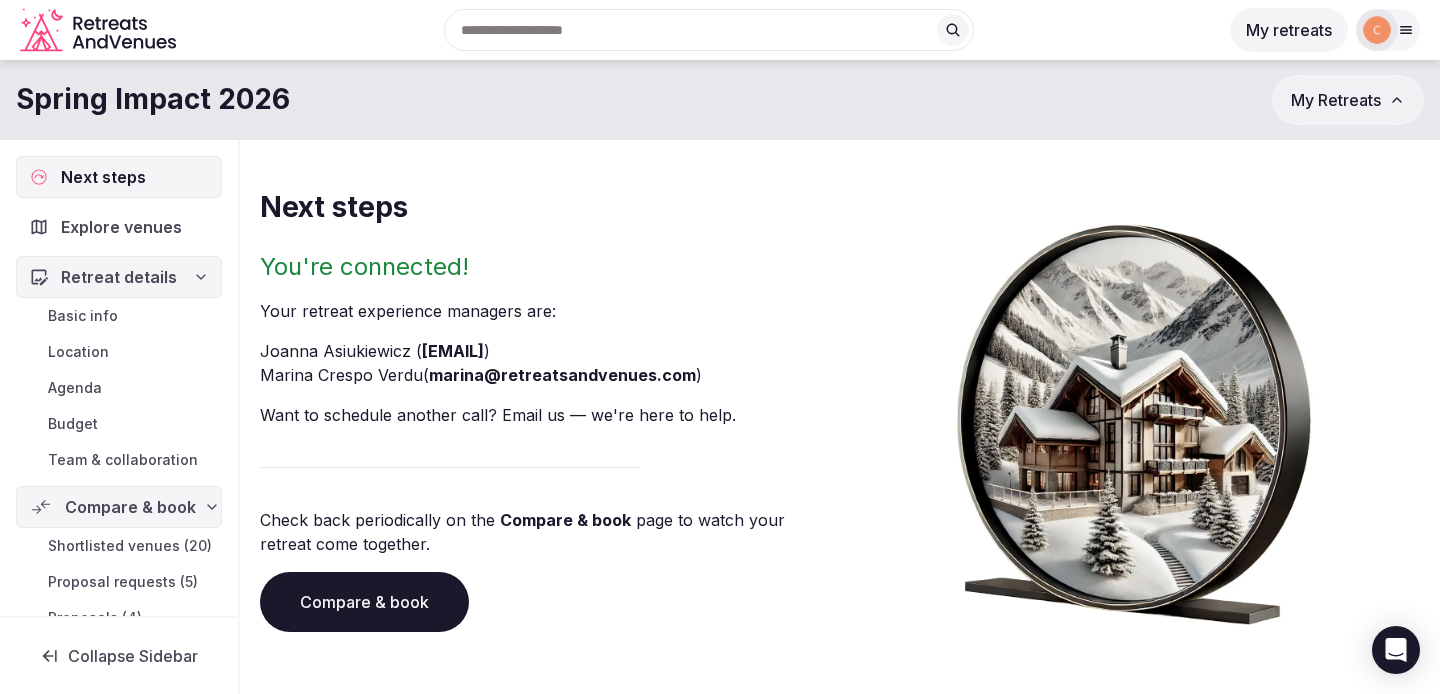click on "Proposal requests (5)" at bounding box center [123, 582] 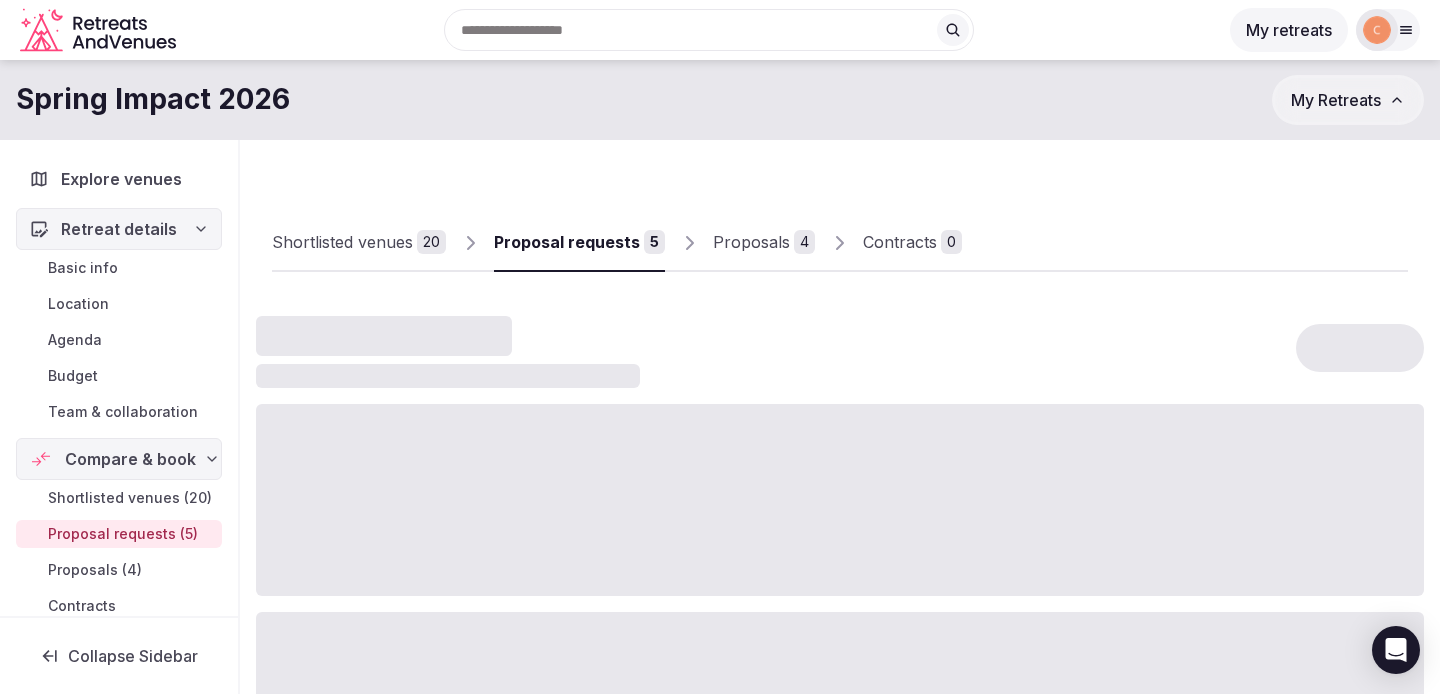 scroll, scrollTop: 55, scrollLeft: 0, axis: vertical 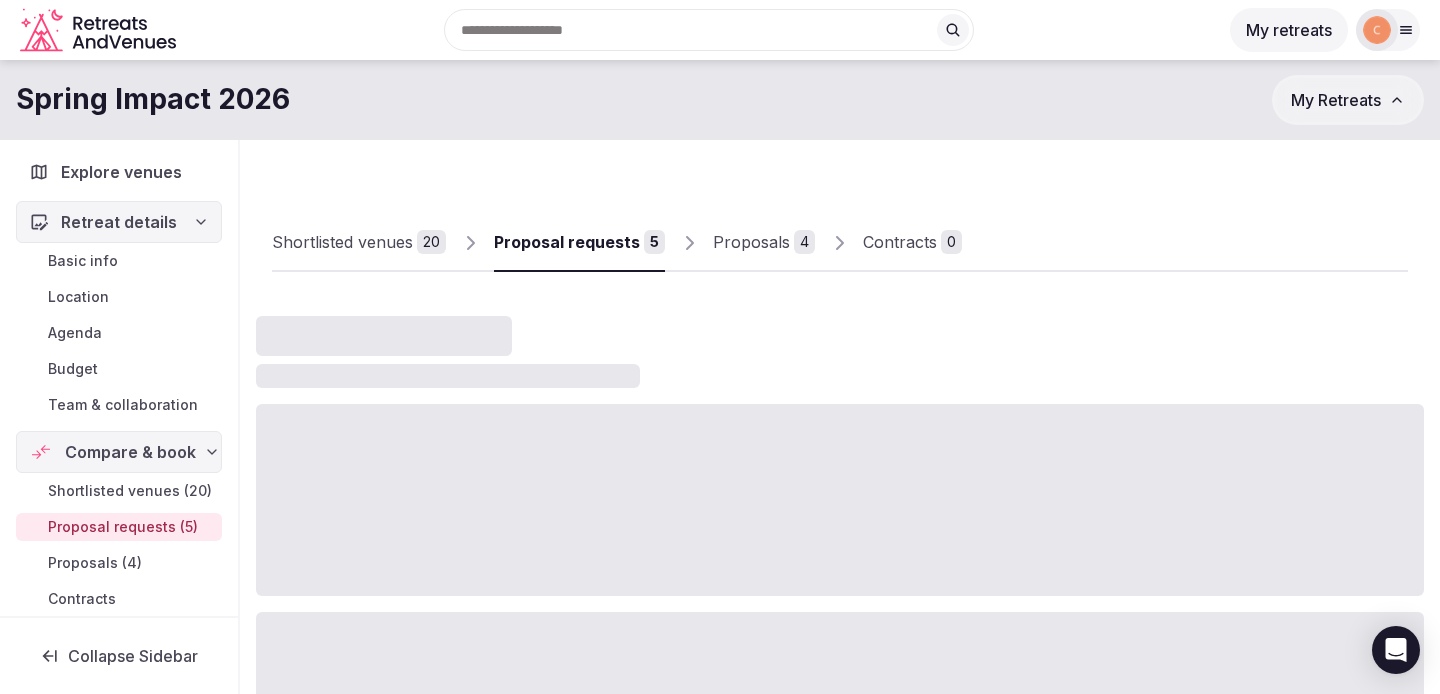 click on "Proposals (4)" at bounding box center [119, 563] 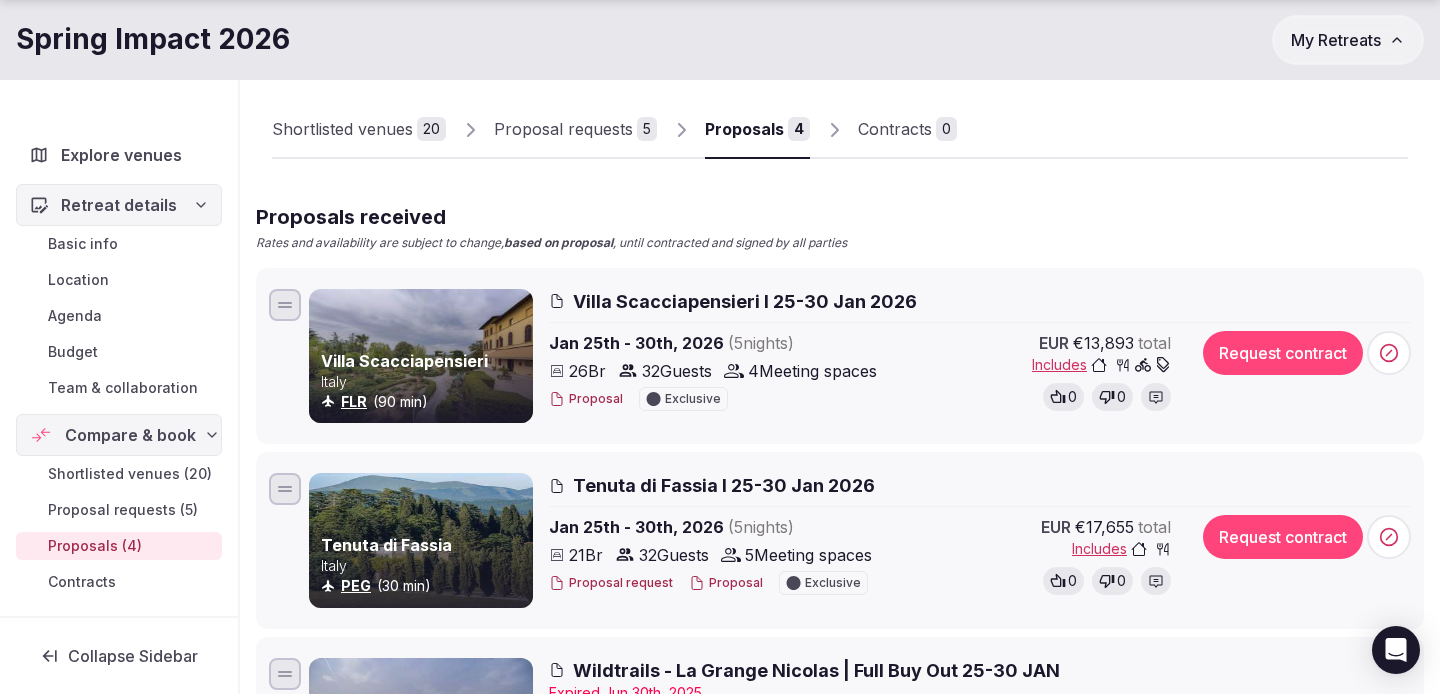 scroll, scrollTop: 197, scrollLeft: 0, axis: vertical 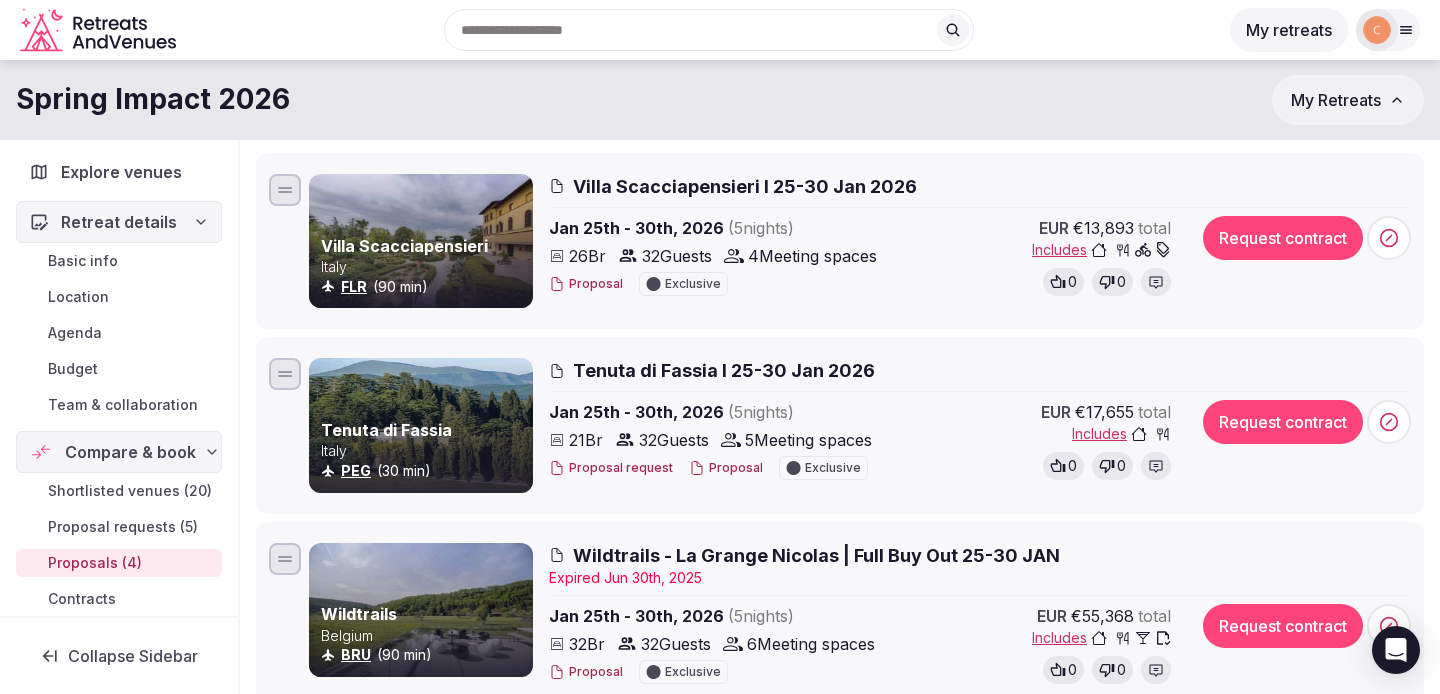 click on "Villa Scacciapensieri I 25-30 Jan 2026" at bounding box center [745, 186] 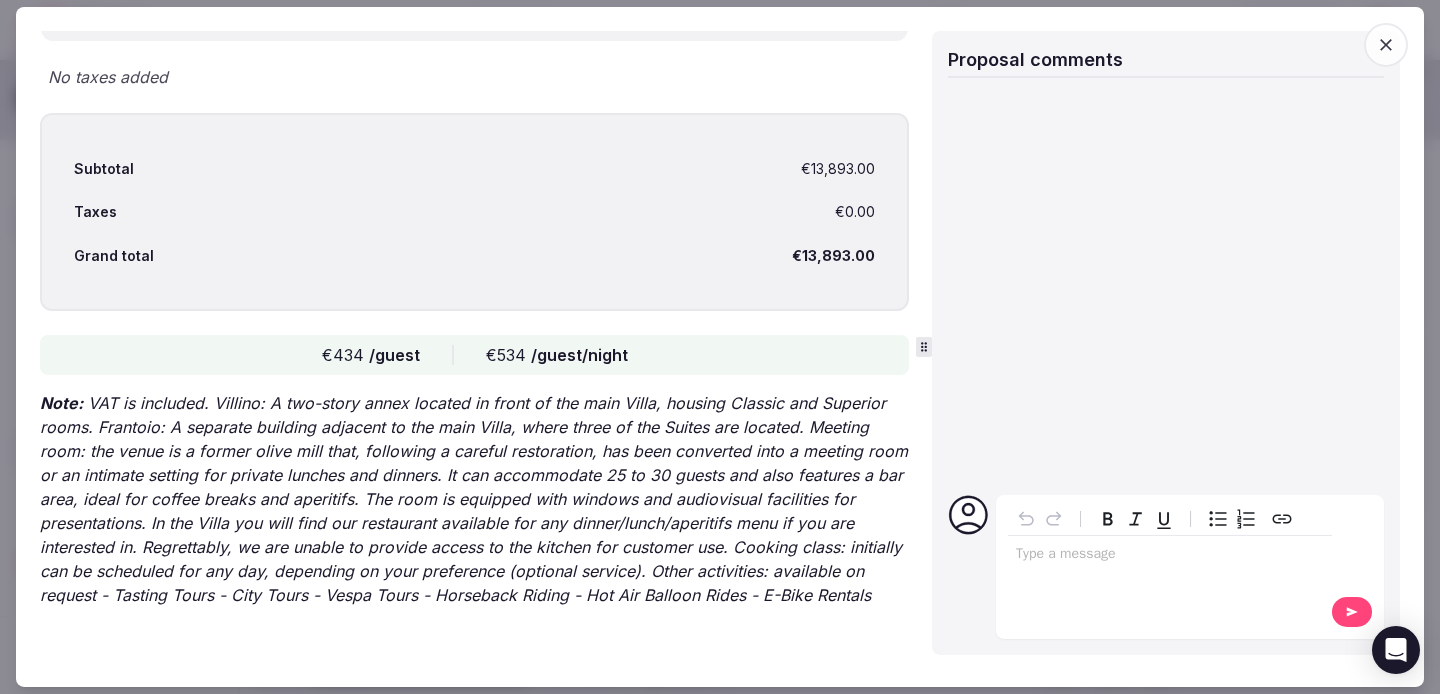 scroll, scrollTop: 2496, scrollLeft: 0, axis: vertical 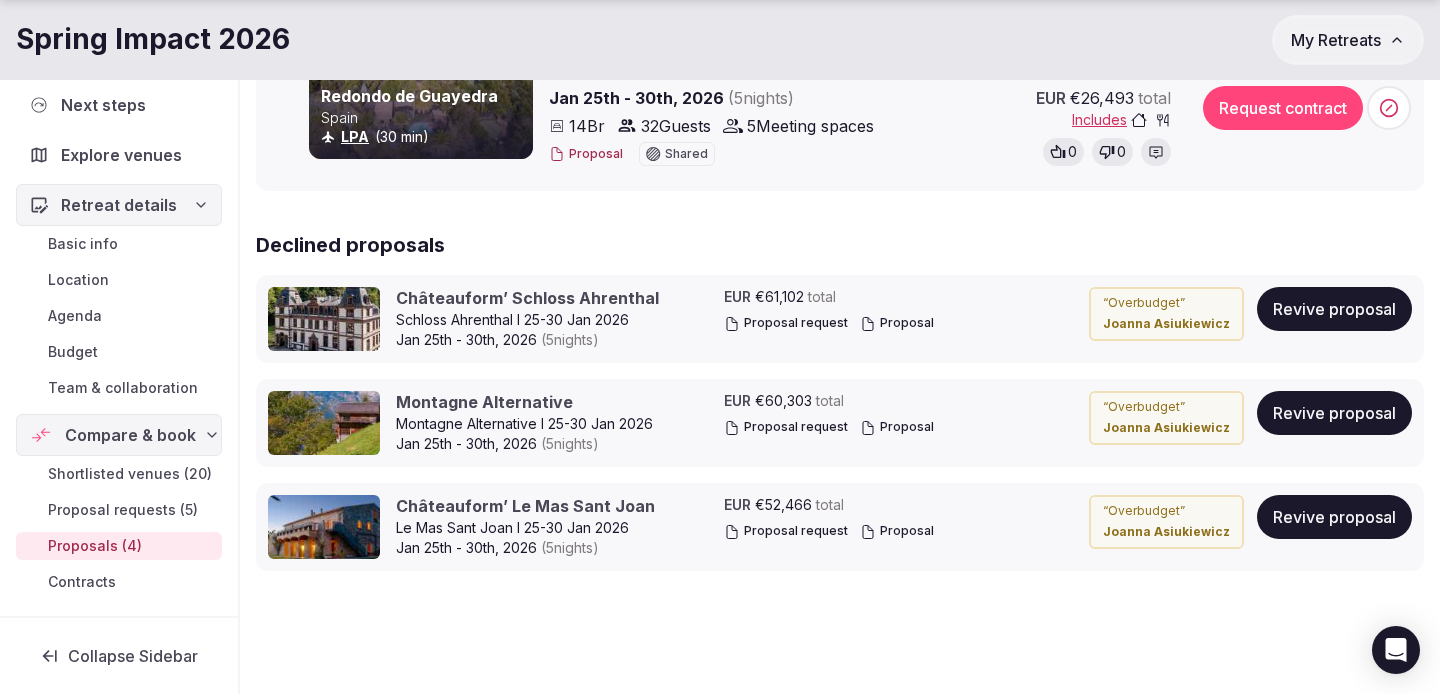 click on "Proposal requests (5)" at bounding box center [123, 510] 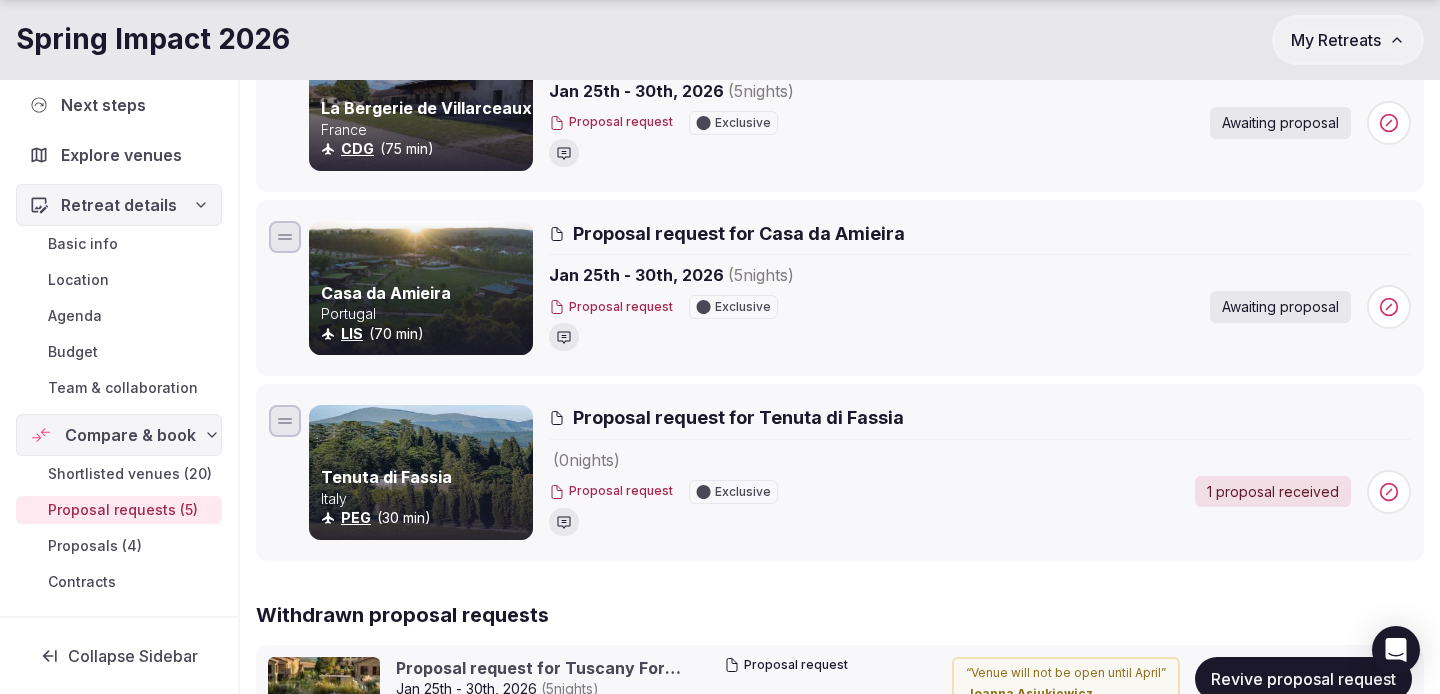 scroll, scrollTop: 770, scrollLeft: 0, axis: vertical 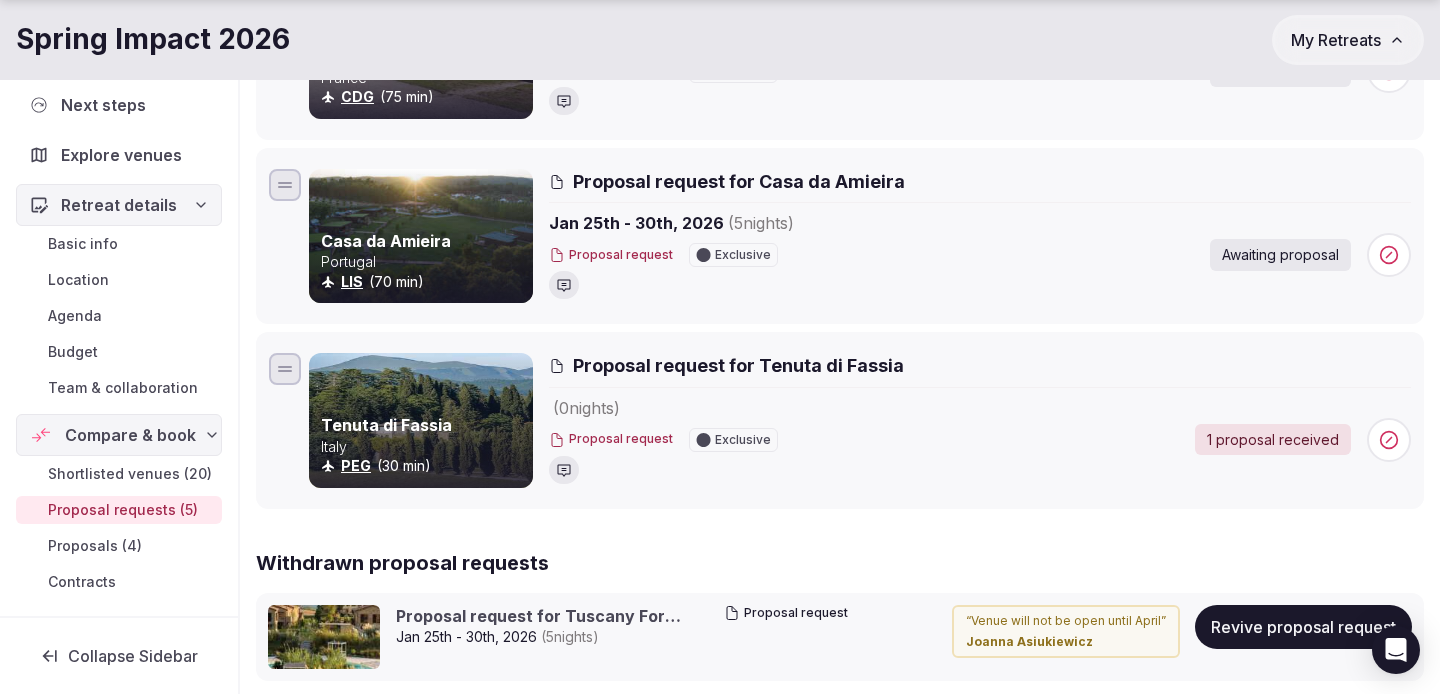 click on "Shortlisted venues (20)" at bounding box center [130, 474] 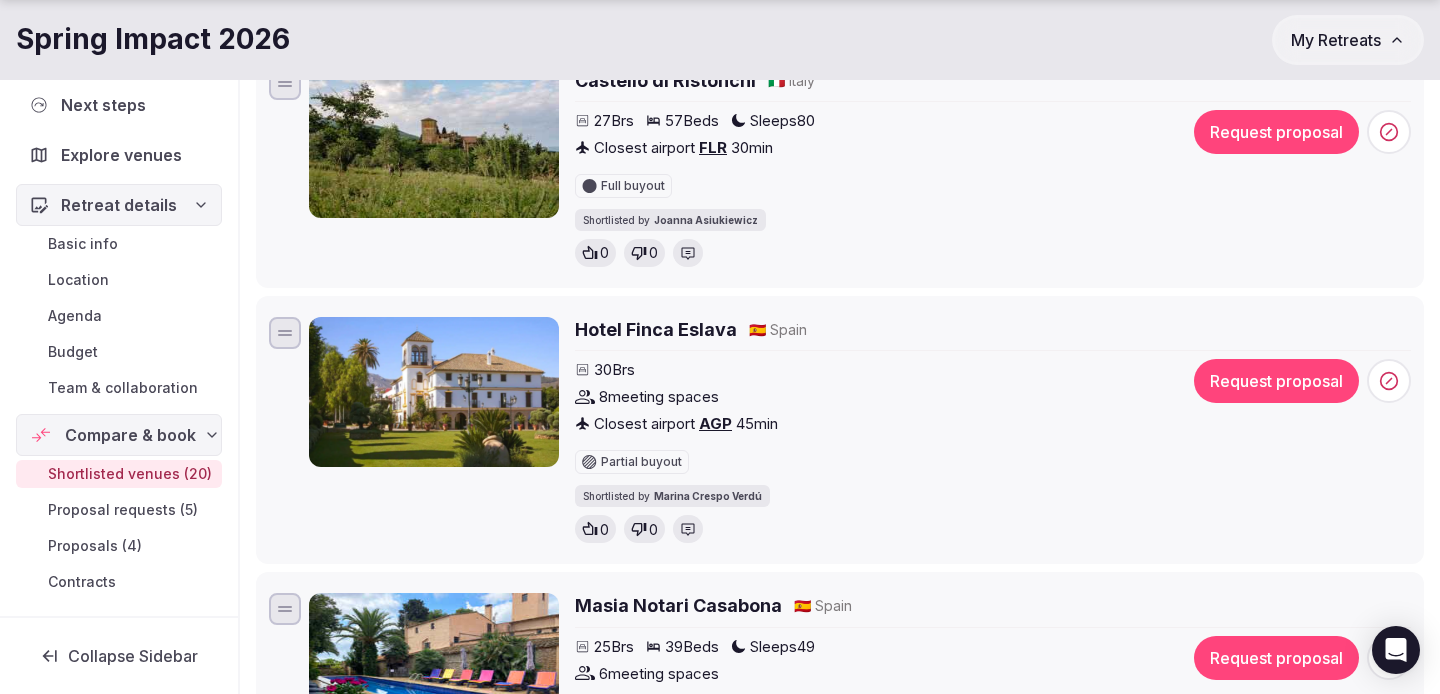 scroll, scrollTop: 585, scrollLeft: 0, axis: vertical 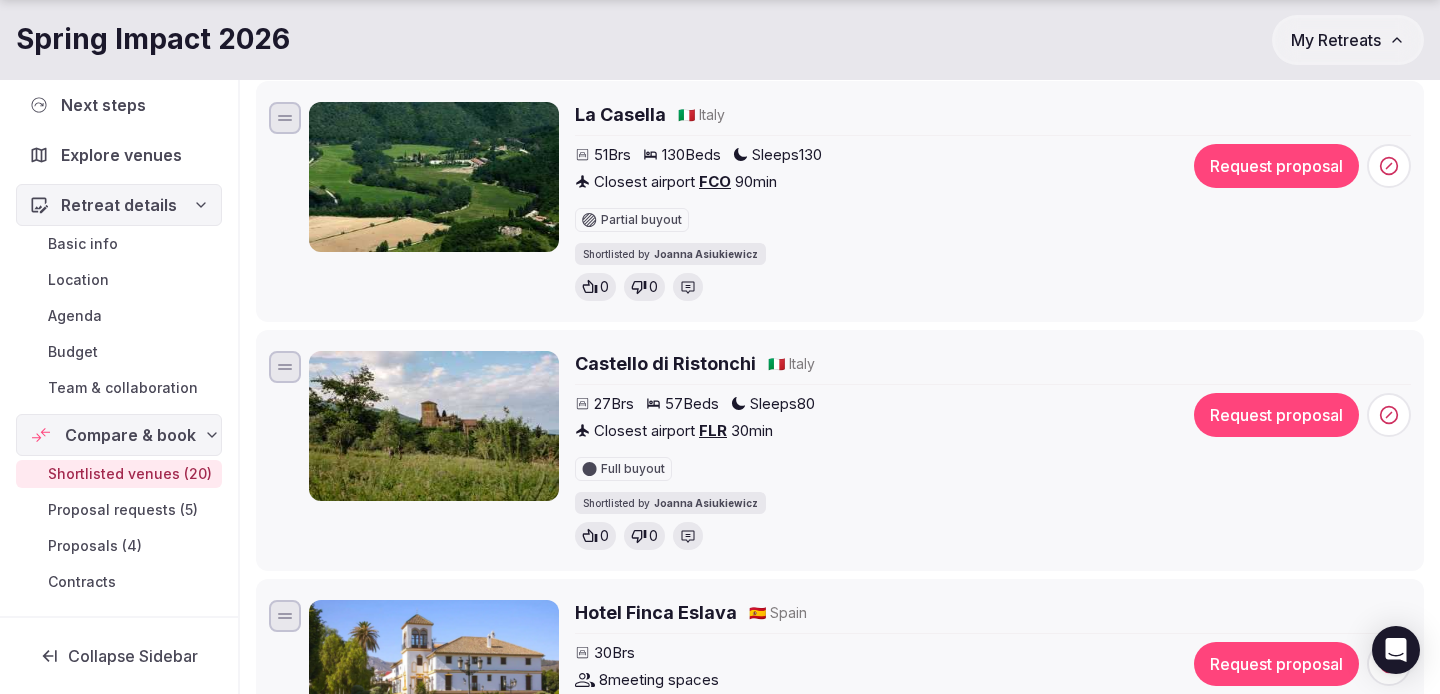 click on "Proposal requests (5)" at bounding box center [123, 510] 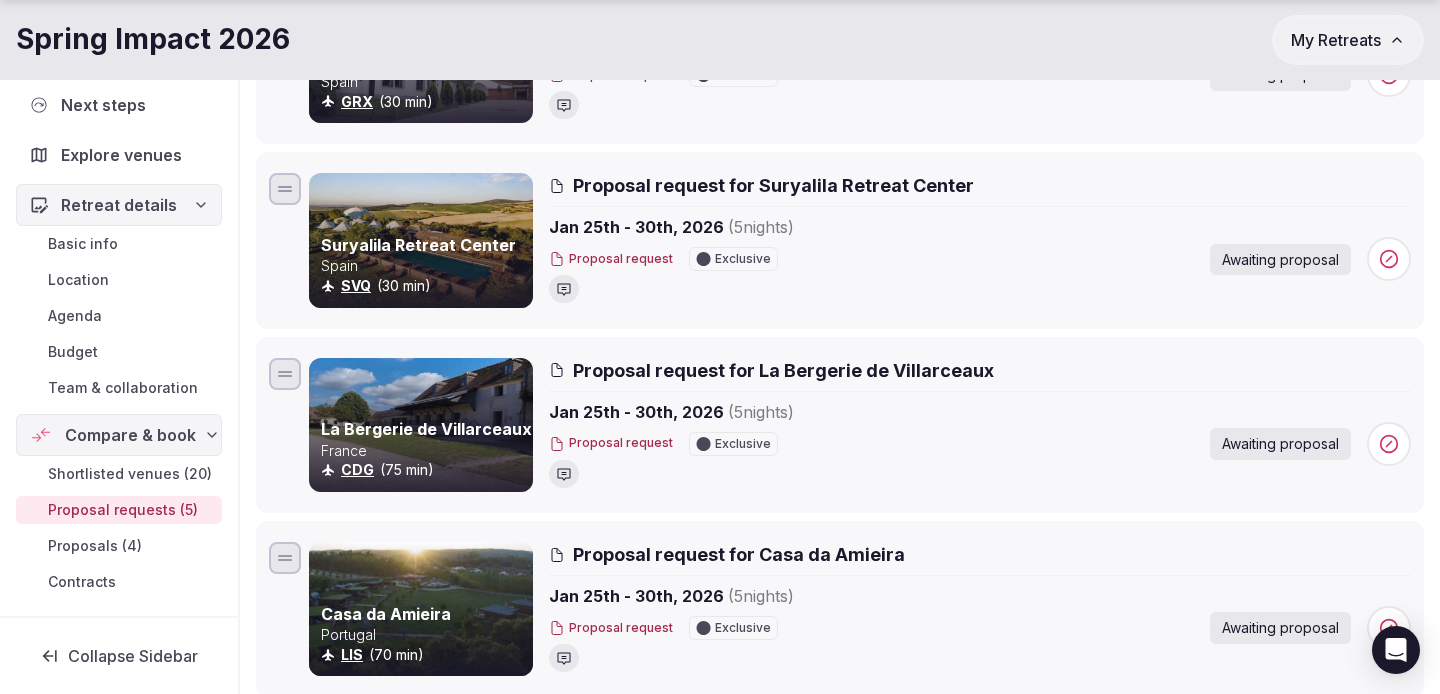 scroll, scrollTop: 604, scrollLeft: 0, axis: vertical 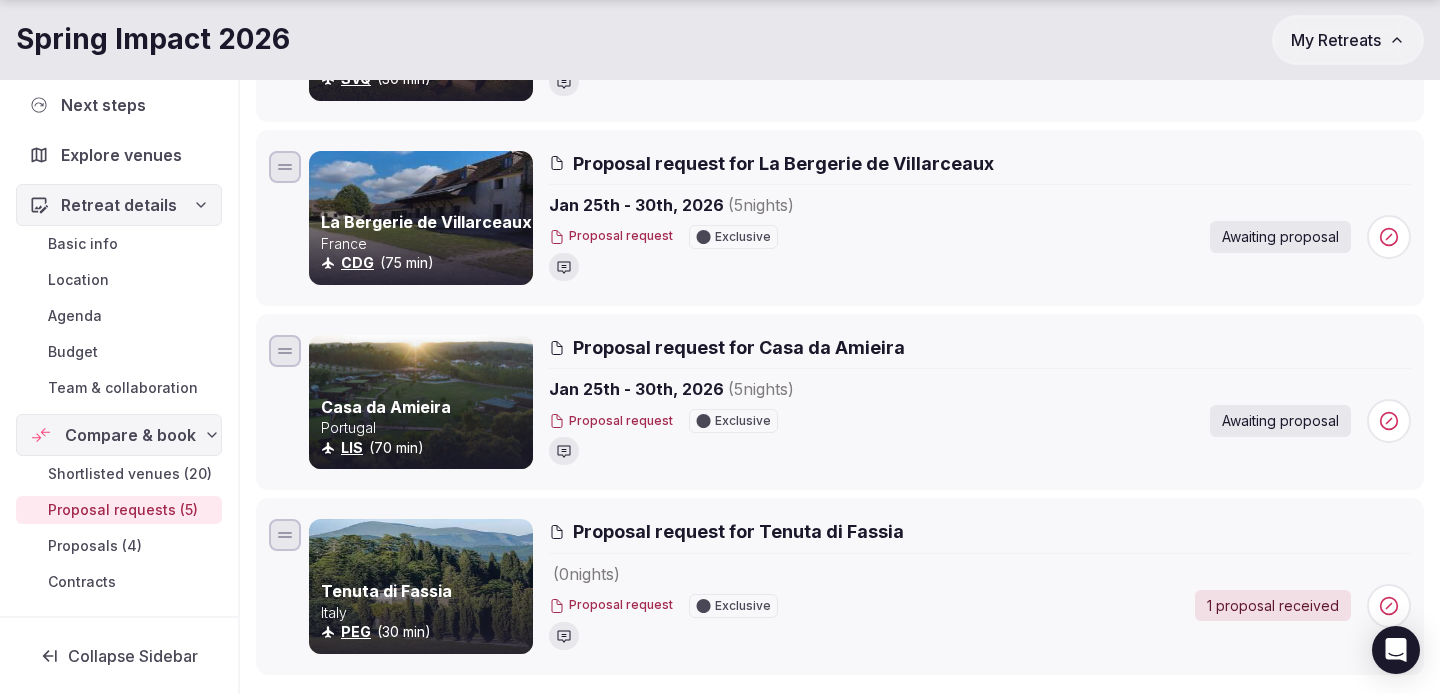 click on "Shortlisted venues (20)" at bounding box center [130, 474] 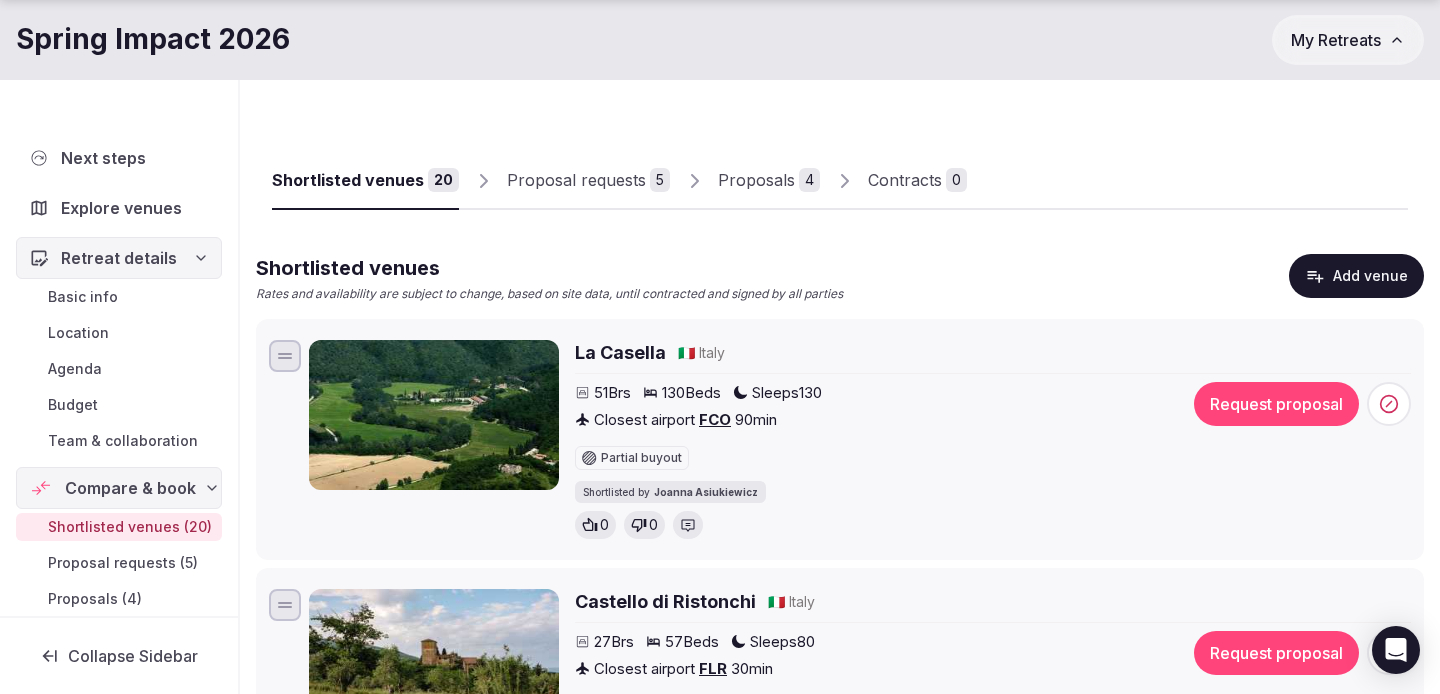 scroll, scrollTop: 164, scrollLeft: 0, axis: vertical 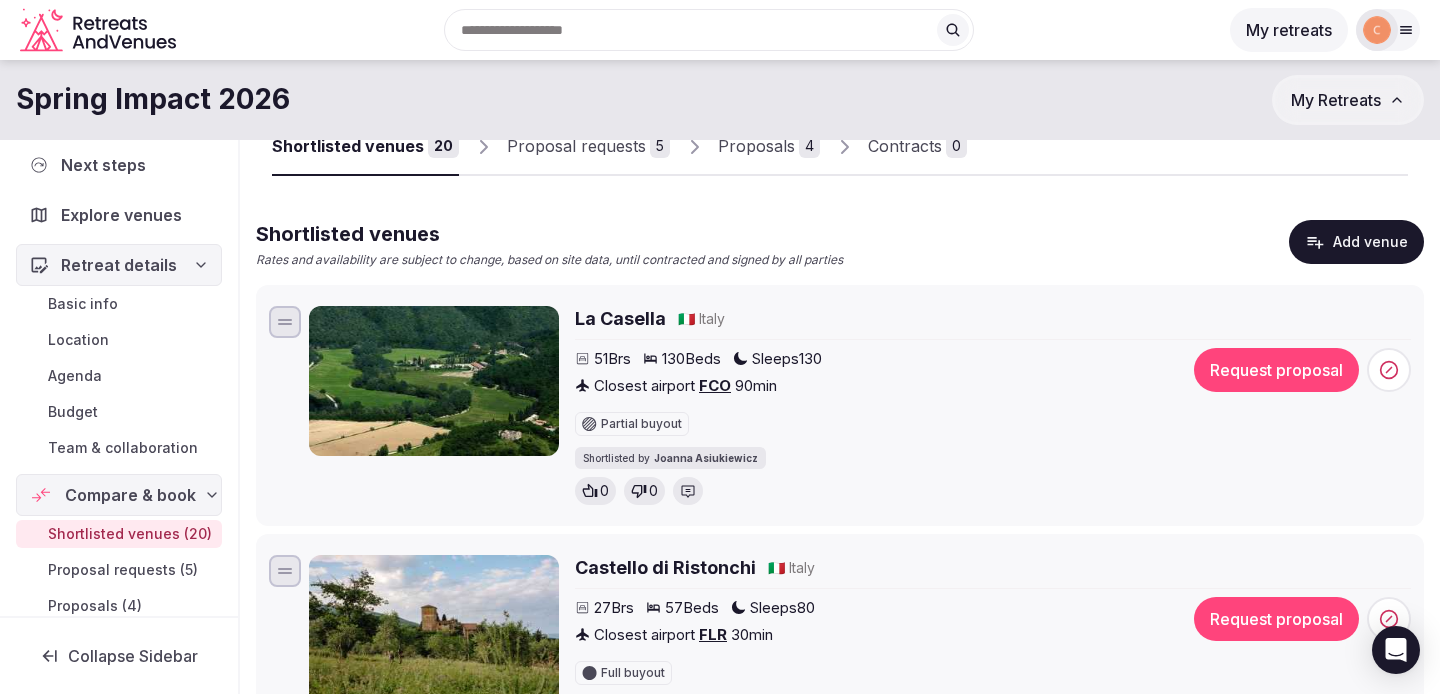 click on "La Casella" at bounding box center [620, 318] 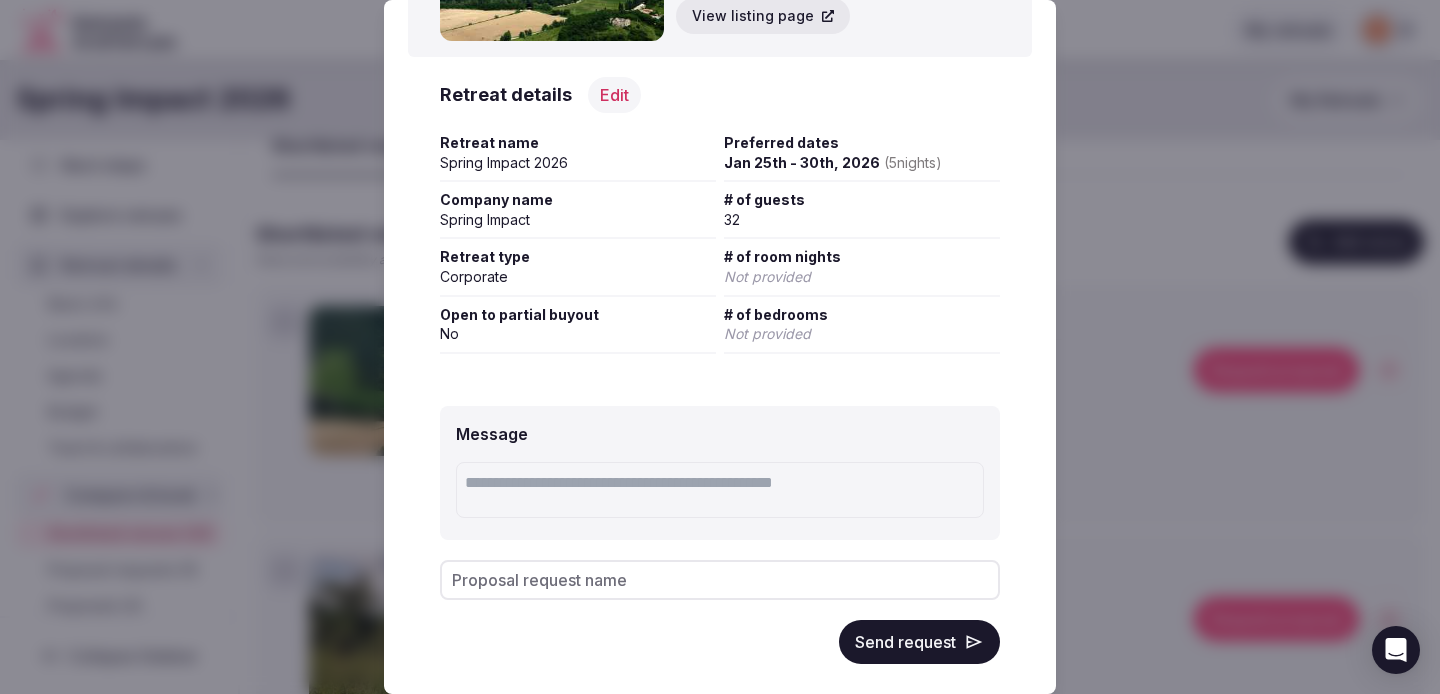 scroll, scrollTop: 213, scrollLeft: 0, axis: vertical 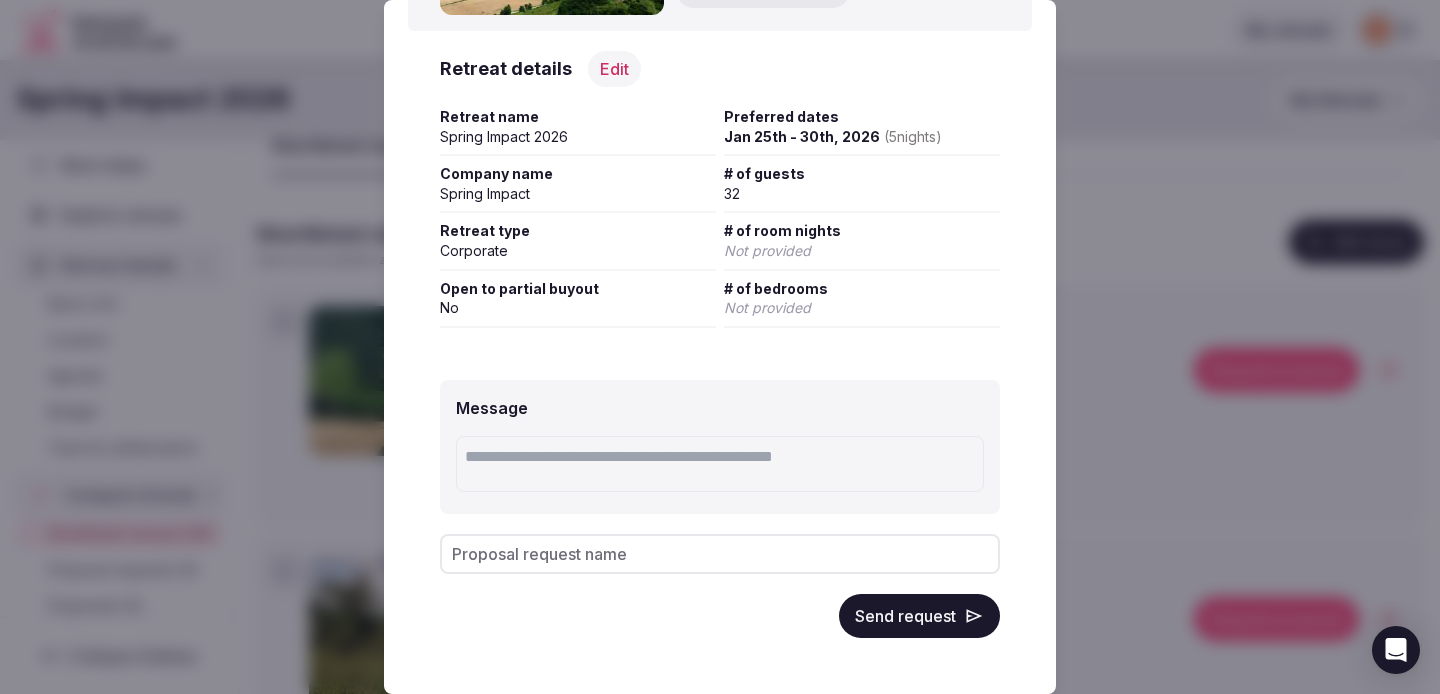 click on "Send request" at bounding box center [919, 616] 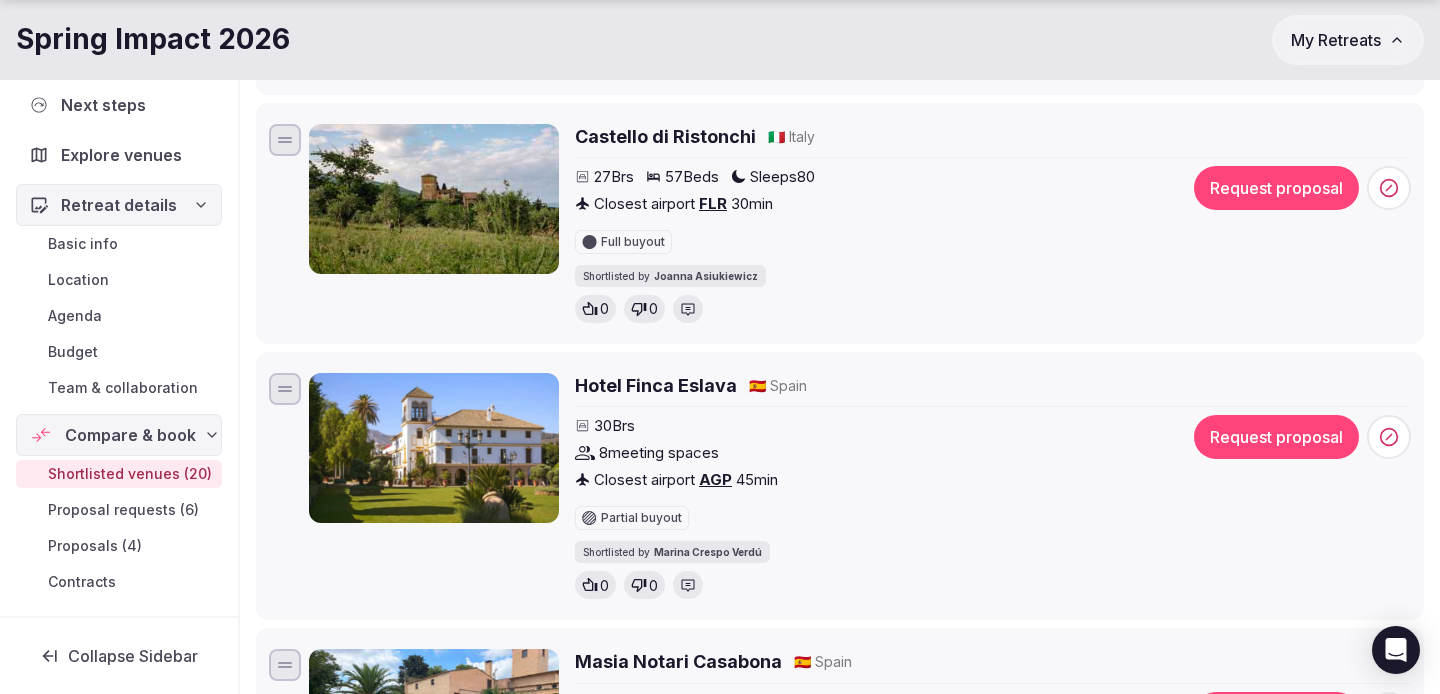 scroll, scrollTop: 535, scrollLeft: 0, axis: vertical 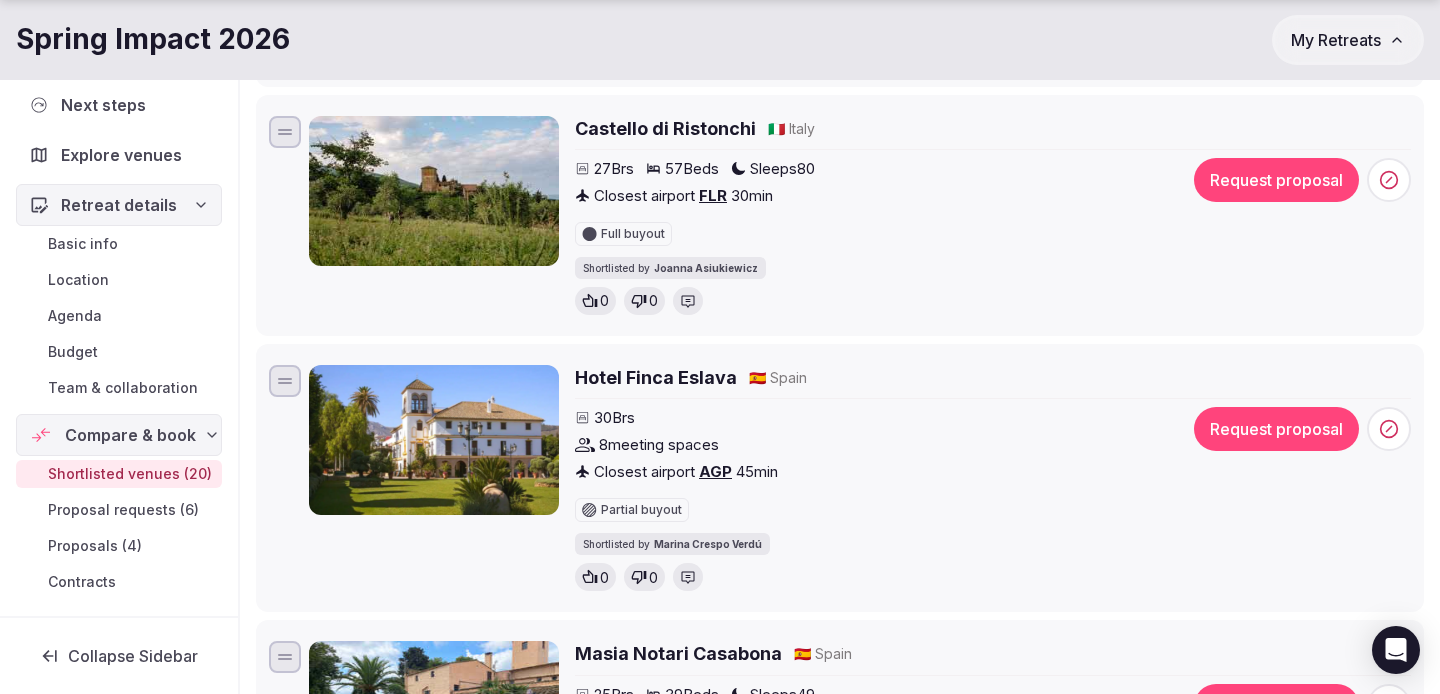 click on "Hotel Finca Eslava" at bounding box center [656, 377] 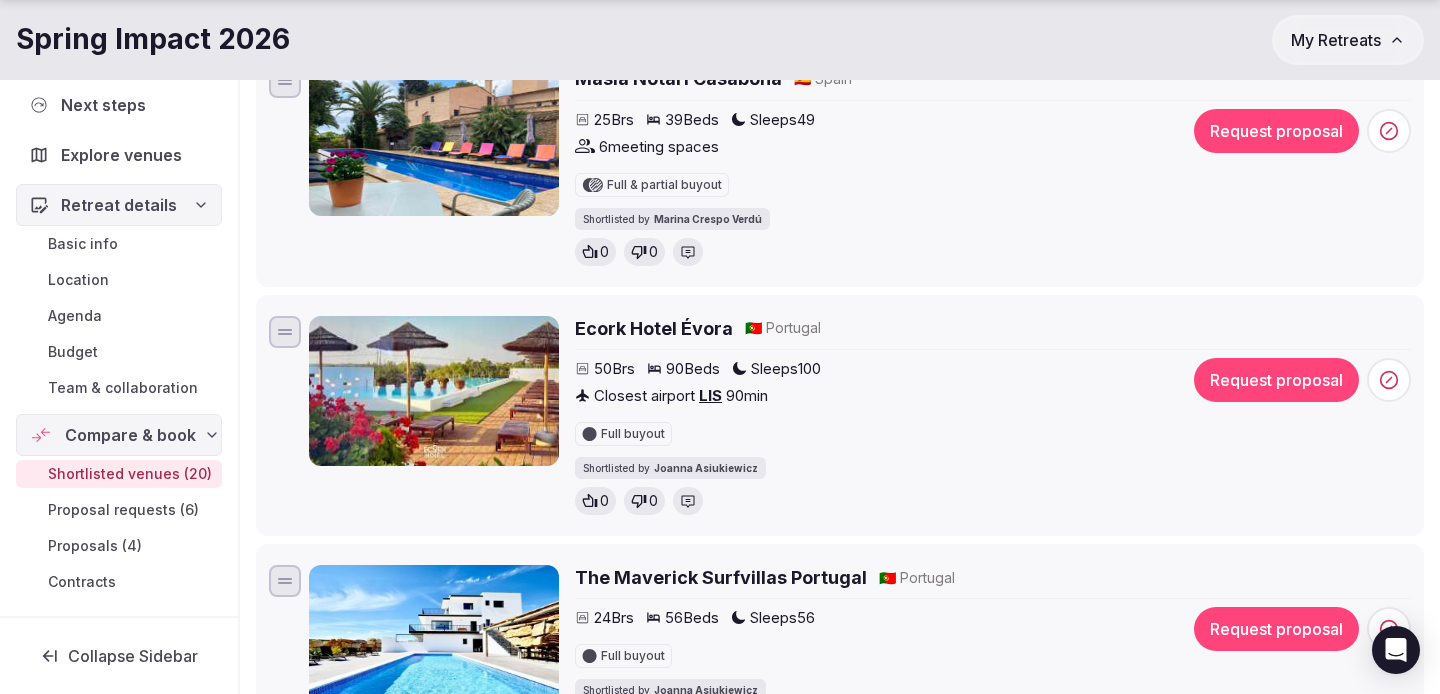 scroll, scrollTop: 1220, scrollLeft: 0, axis: vertical 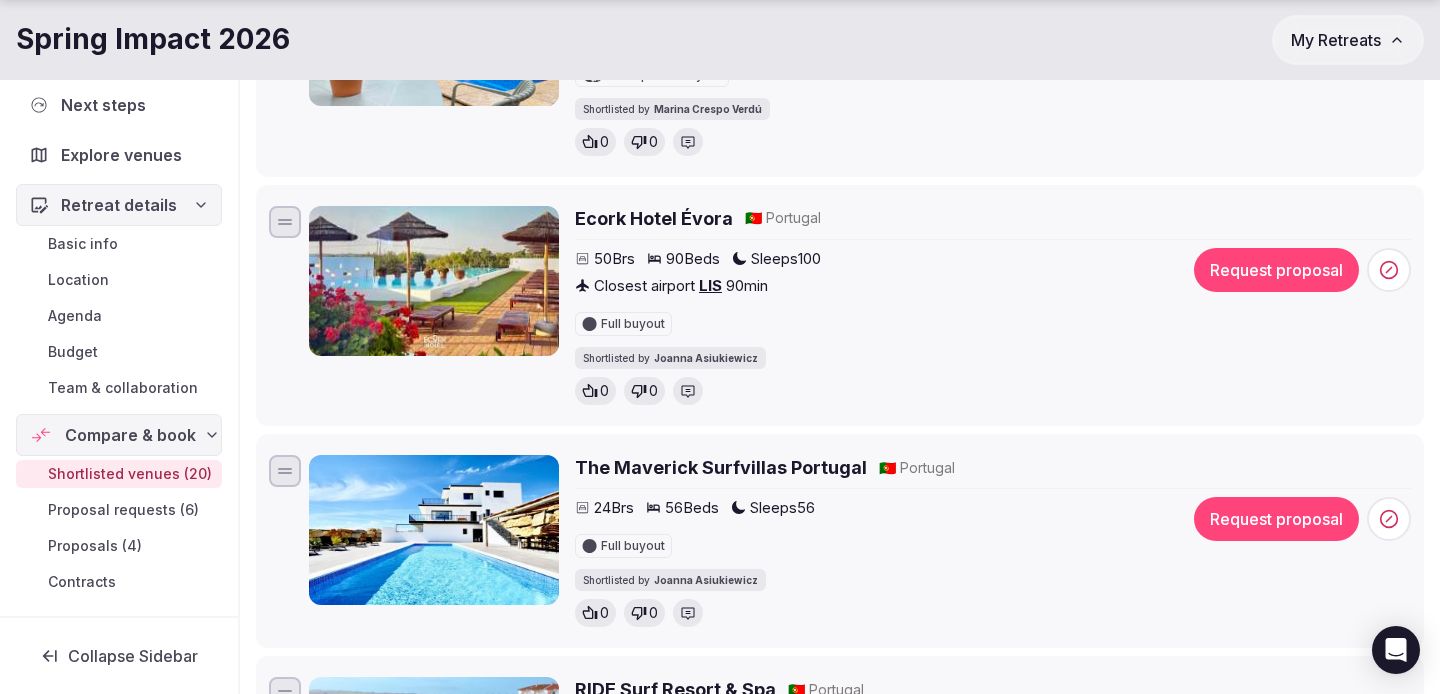 click on "Ecork Hotel Évora" at bounding box center (654, 218) 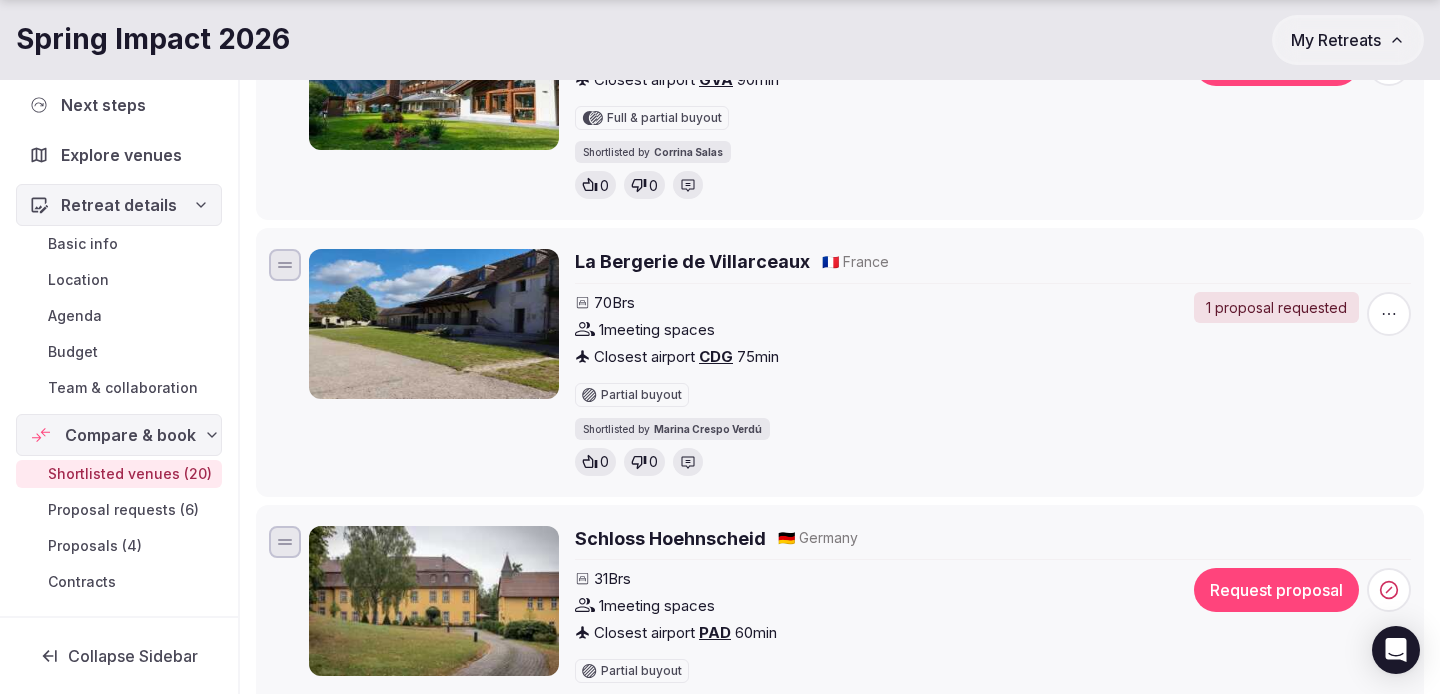 scroll, scrollTop: 2540, scrollLeft: 0, axis: vertical 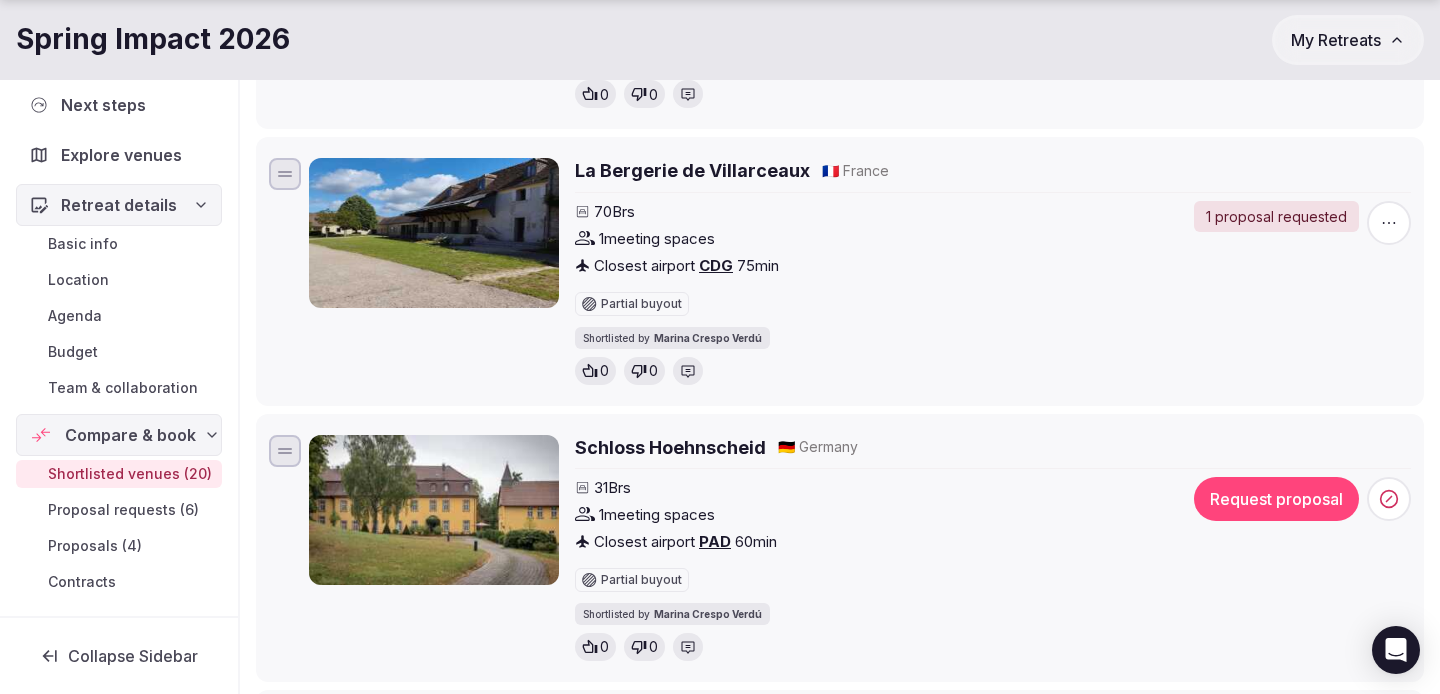 click on "Schloss Hoehnscheid" at bounding box center (670, 447) 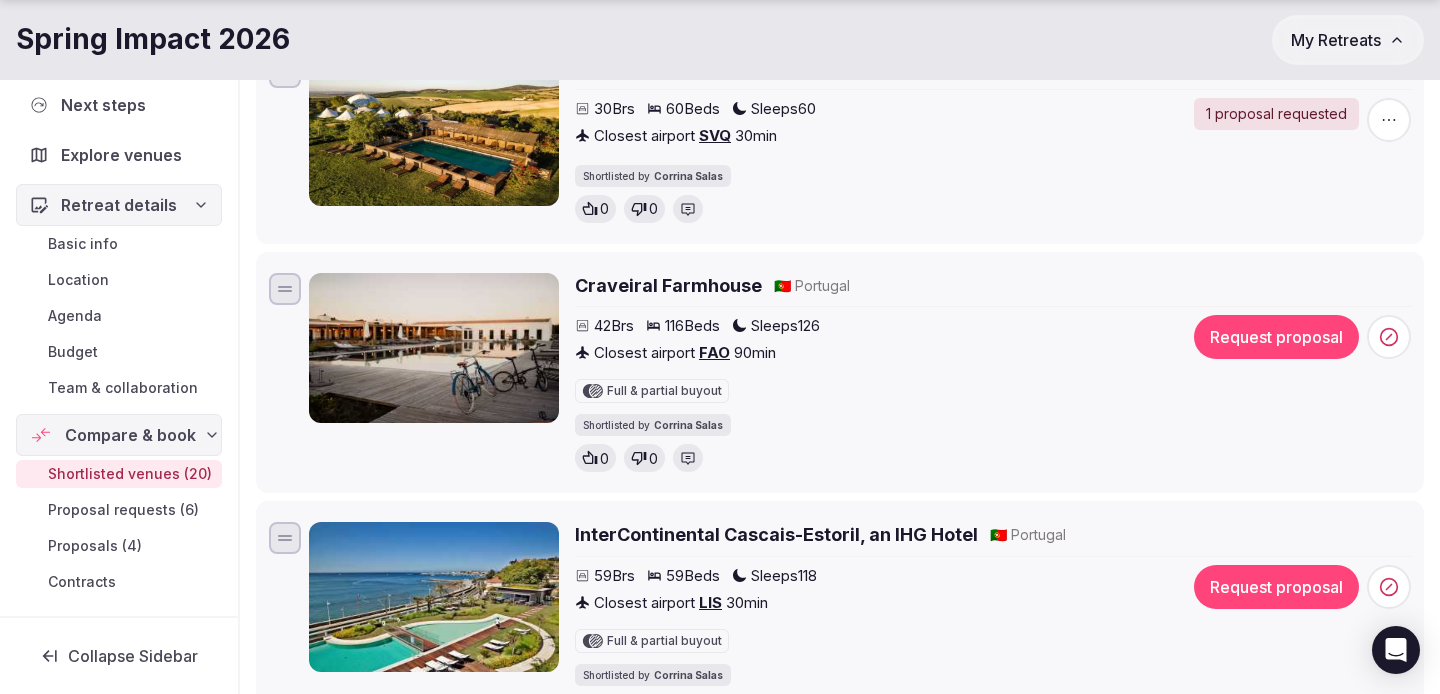 scroll, scrollTop: 4802, scrollLeft: 0, axis: vertical 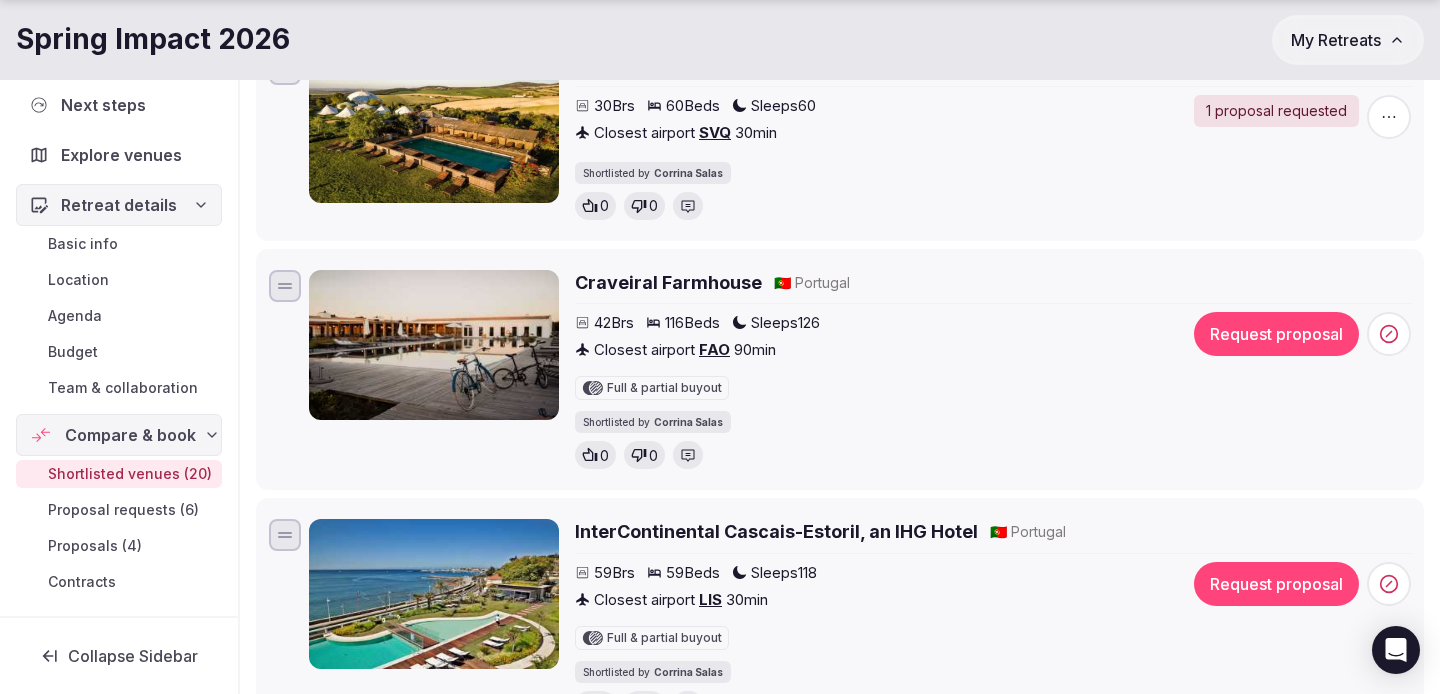 click on "Proposals (4)" at bounding box center [95, 546] 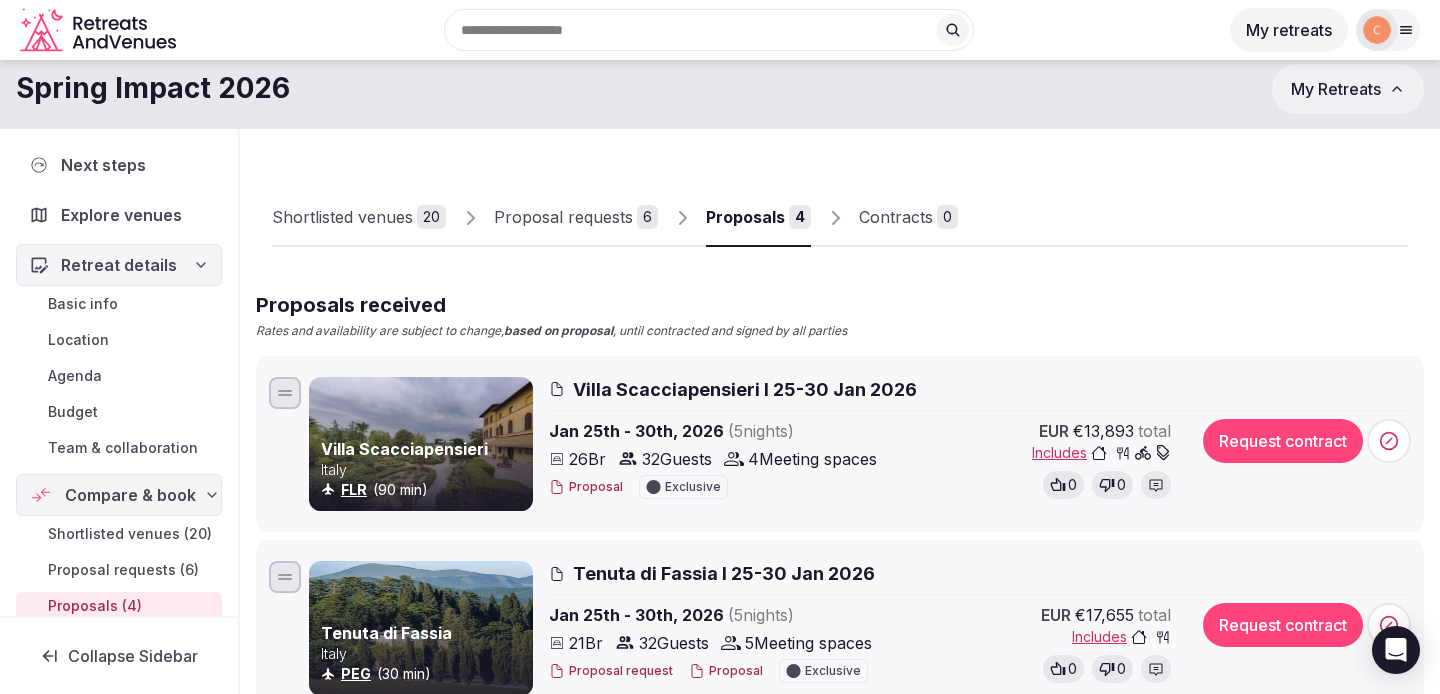 scroll, scrollTop: 0, scrollLeft: 0, axis: both 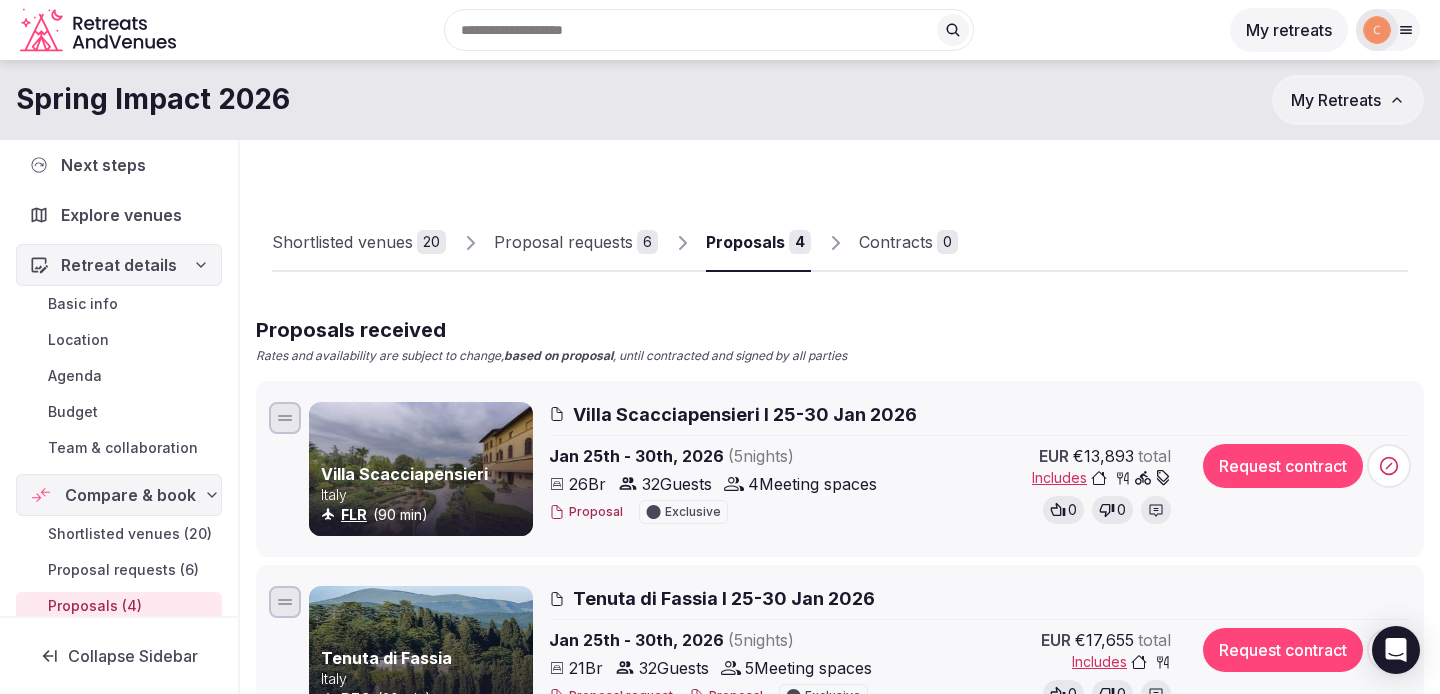 click on "Explore venues" at bounding box center (121, 215) 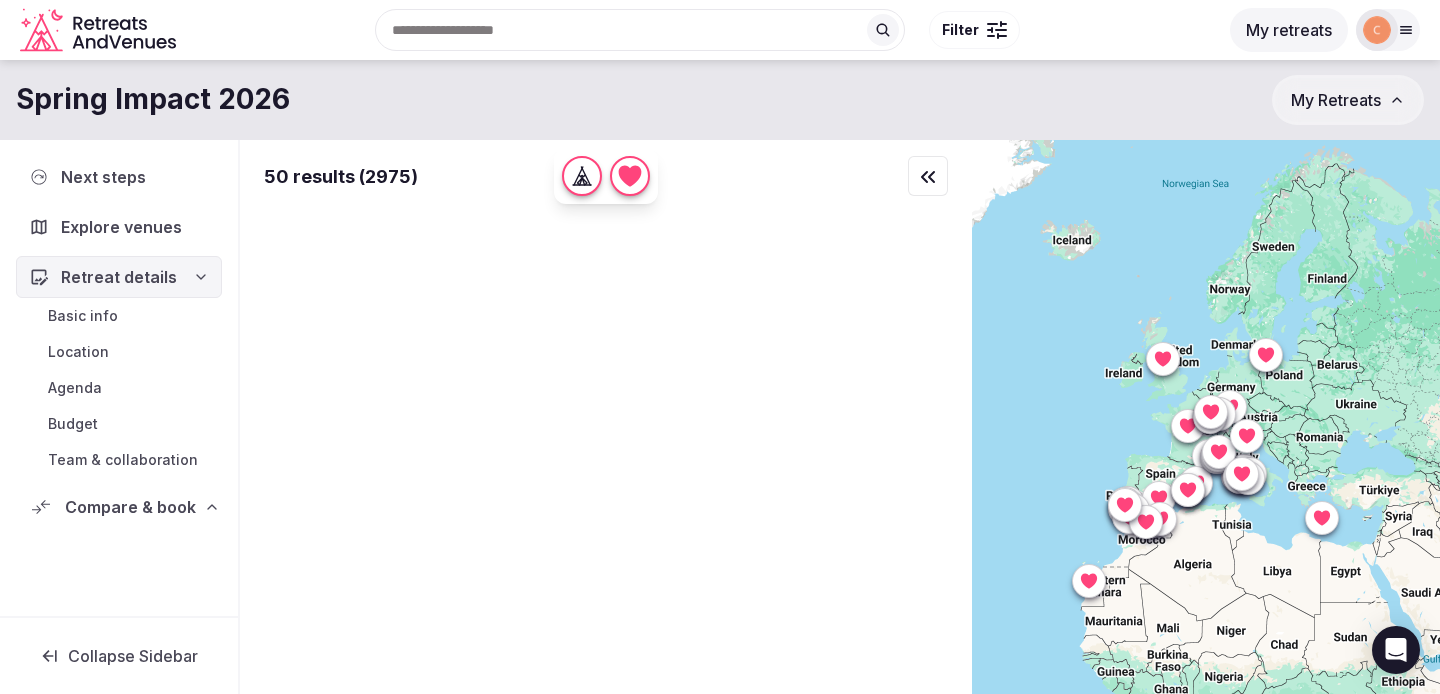 scroll, scrollTop: 0, scrollLeft: 0, axis: both 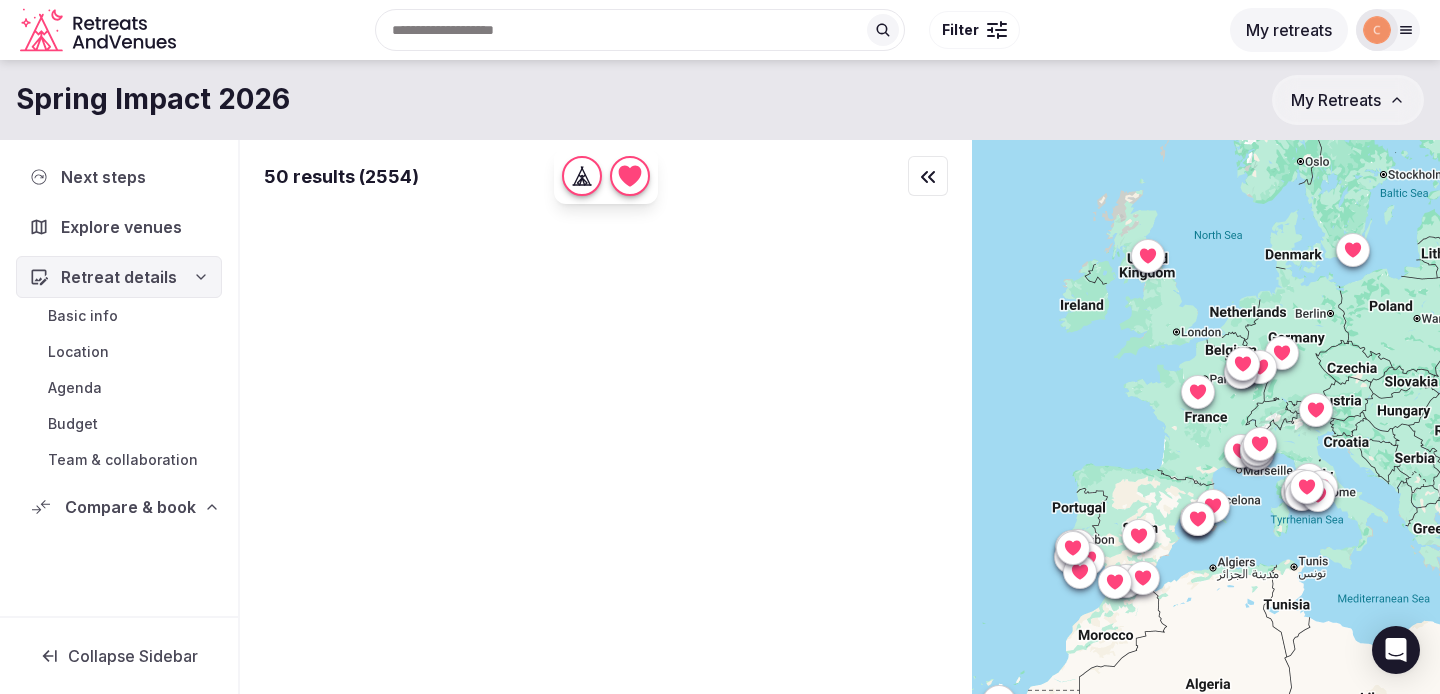click on "My Retreats" at bounding box center [1348, 100] 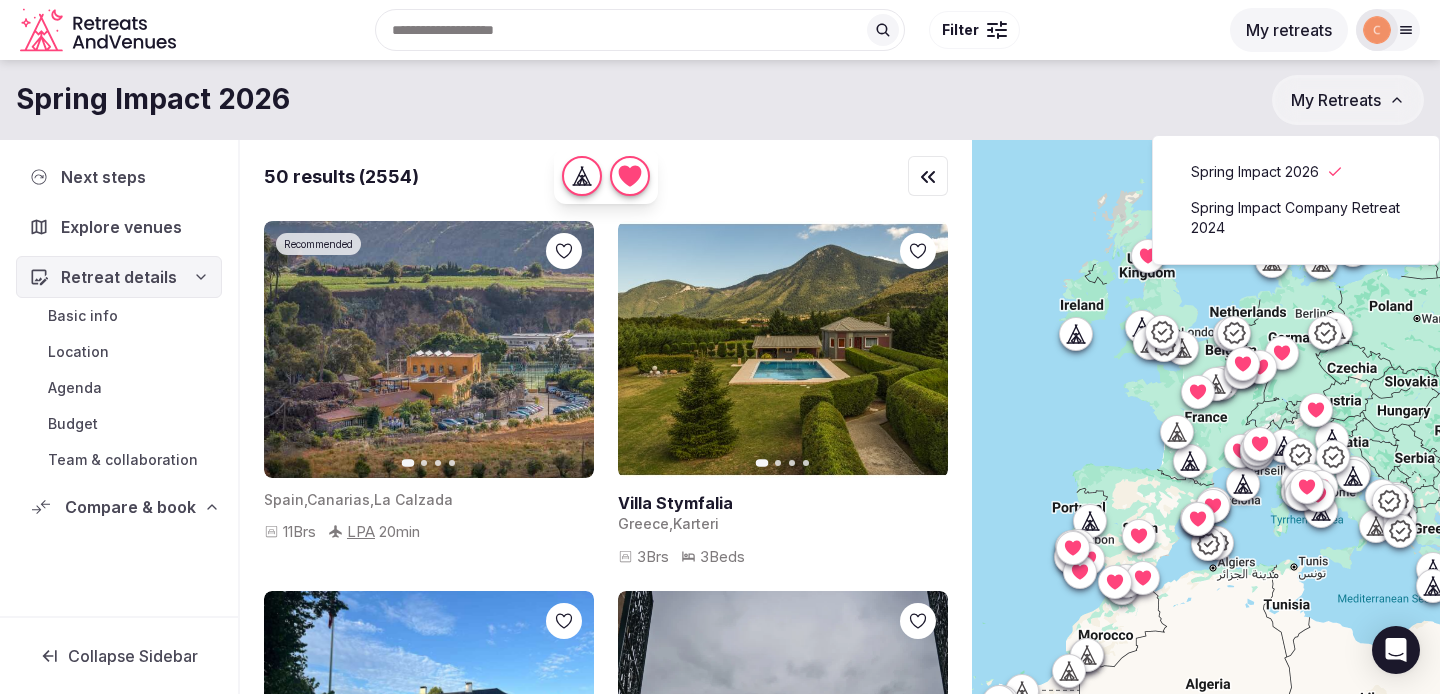 click on "My Retreats" at bounding box center [1348, 100] 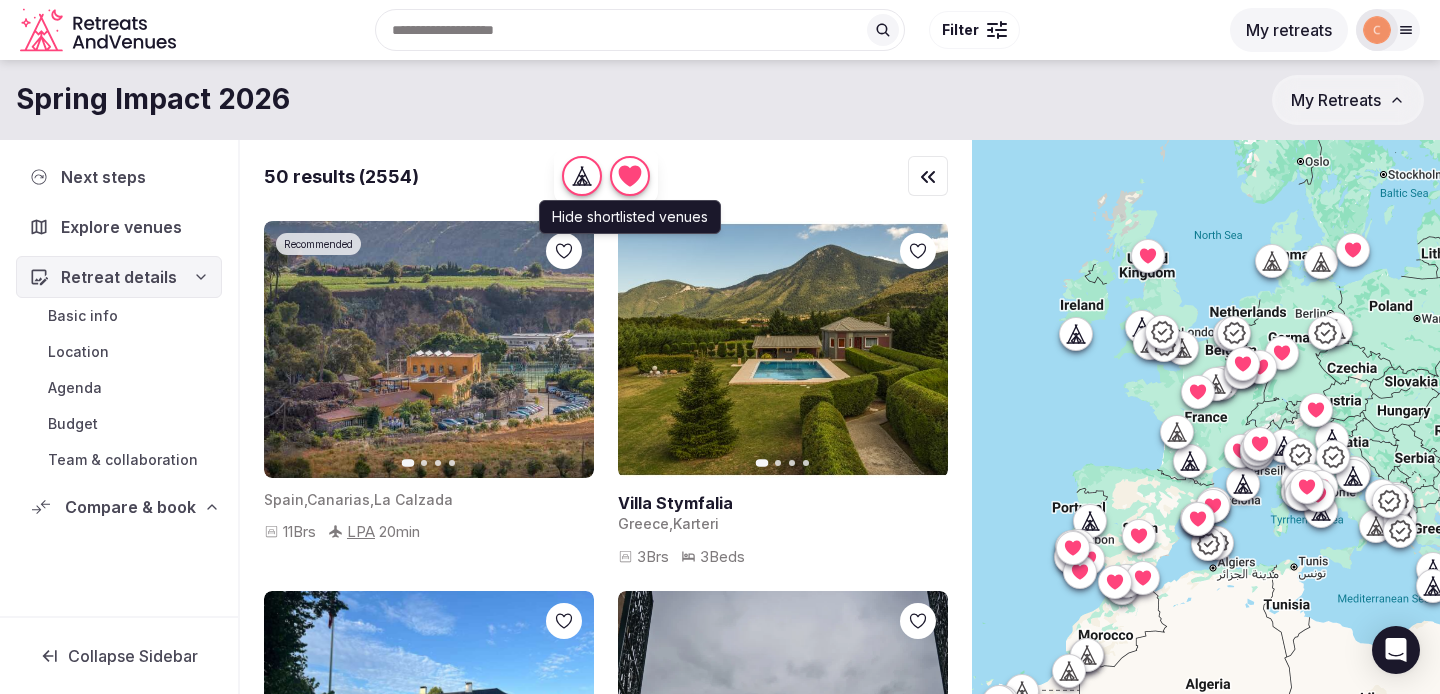click 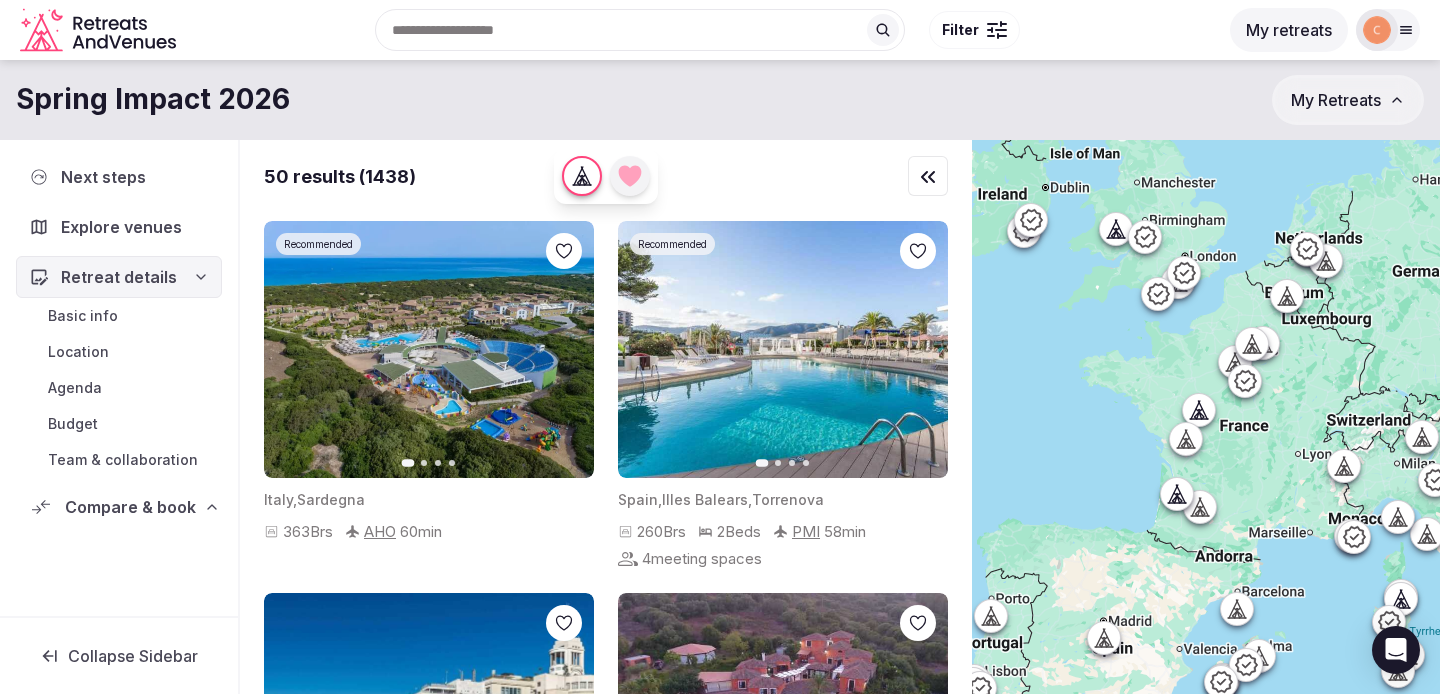click on "My Retreats" at bounding box center (1336, 100) 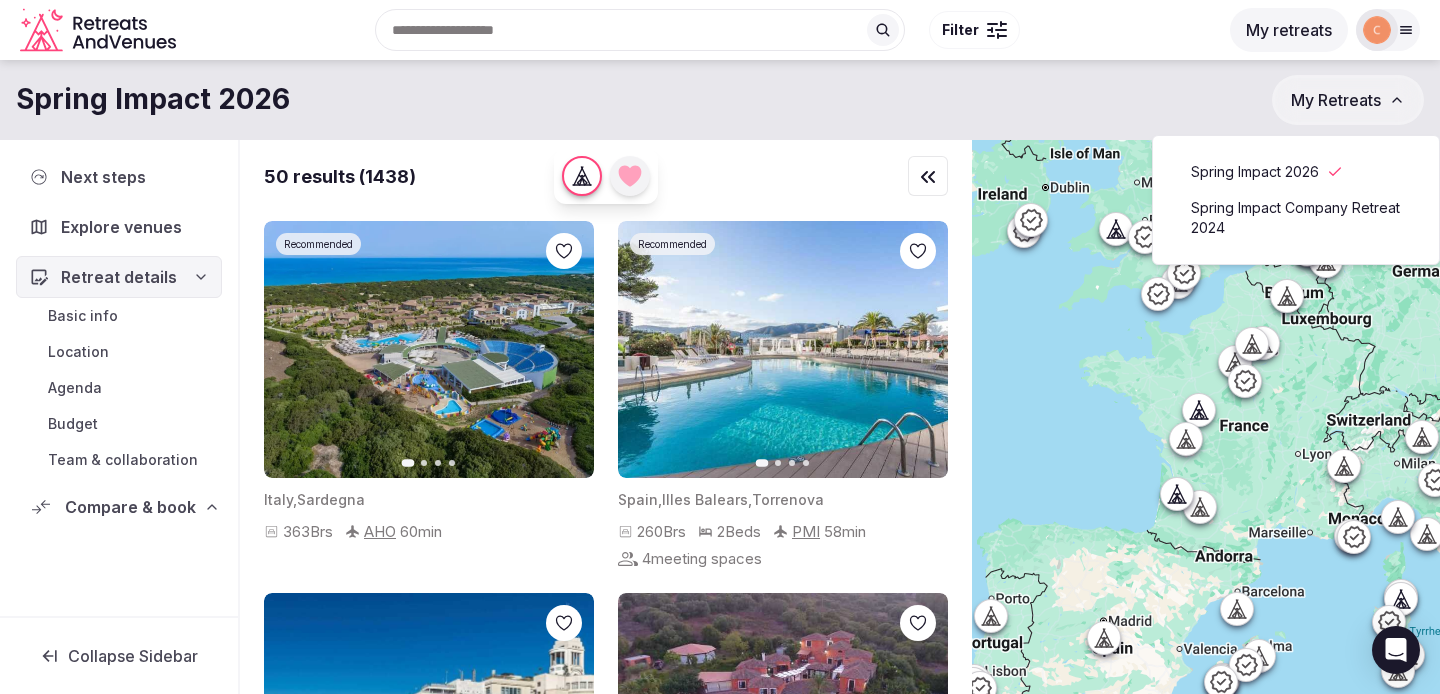 click on "My Retreats" at bounding box center (1336, 100) 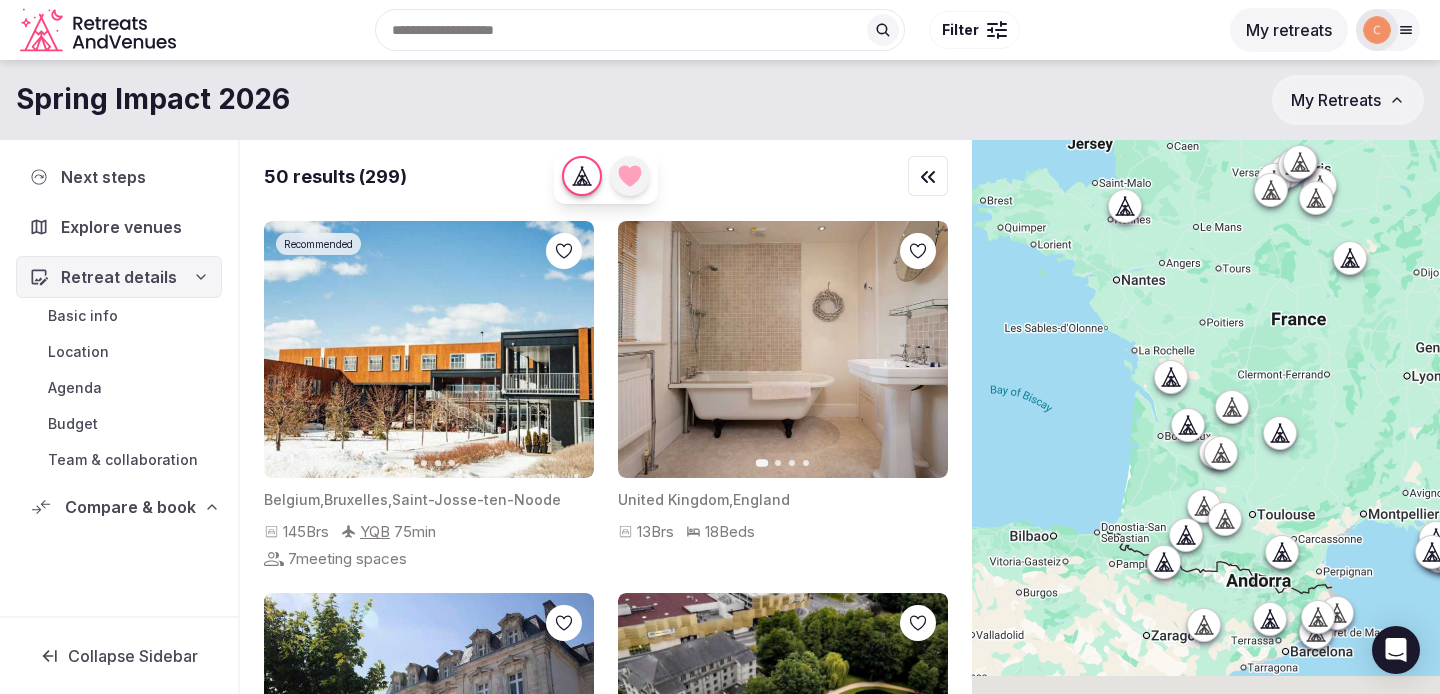 drag, startPoint x: 1352, startPoint y: 347, endPoint x: 1405, endPoint y: 199, distance: 157.20369 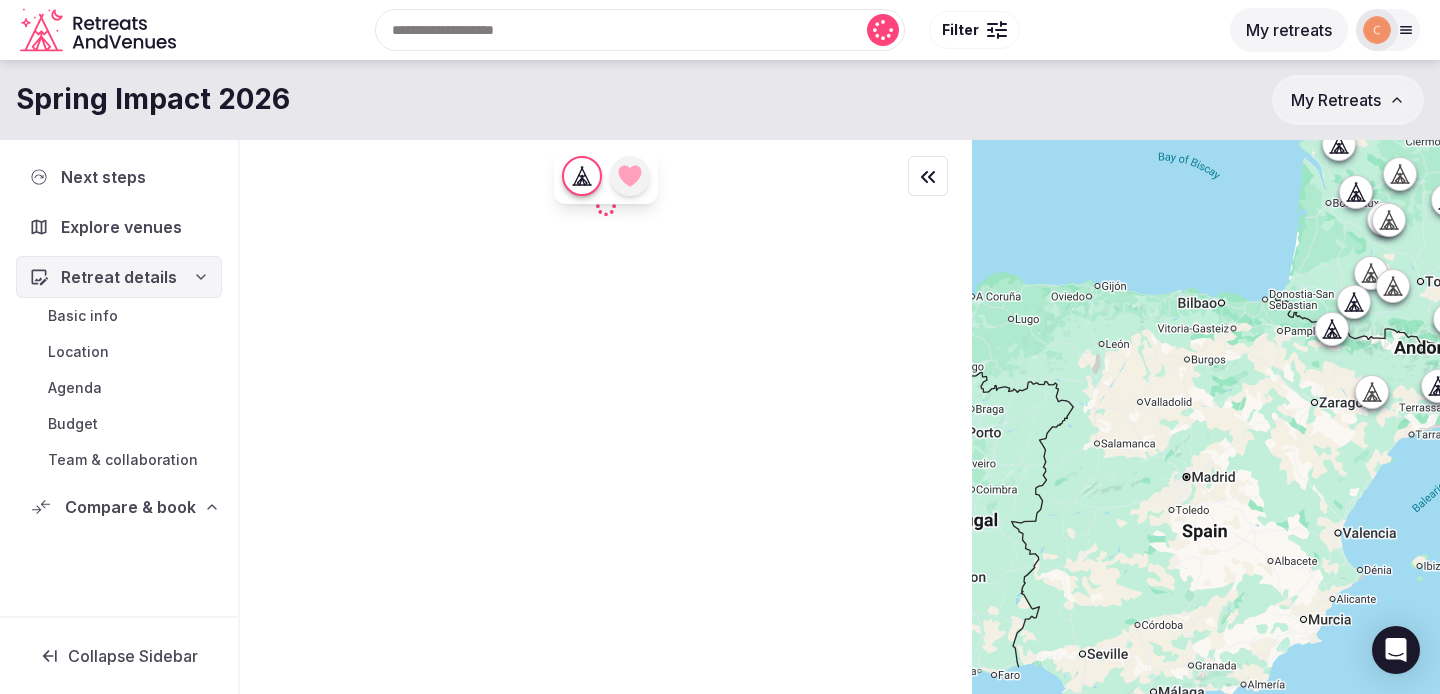 drag, startPoint x: 1197, startPoint y: 476, endPoint x: 1361, endPoint y: 249, distance: 280.04465 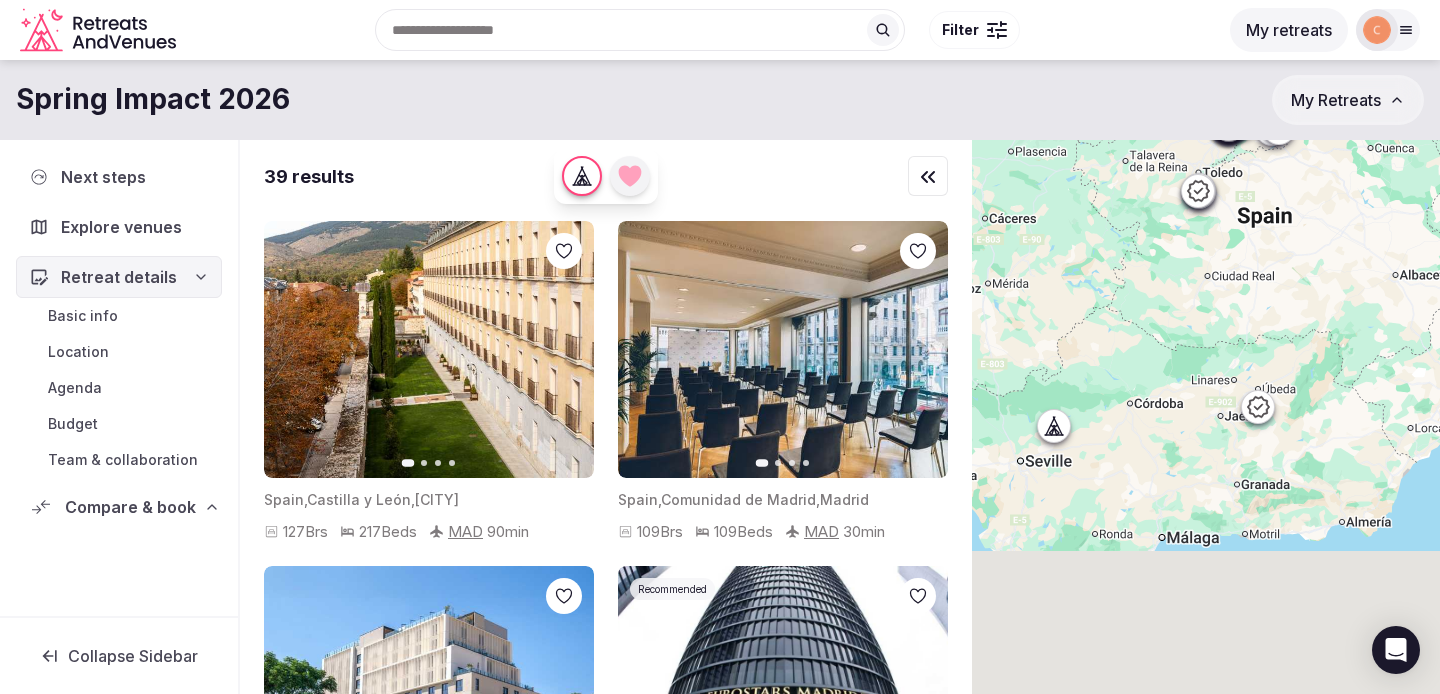 drag, startPoint x: 1243, startPoint y: 620, endPoint x: 1305, endPoint y: 268, distance: 357.41852 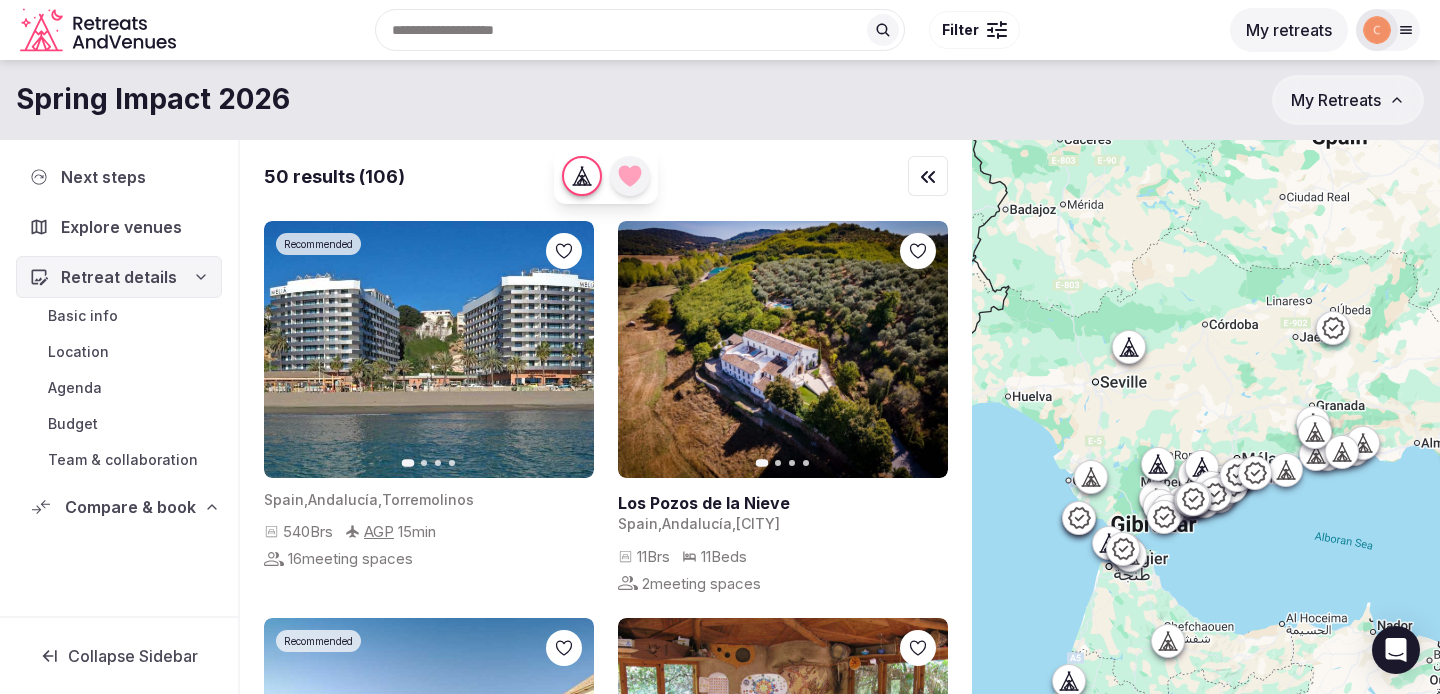 drag, startPoint x: 1152, startPoint y: 474, endPoint x: 1228, endPoint y: 391, distance: 112.53888 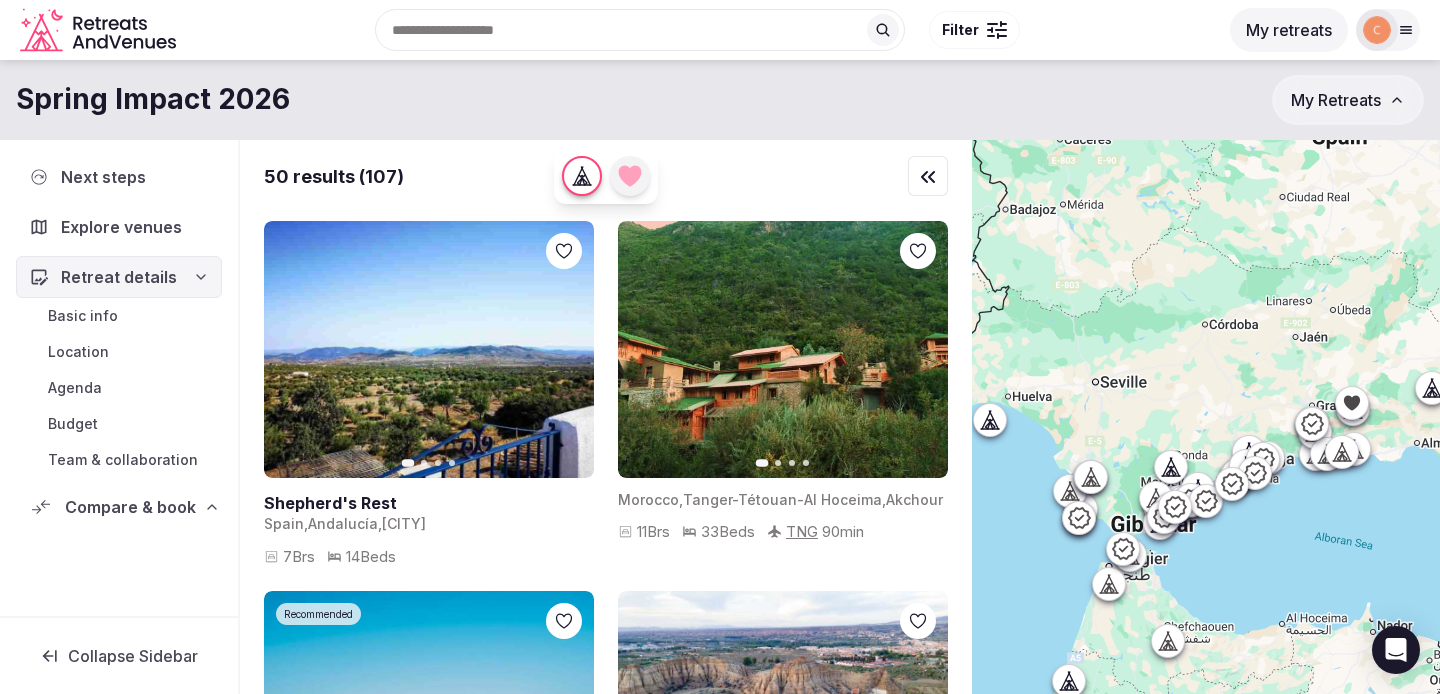 click at bounding box center [640, 30] 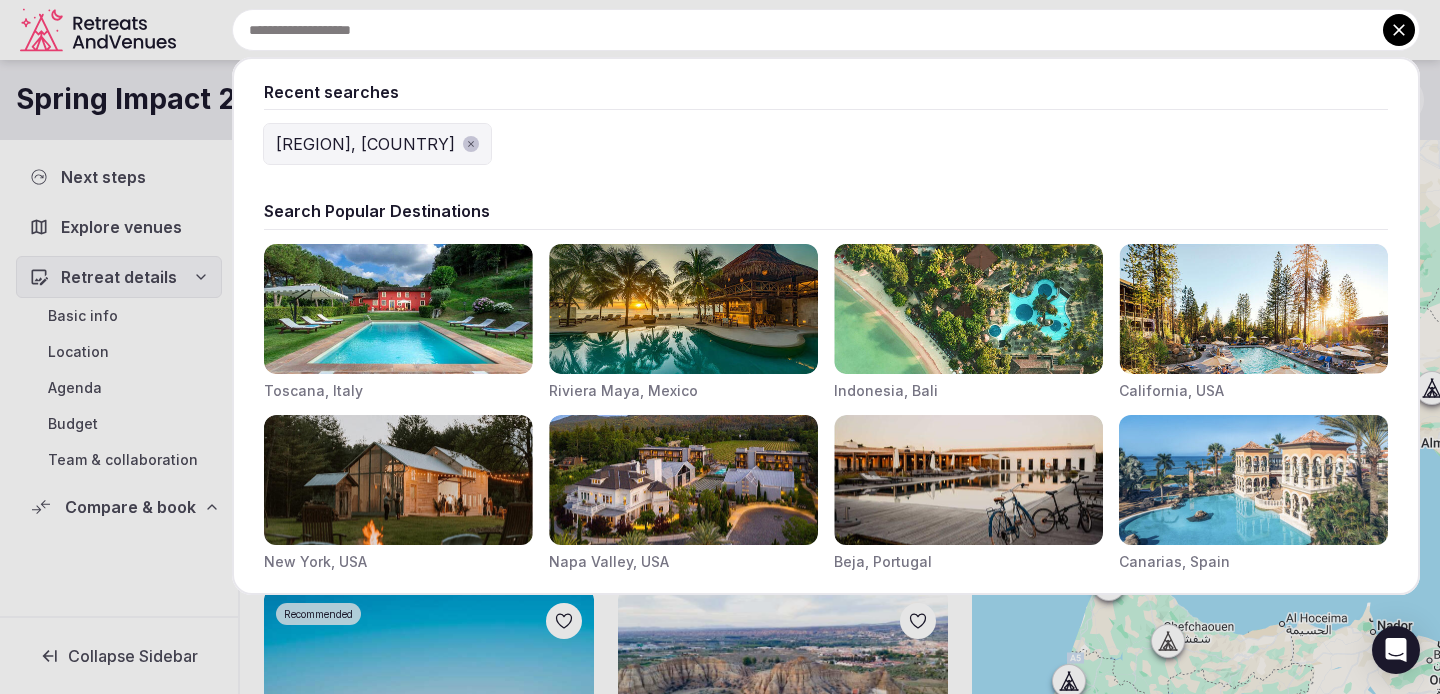 click 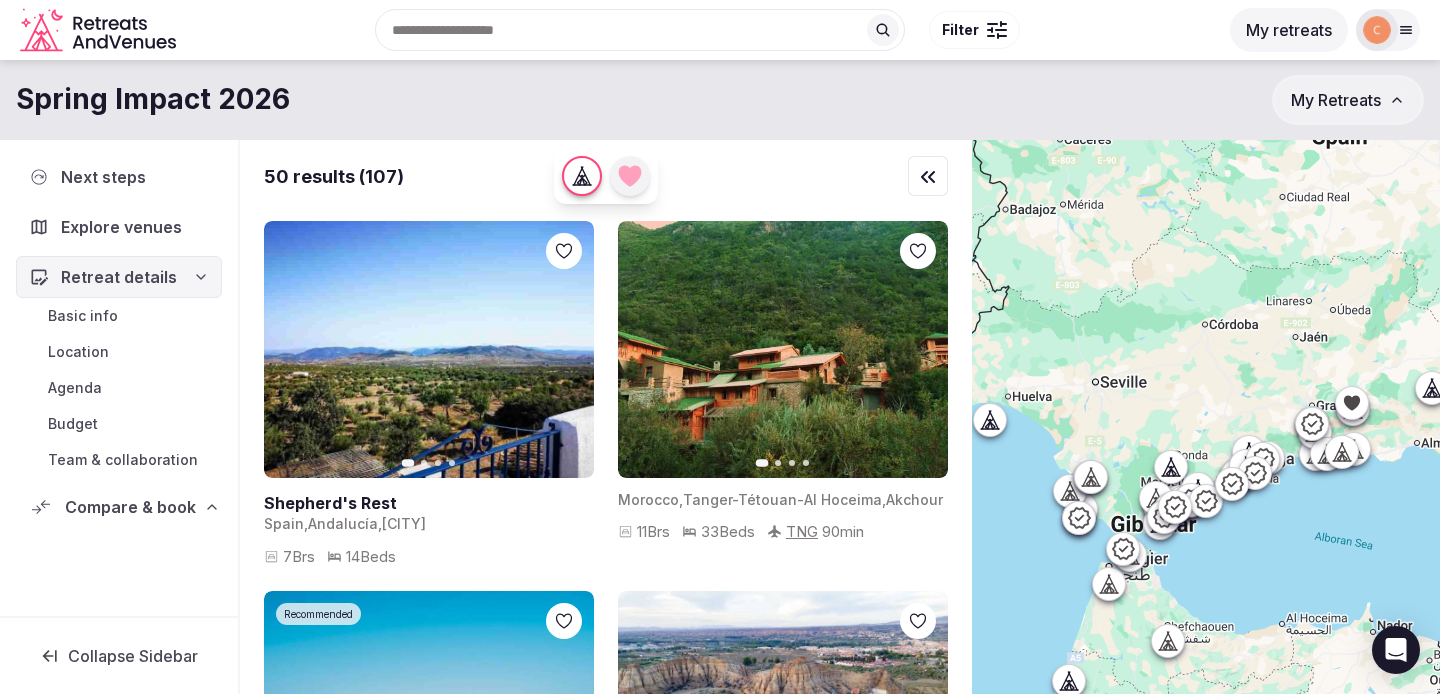 click on "Filter" at bounding box center (974, 30) 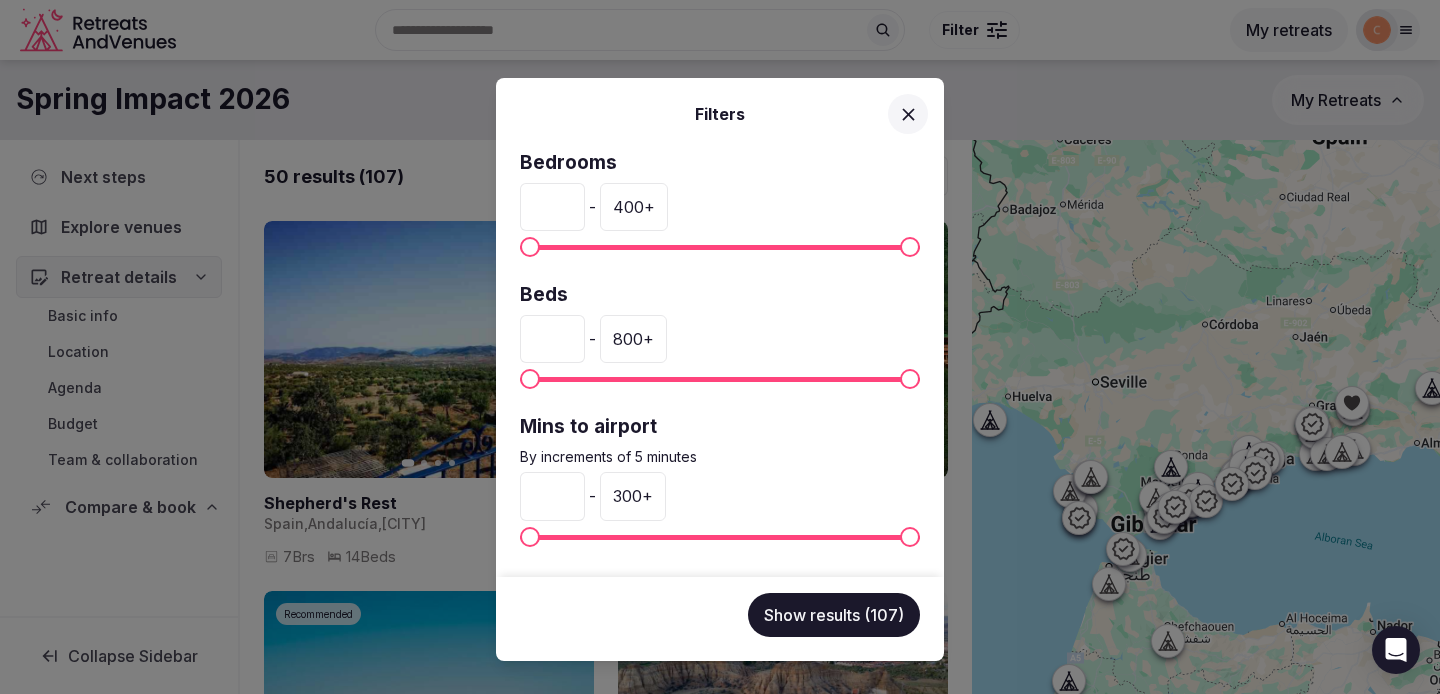 click on "*" at bounding box center [552, 207] 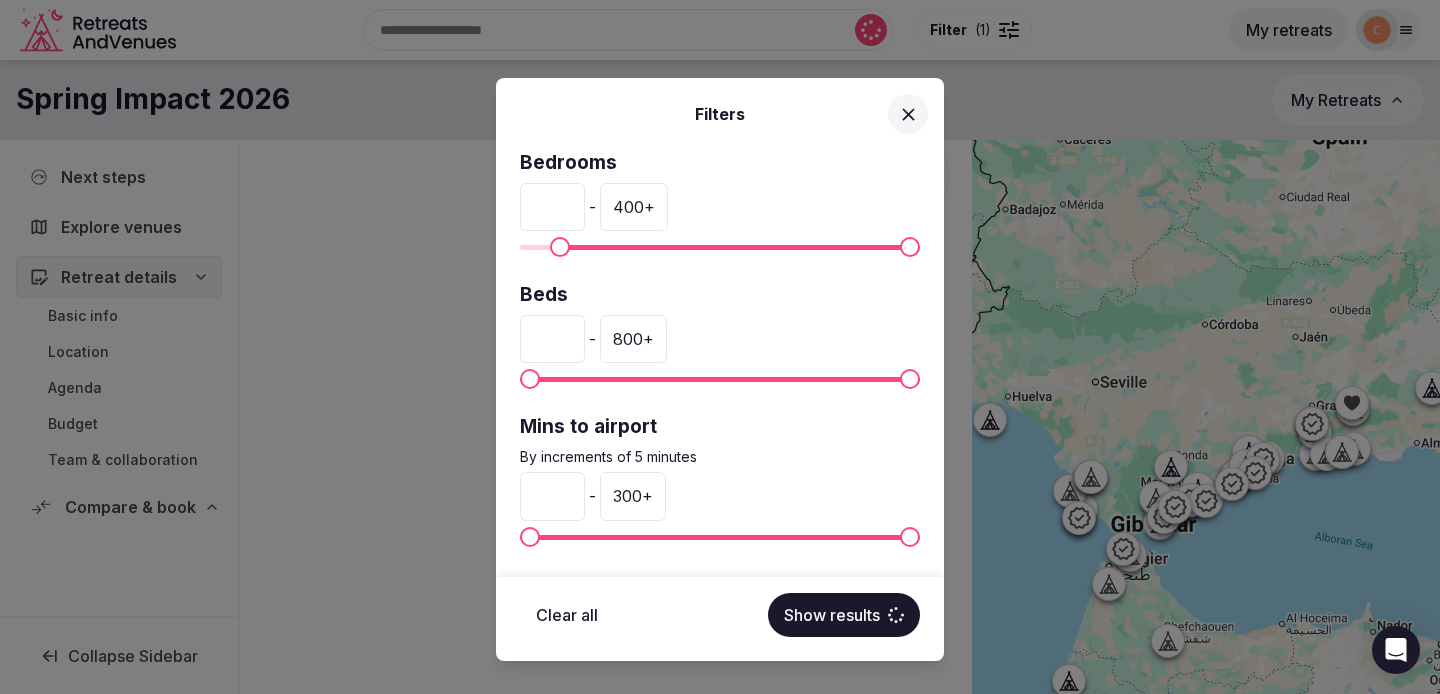 type on "**" 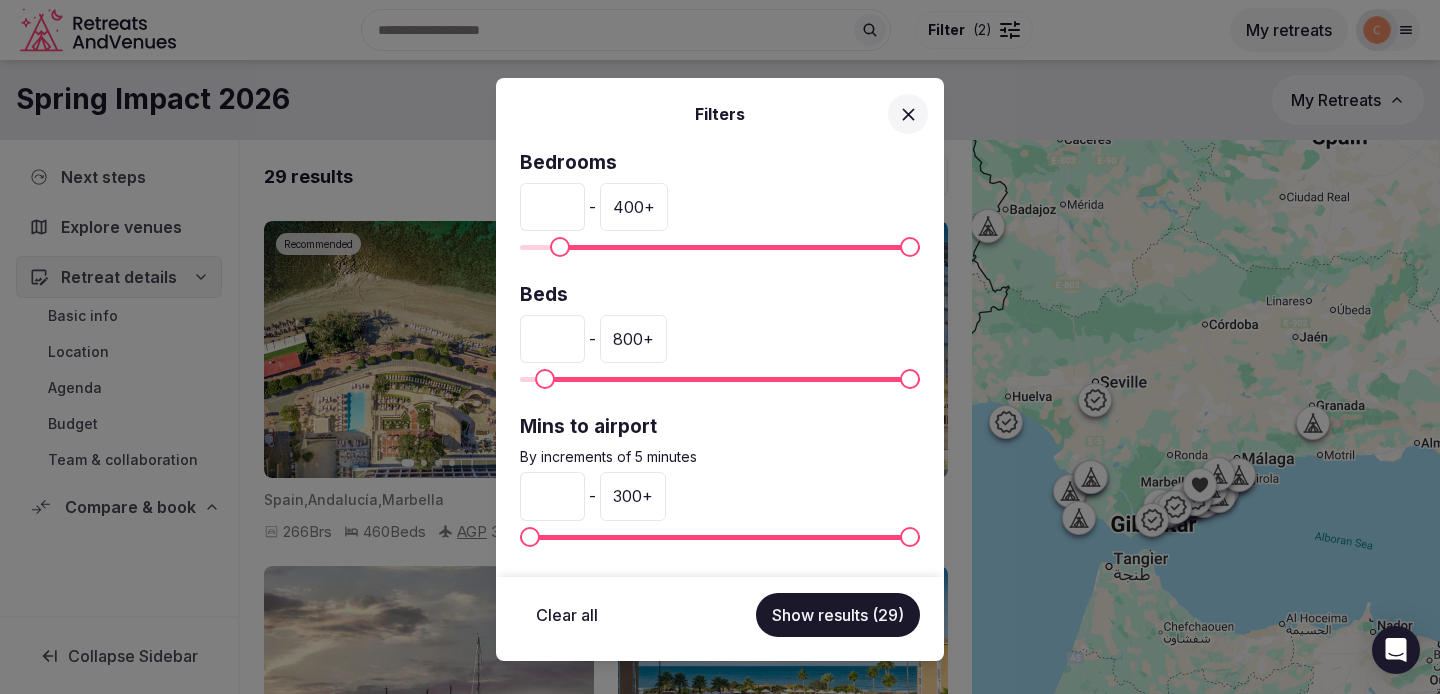 type on "**" 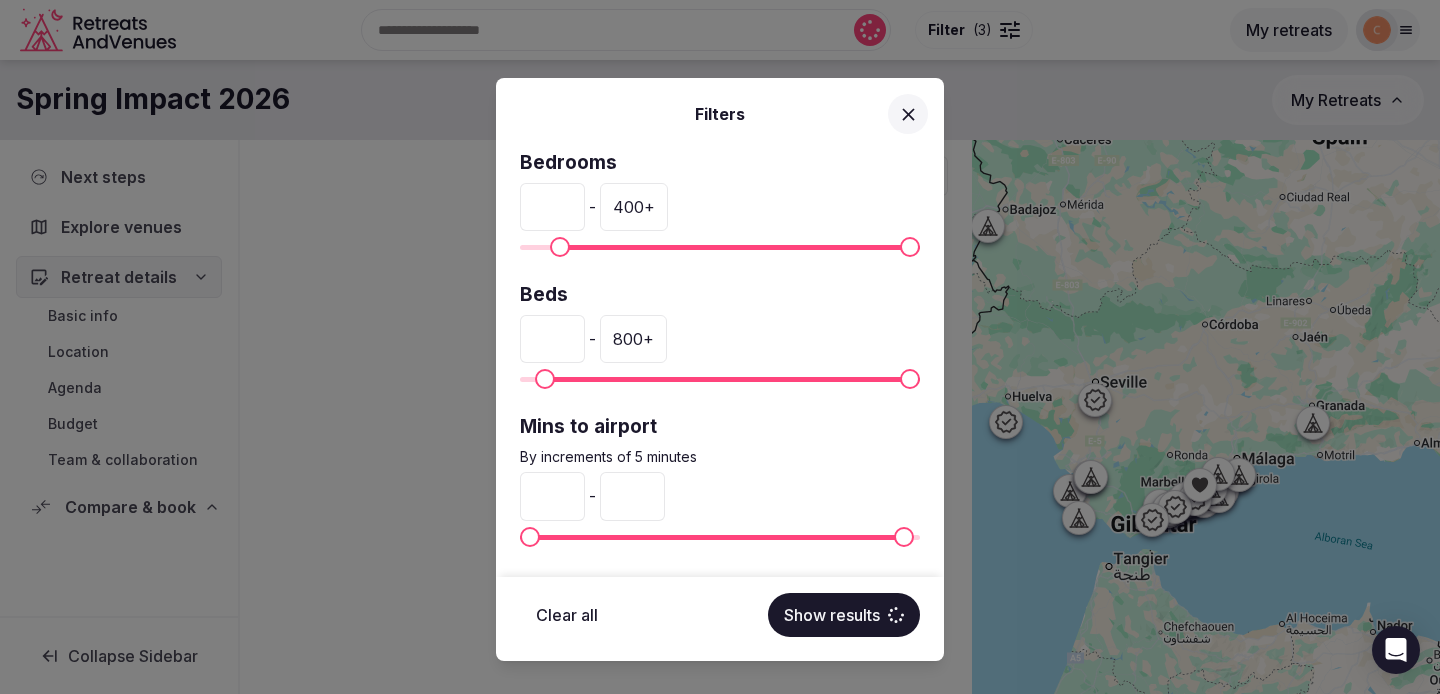 click on "***" at bounding box center (632, 496) 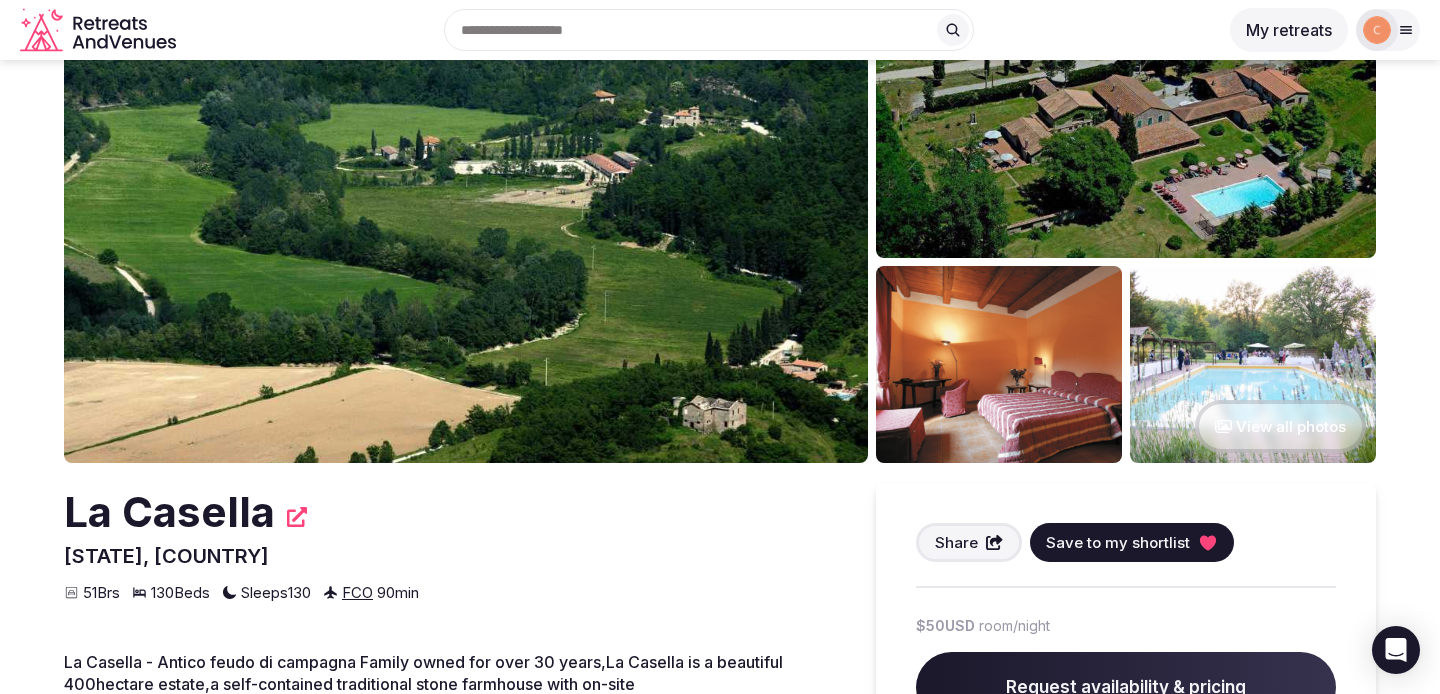 scroll, scrollTop: 0, scrollLeft: 0, axis: both 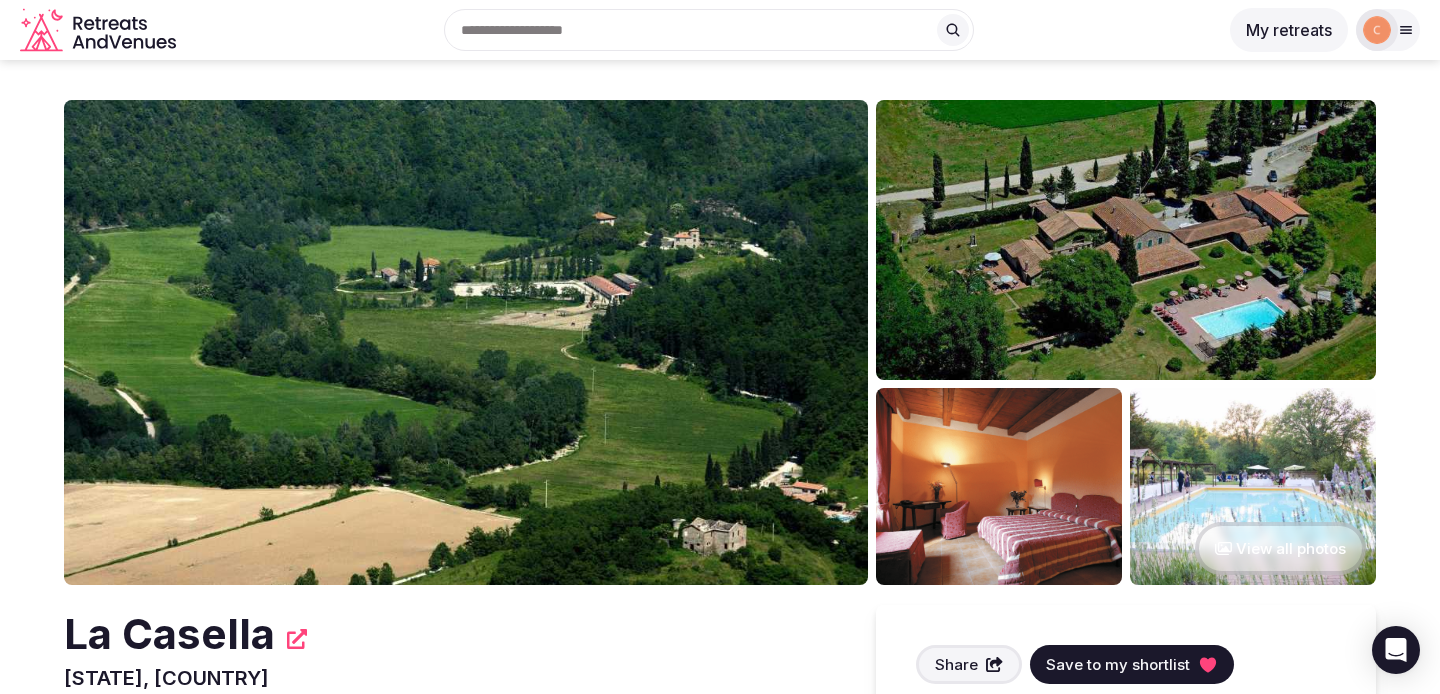 click on "View all photos" at bounding box center [1280, 548] 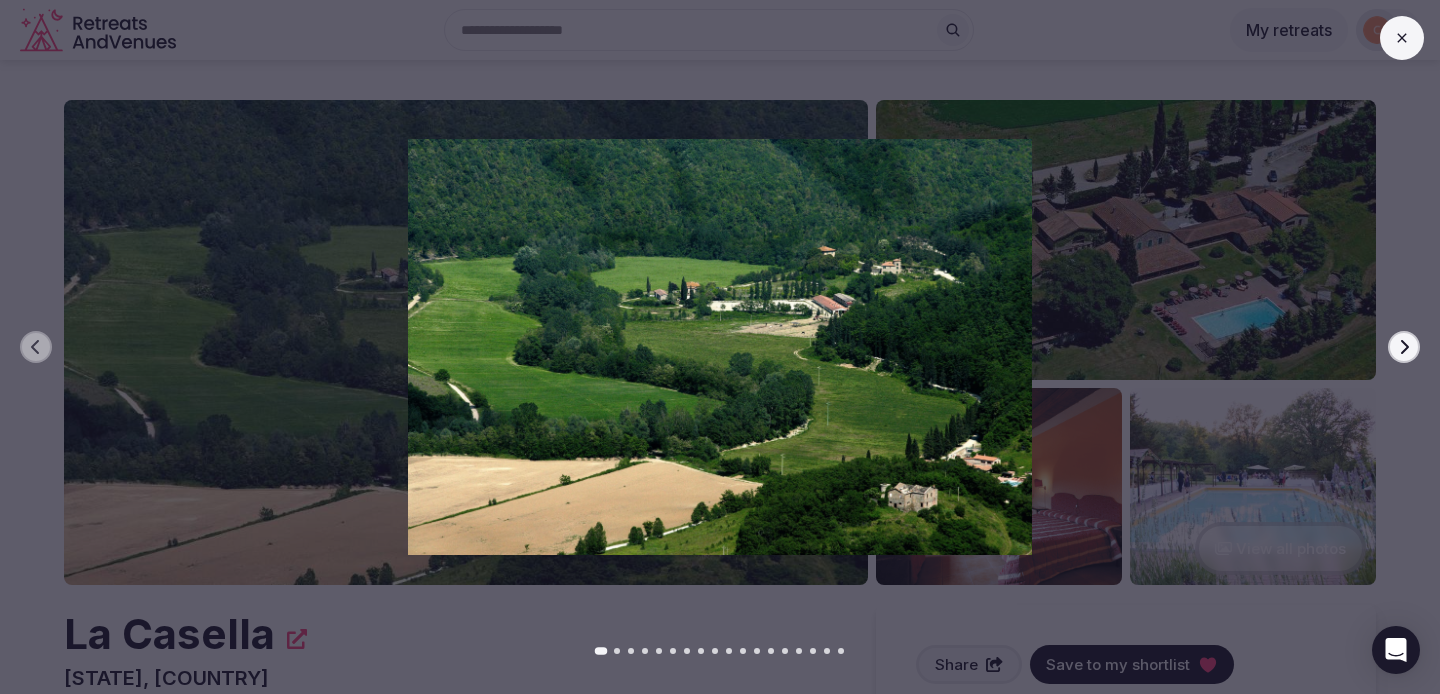 click 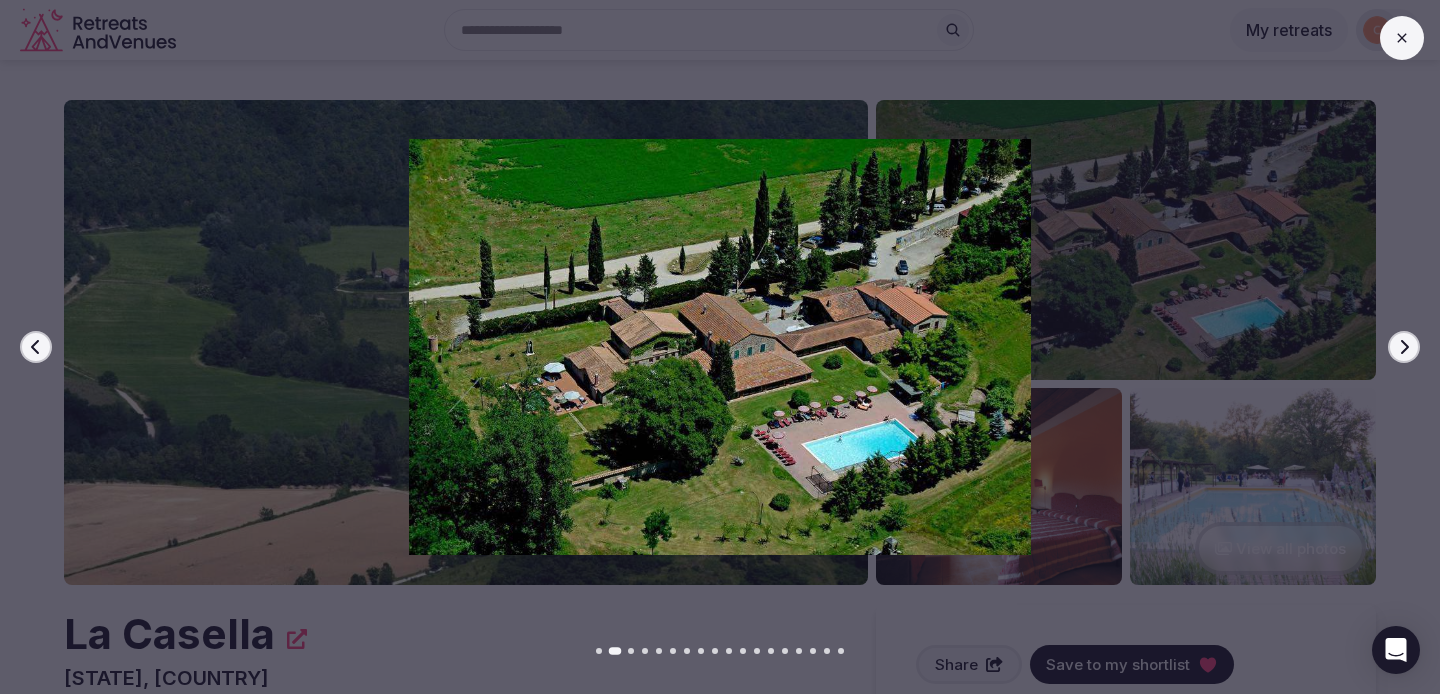 click 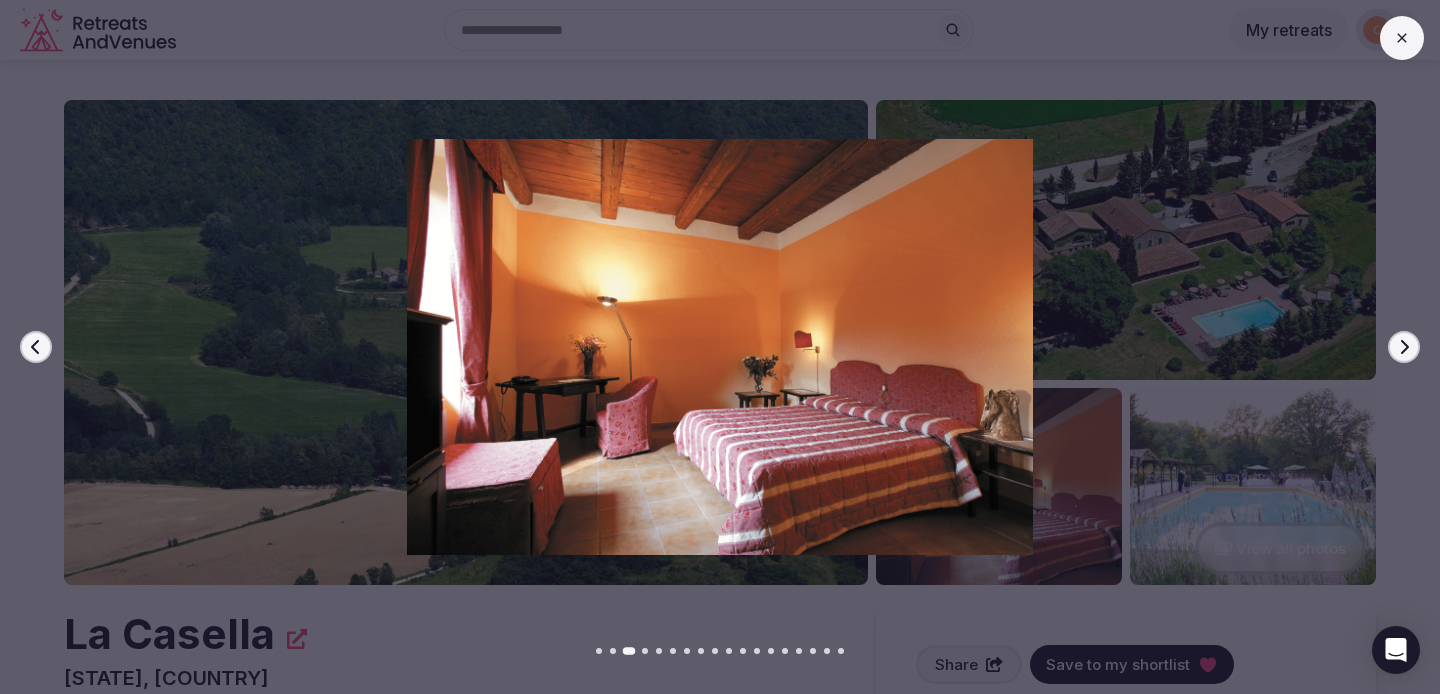 click 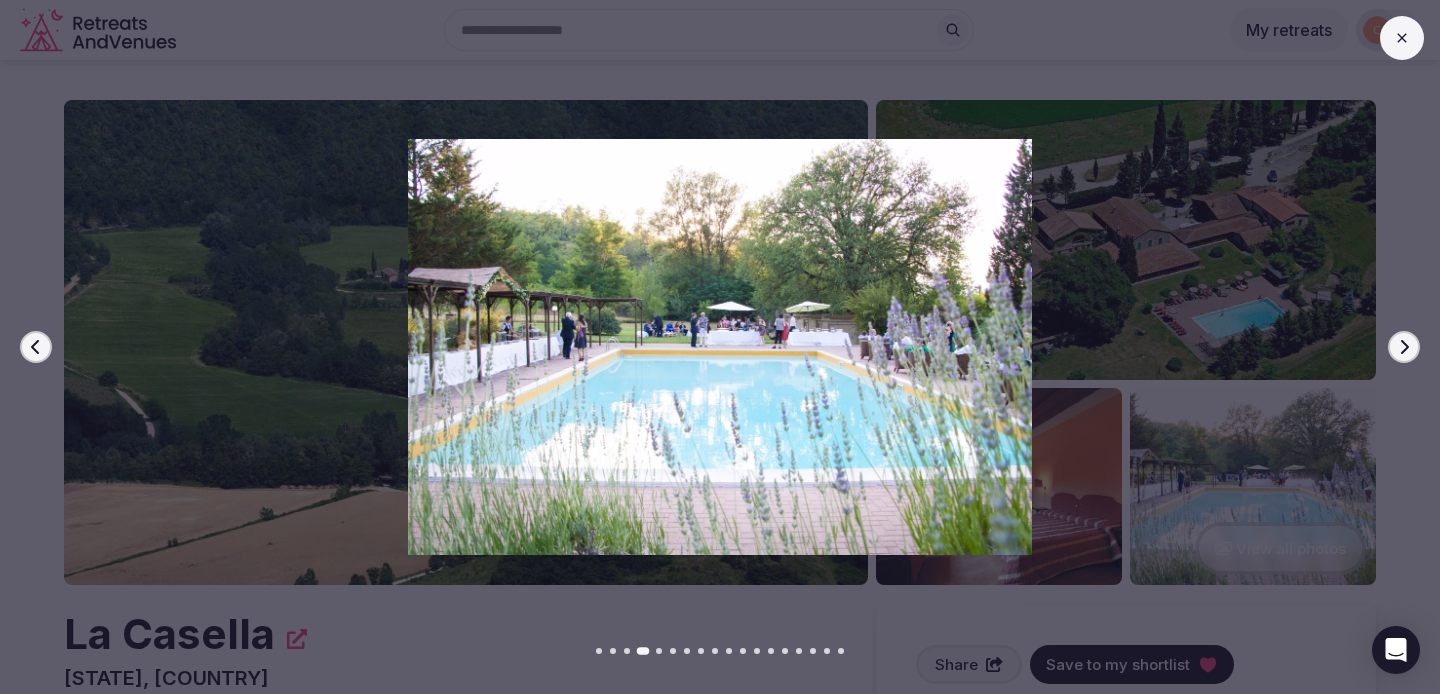 click 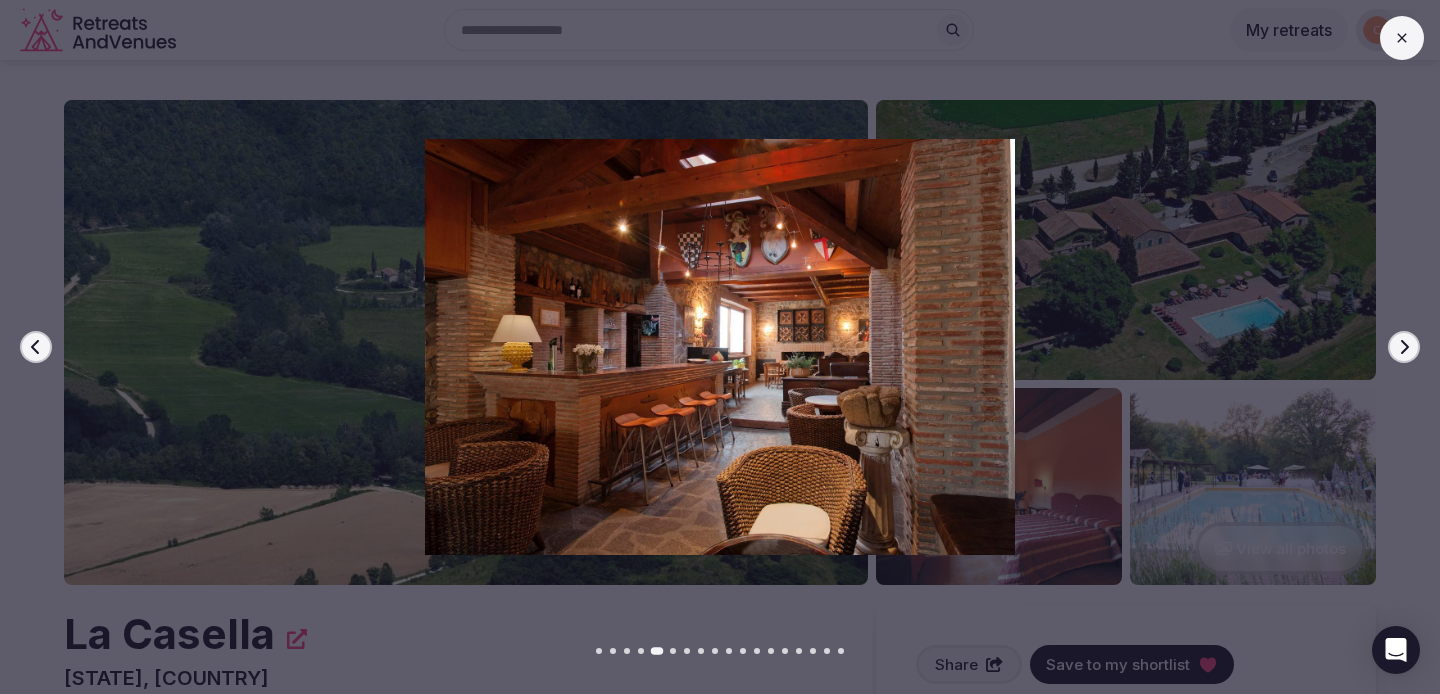 click 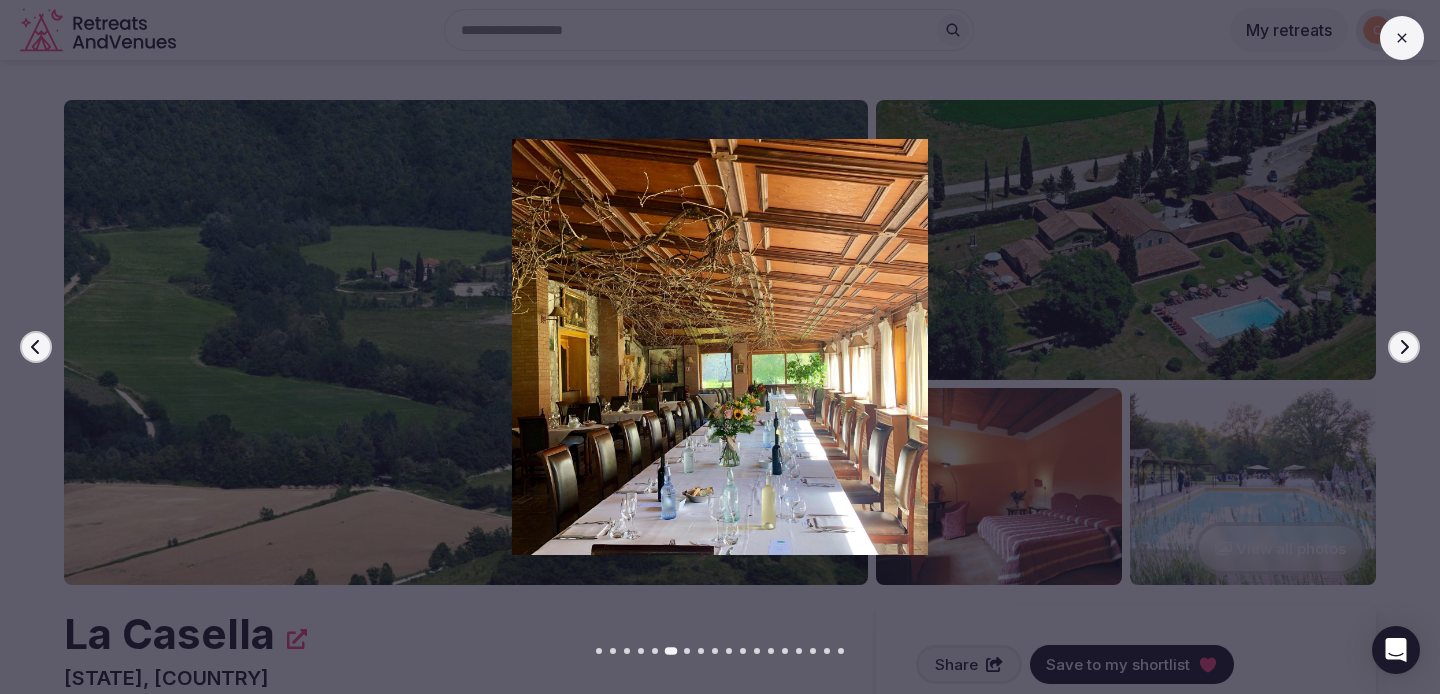 click 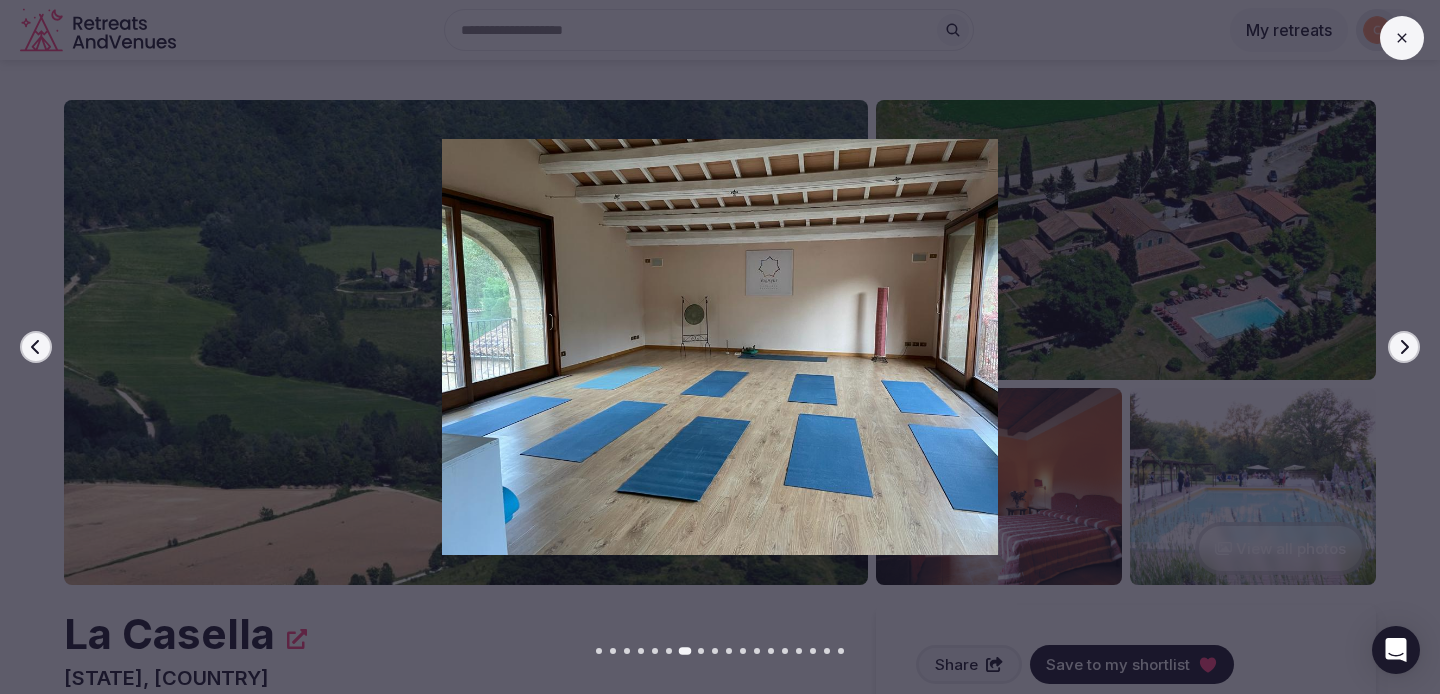 click 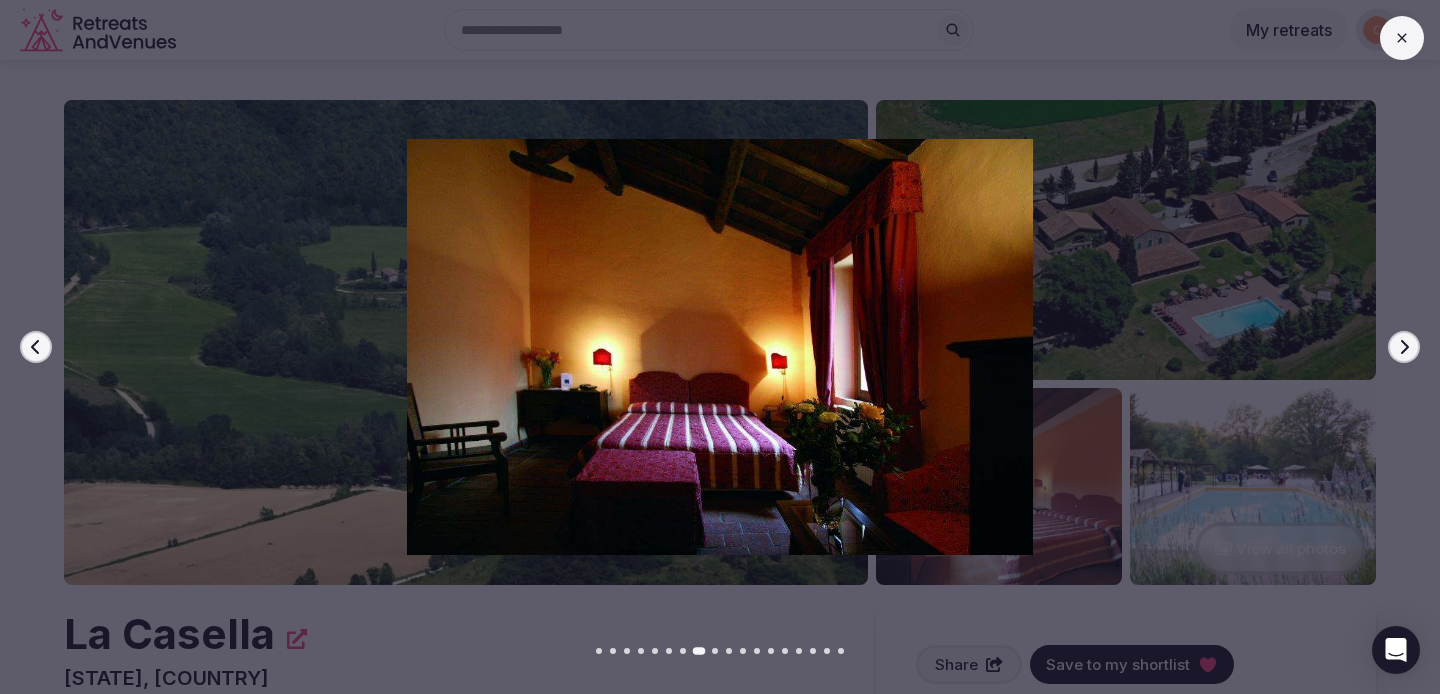 click 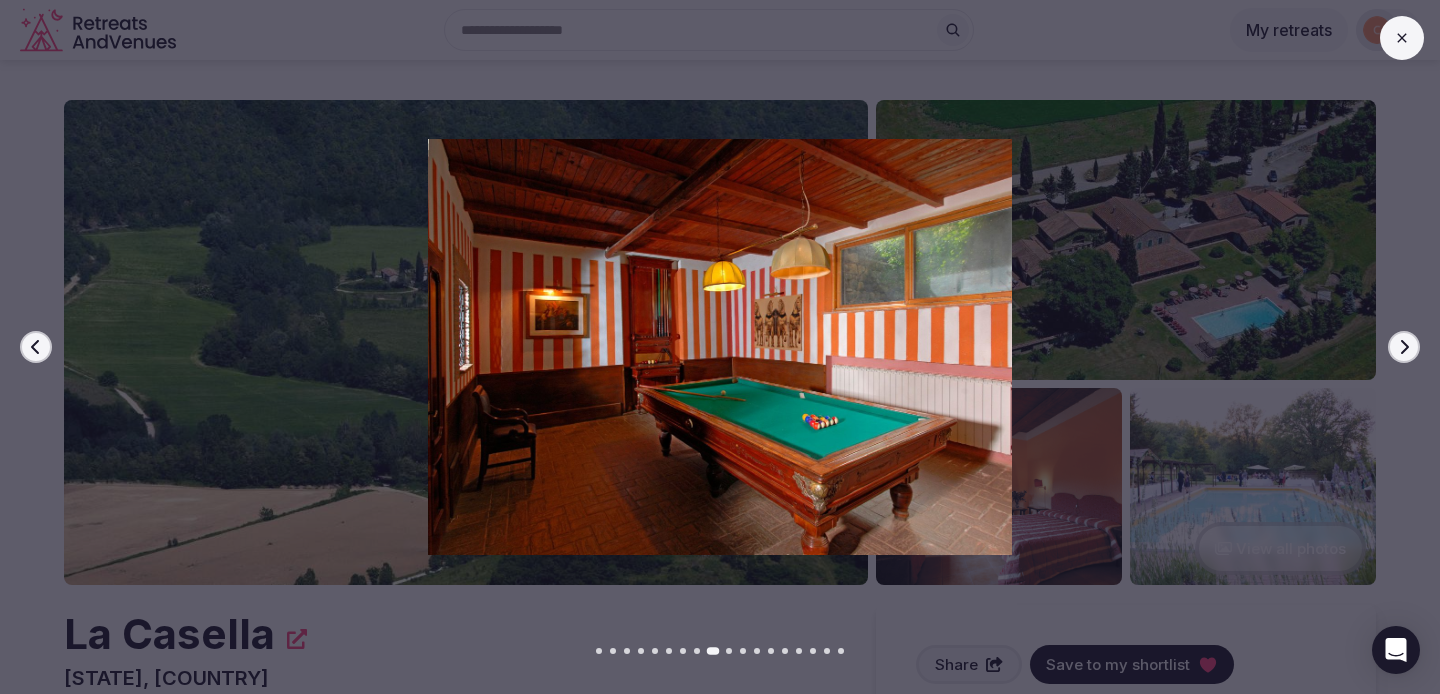 click 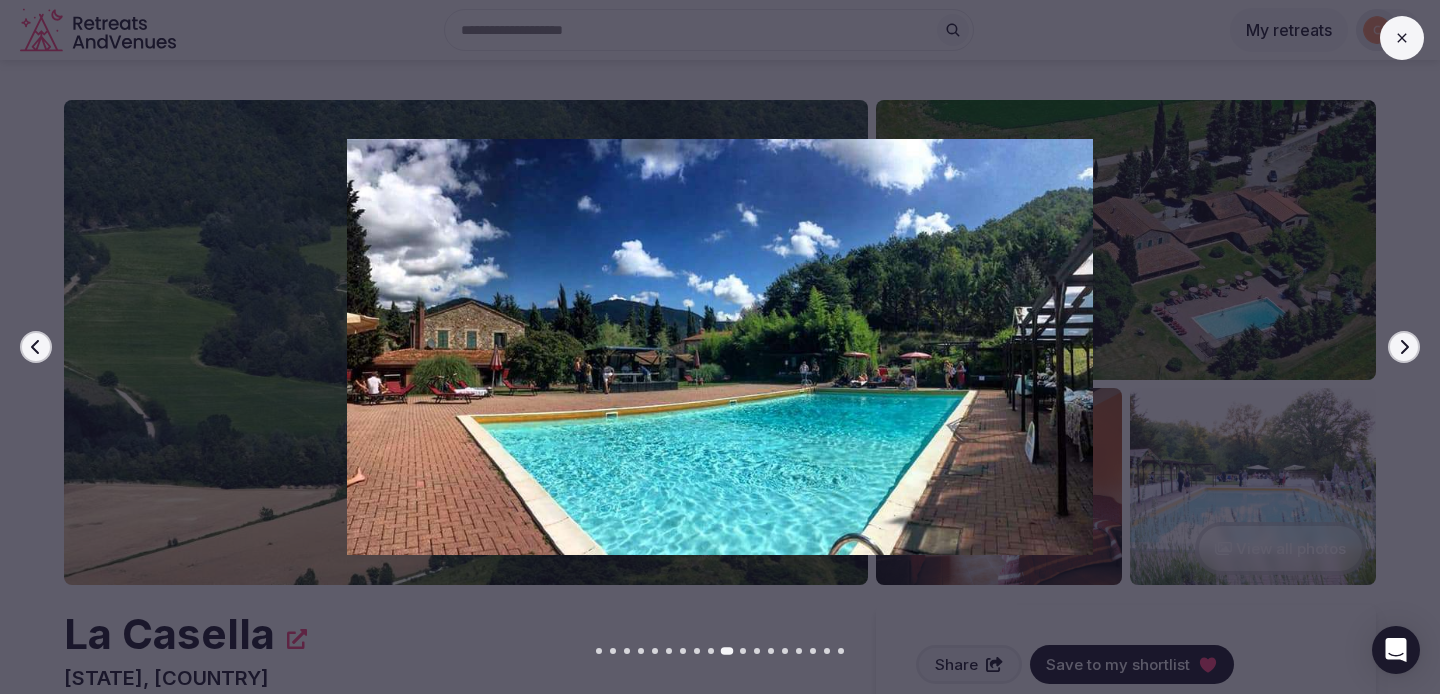 click 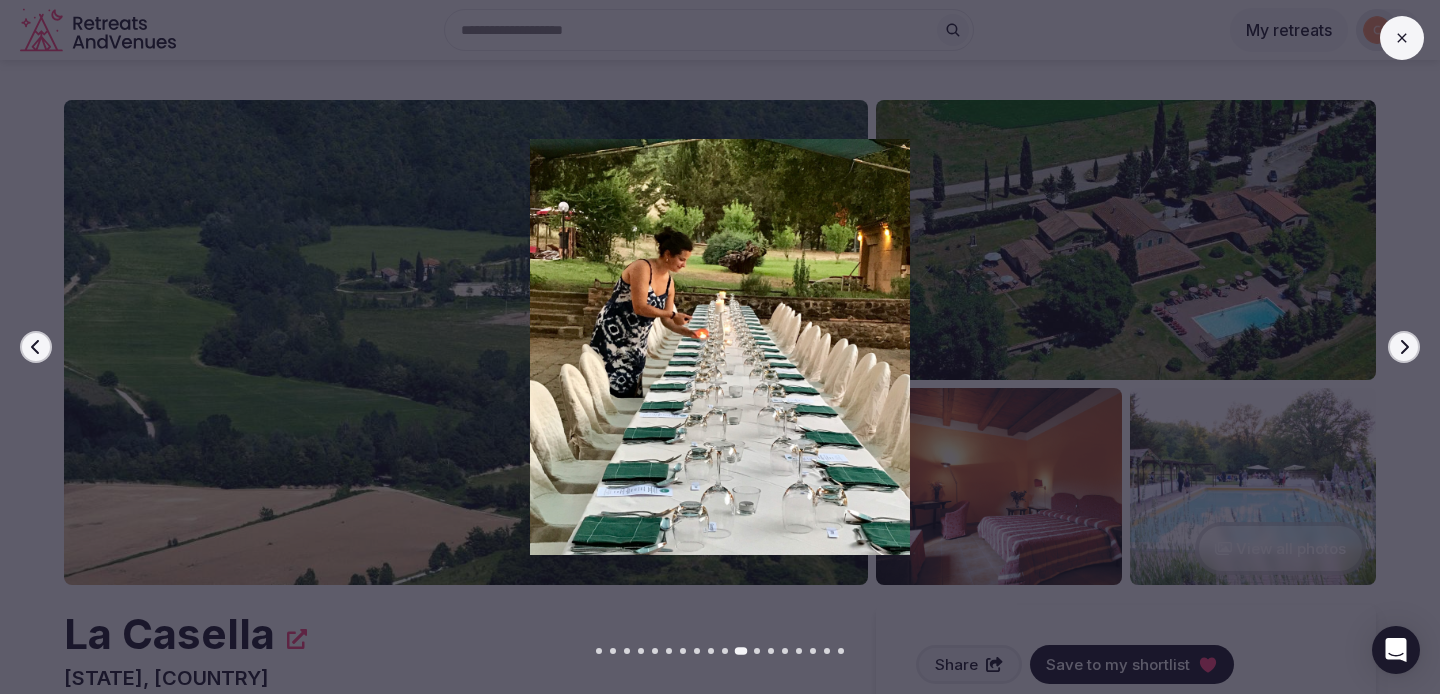 click 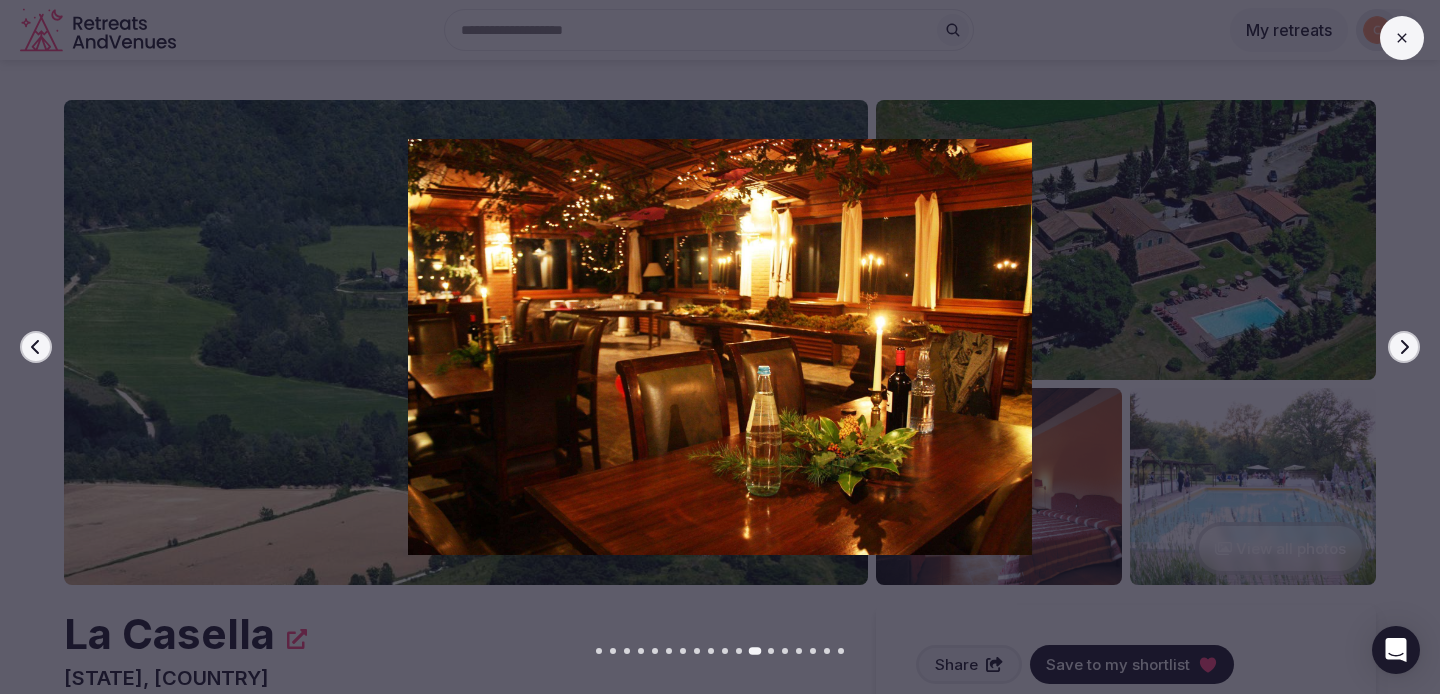 click 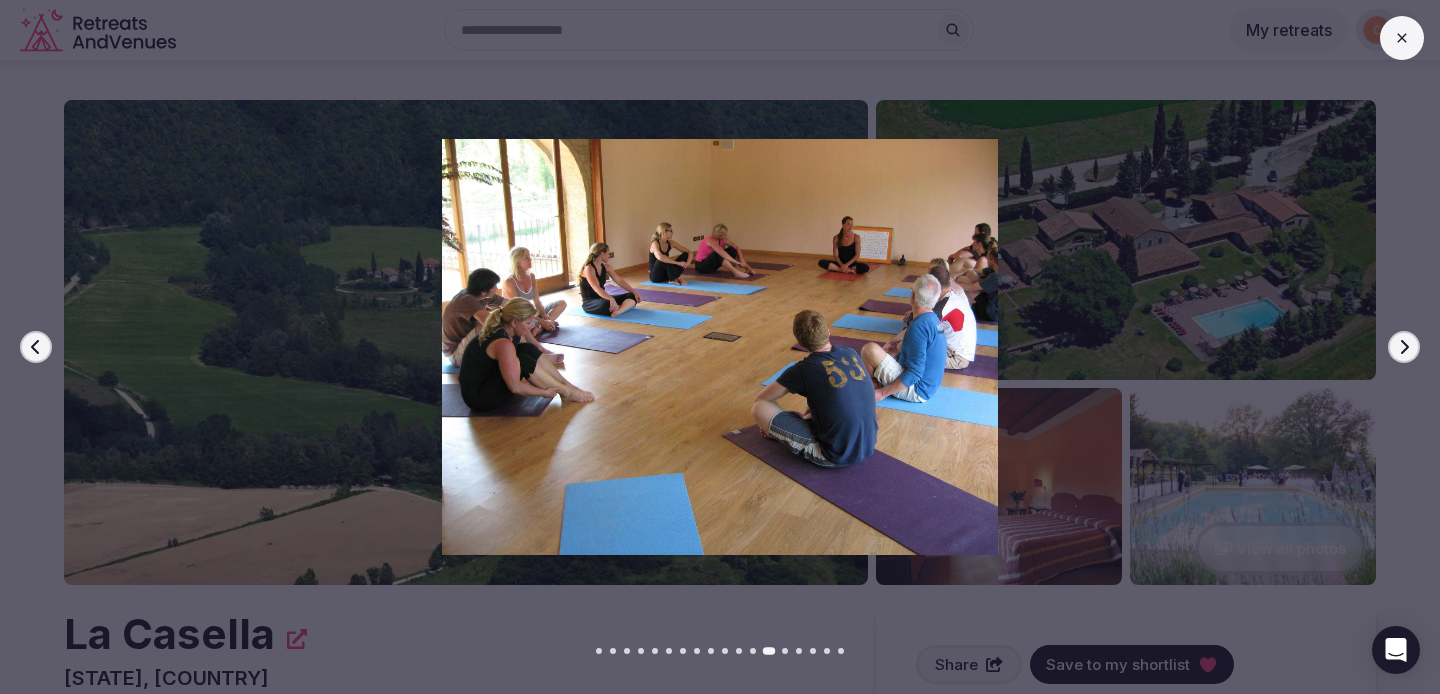click 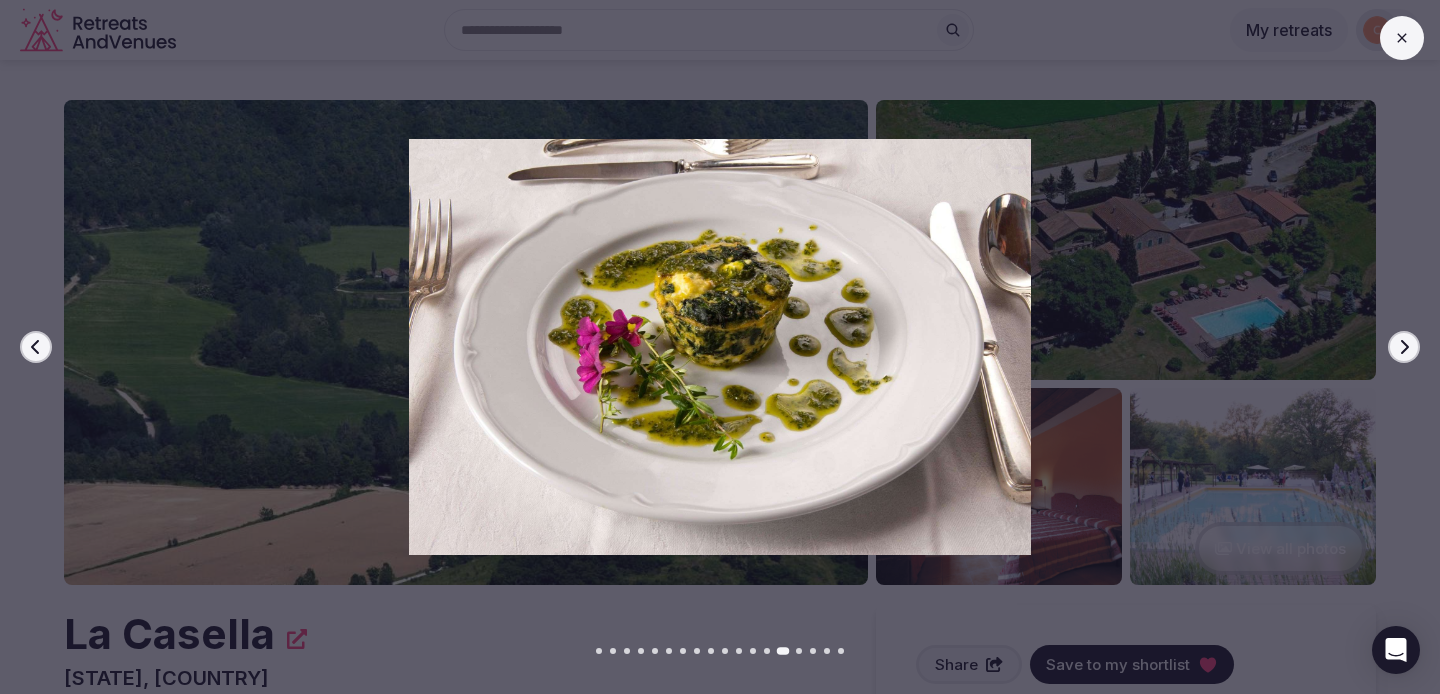 click at bounding box center [1402, 38] 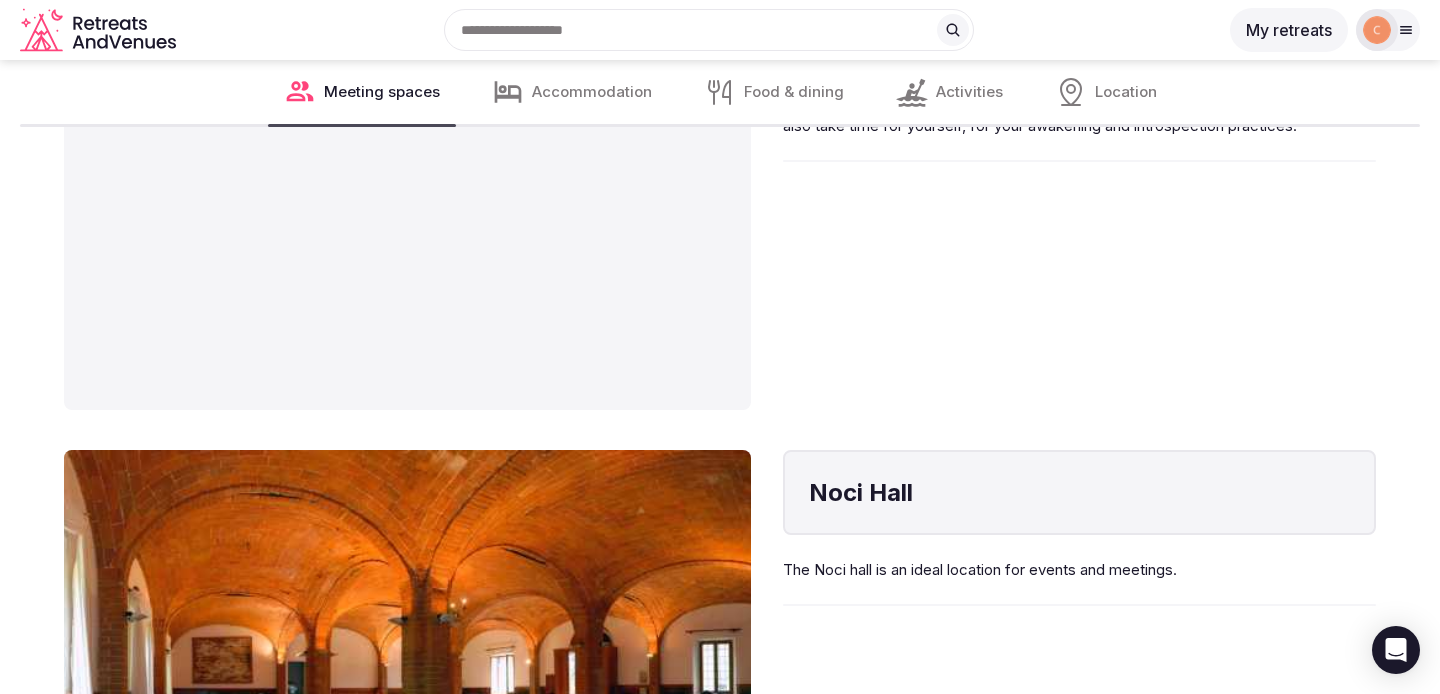 scroll, scrollTop: 2653, scrollLeft: 0, axis: vertical 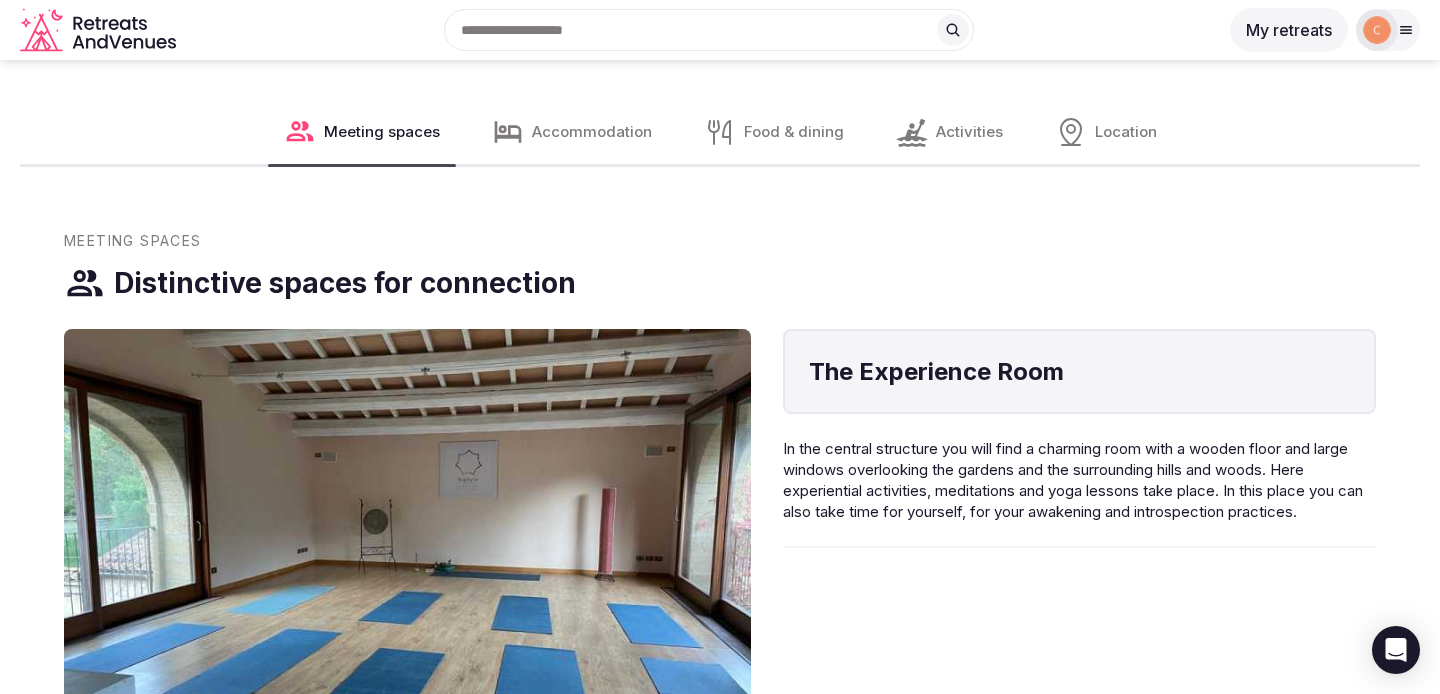 click on "Accommodation" at bounding box center (572, 132) 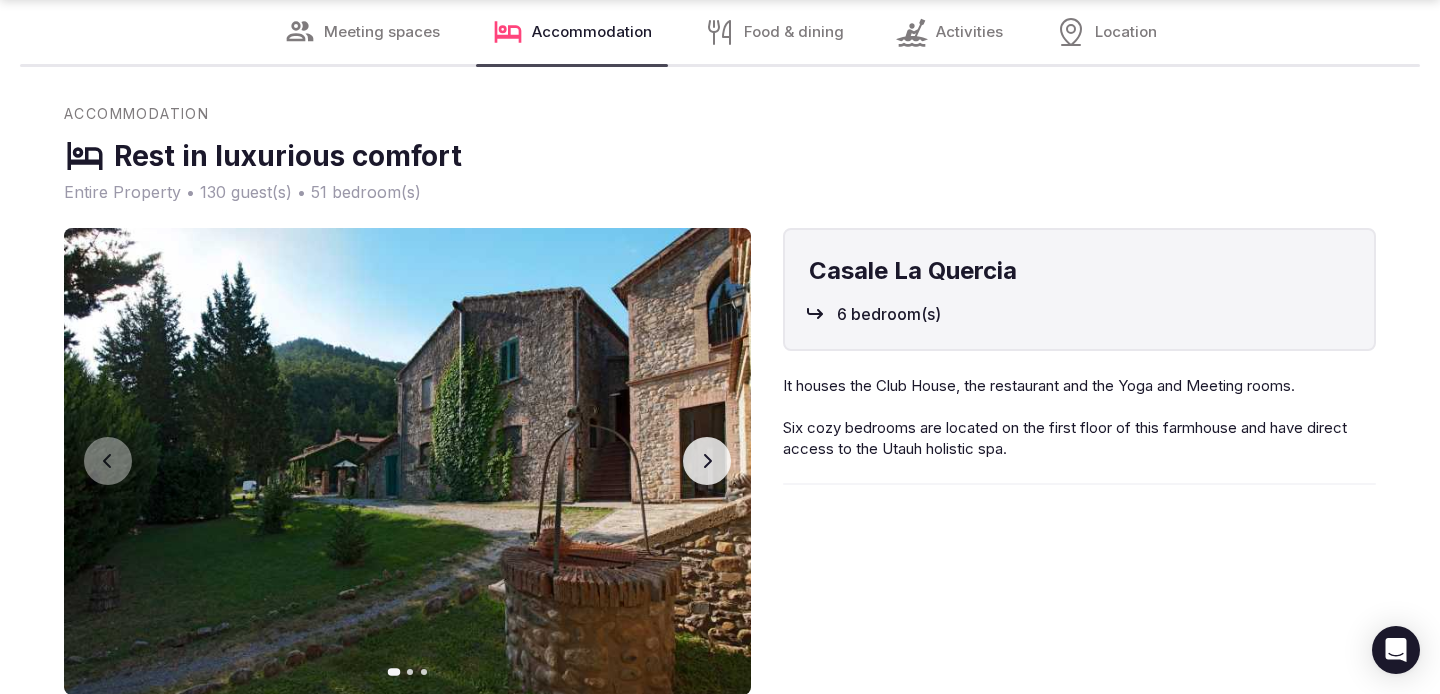 scroll, scrollTop: 5440, scrollLeft: 0, axis: vertical 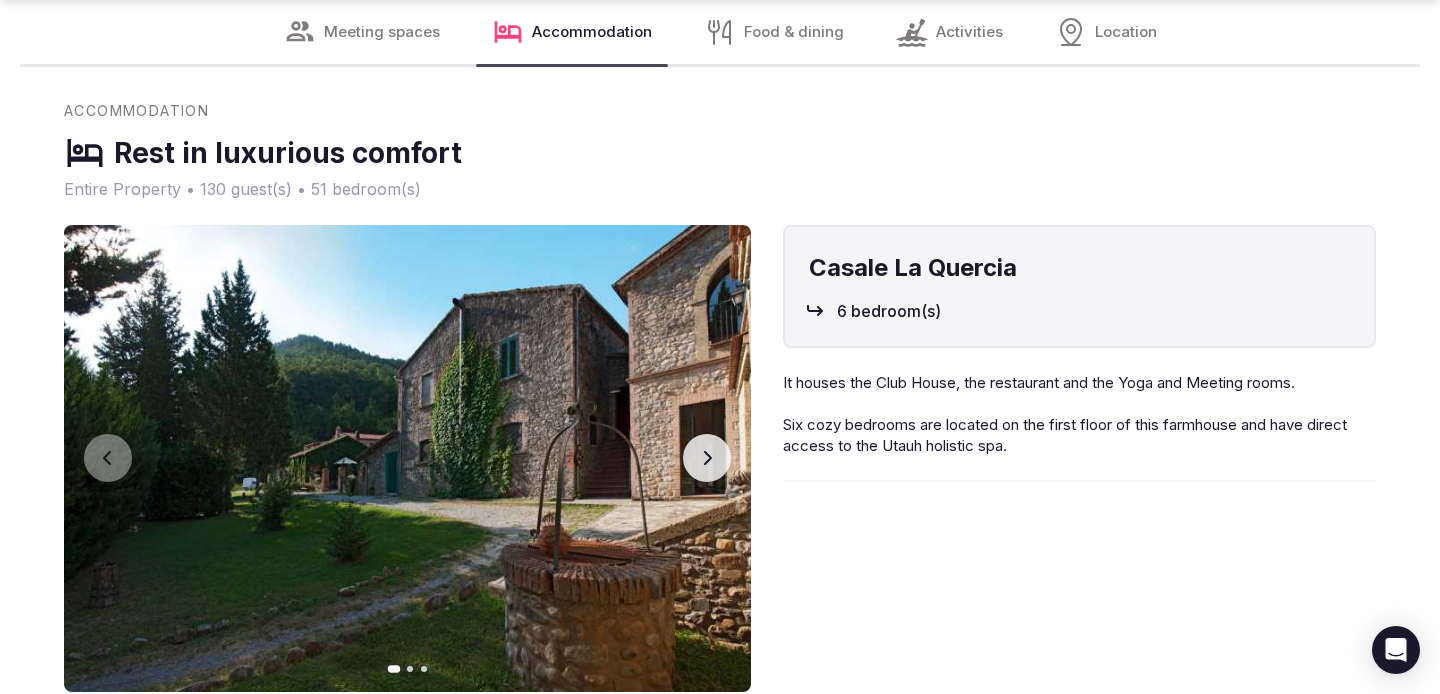 click 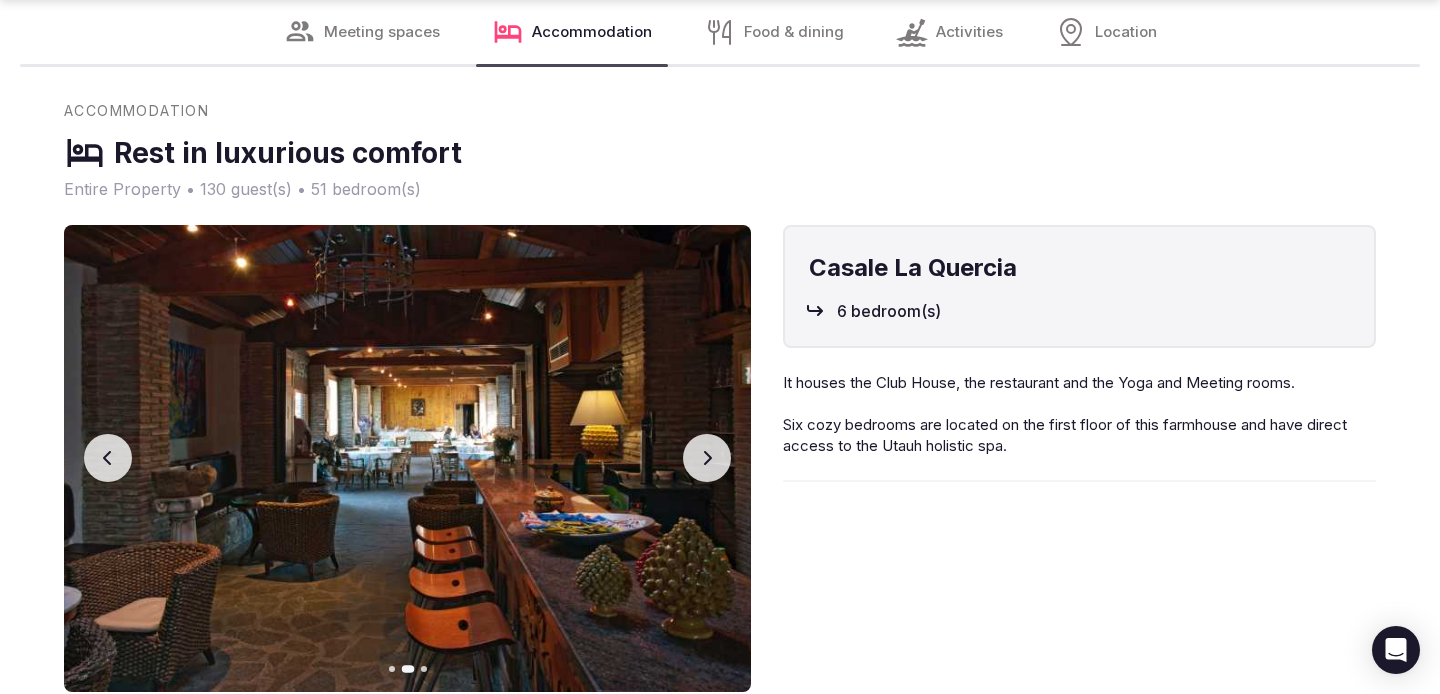 click 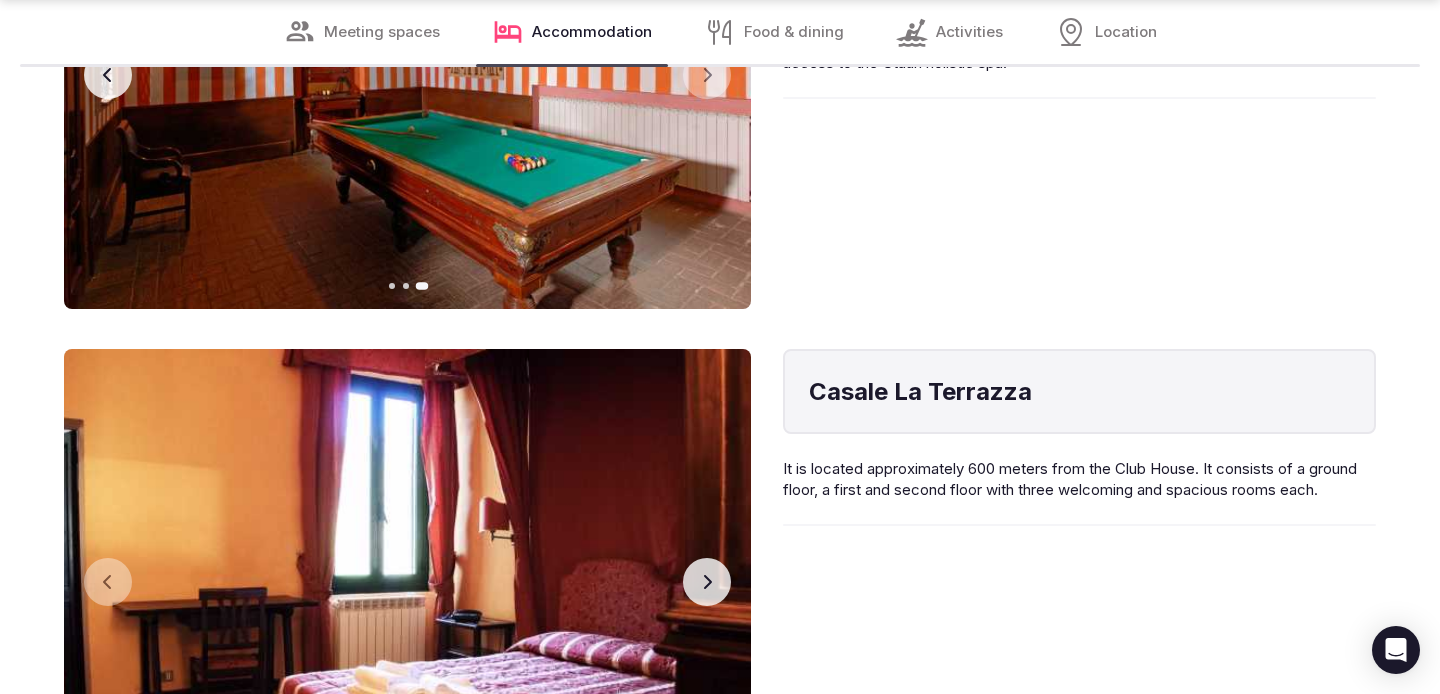scroll, scrollTop: 5937, scrollLeft: 0, axis: vertical 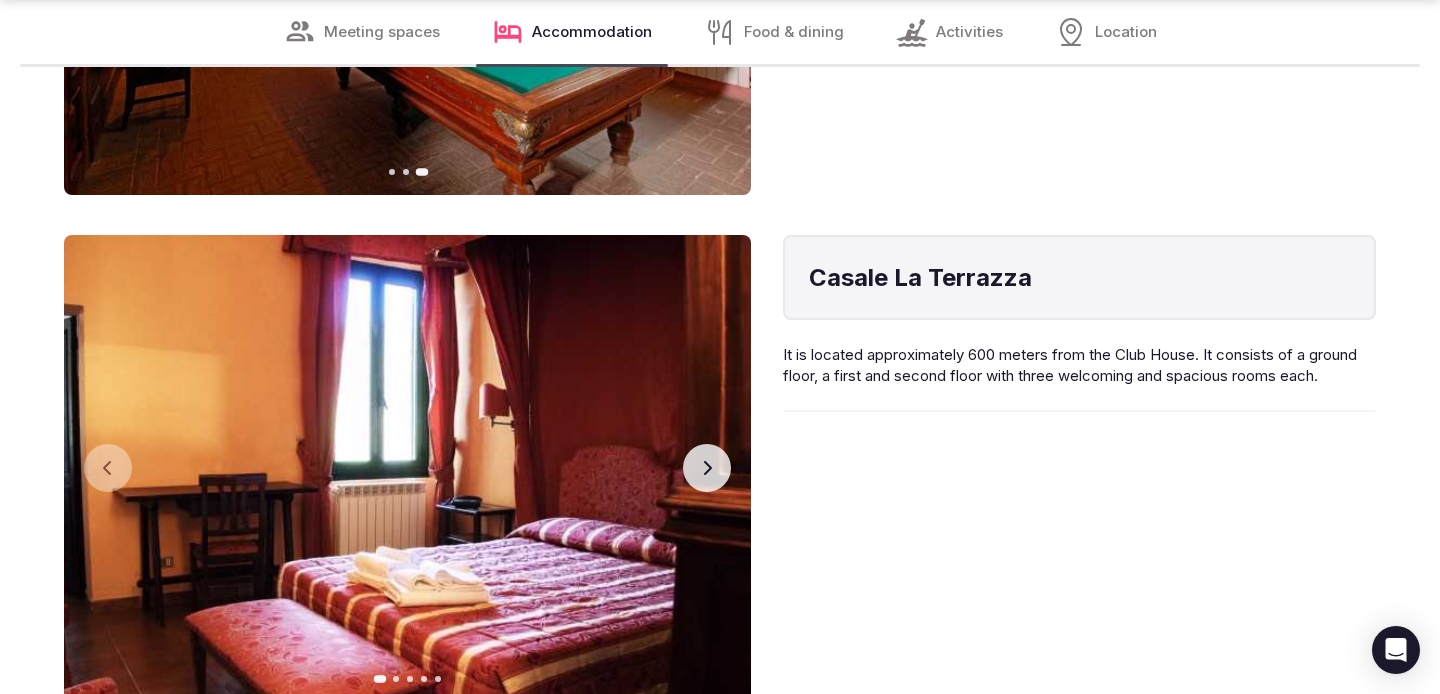 click on "Next slide" at bounding box center [707, 468] 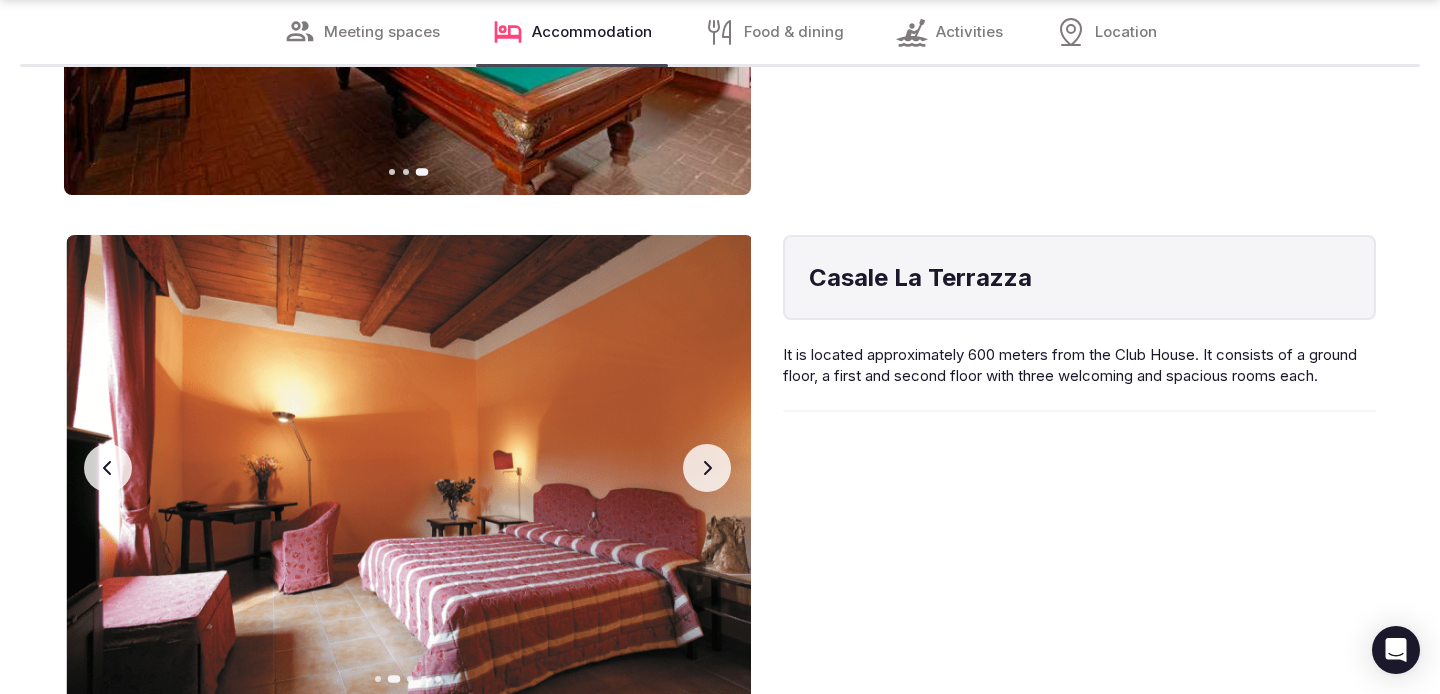 click on "Next slide" at bounding box center [707, 468] 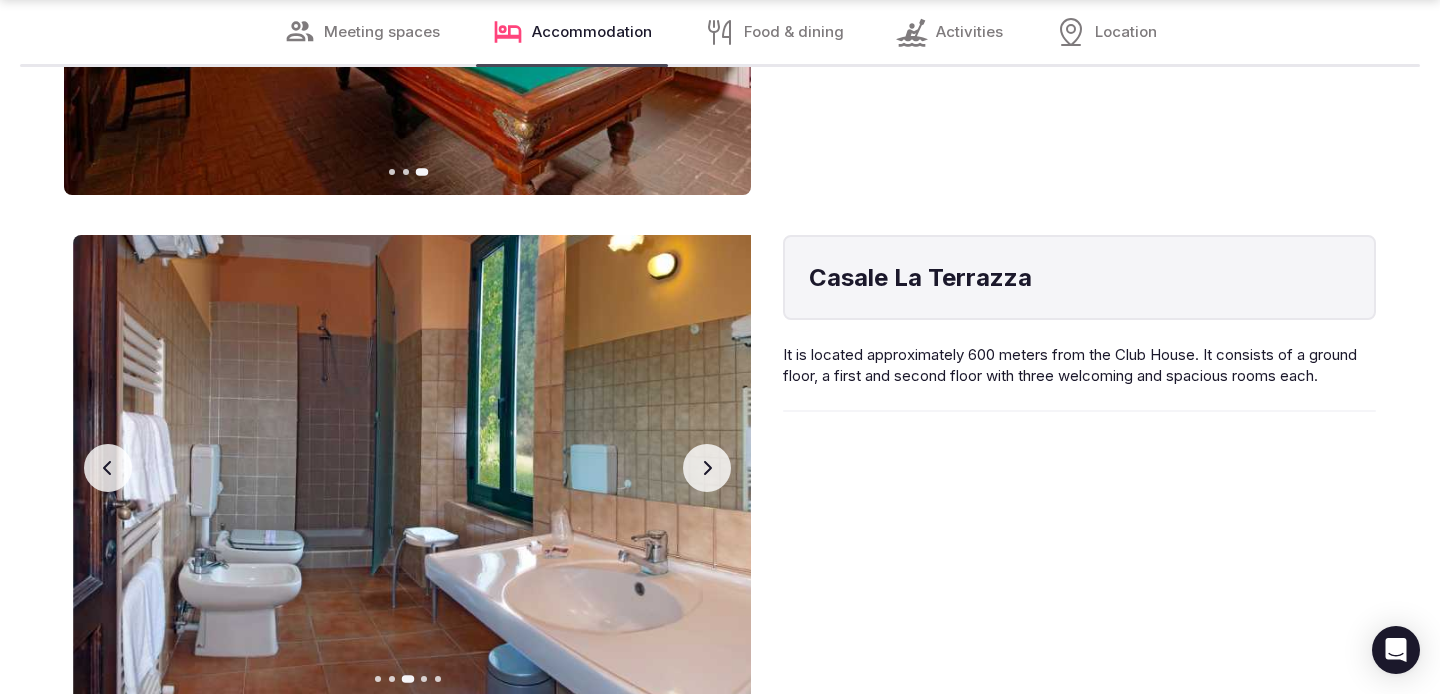click on "Next slide" at bounding box center [707, 468] 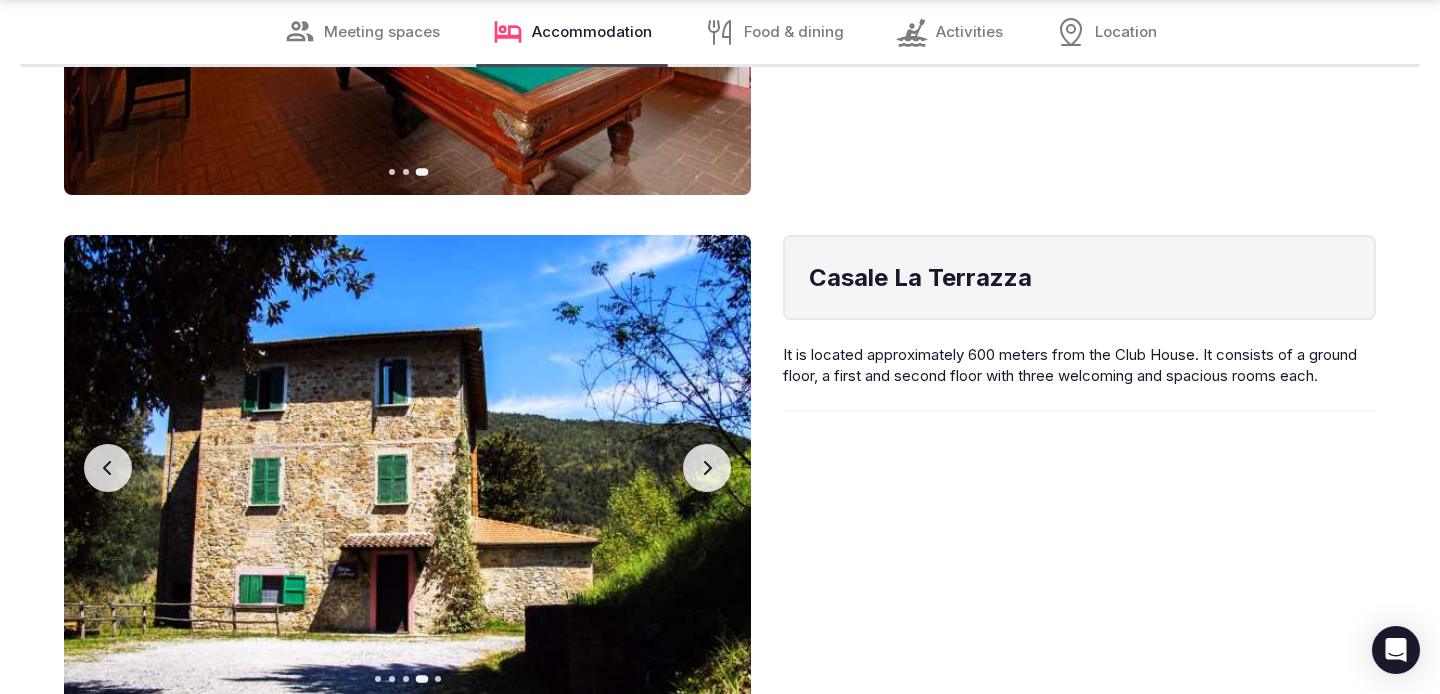 click on "Next slide" at bounding box center (707, 468) 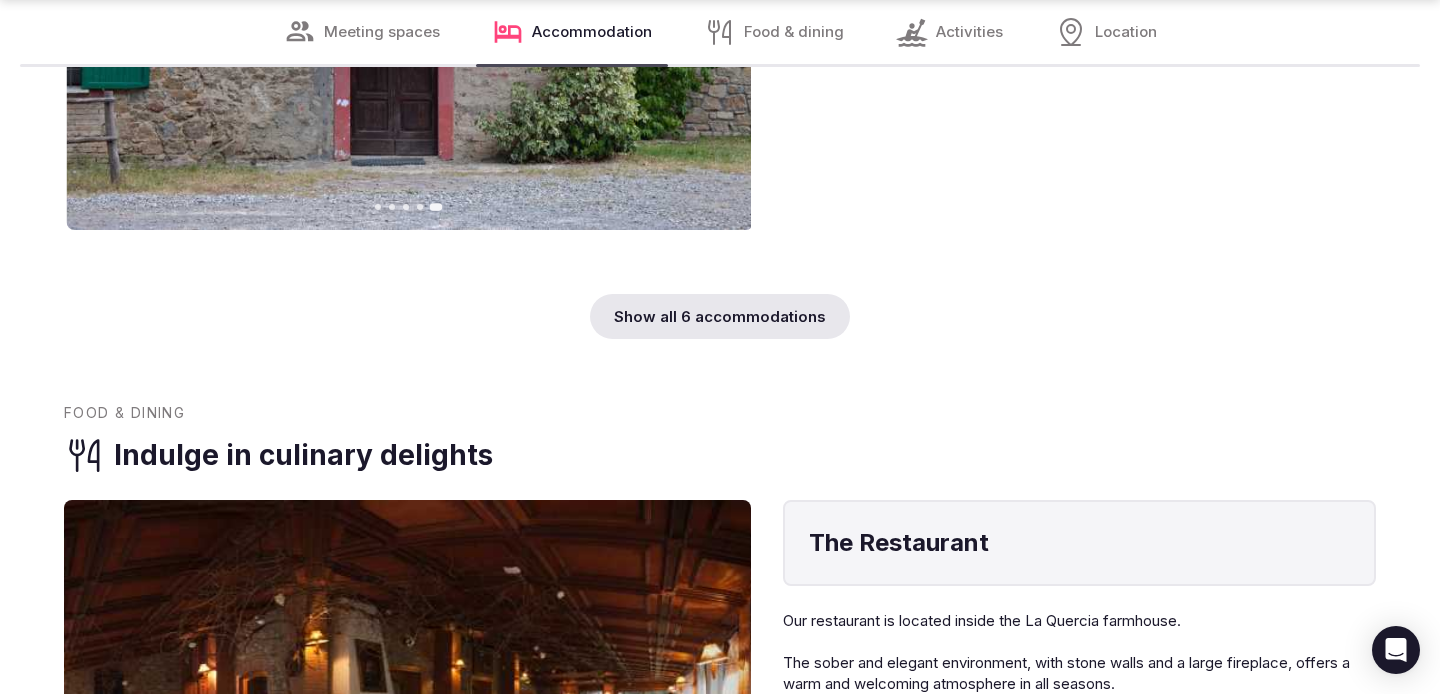 scroll, scrollTop: 6513, scrollLeft: 0, axis: vertical 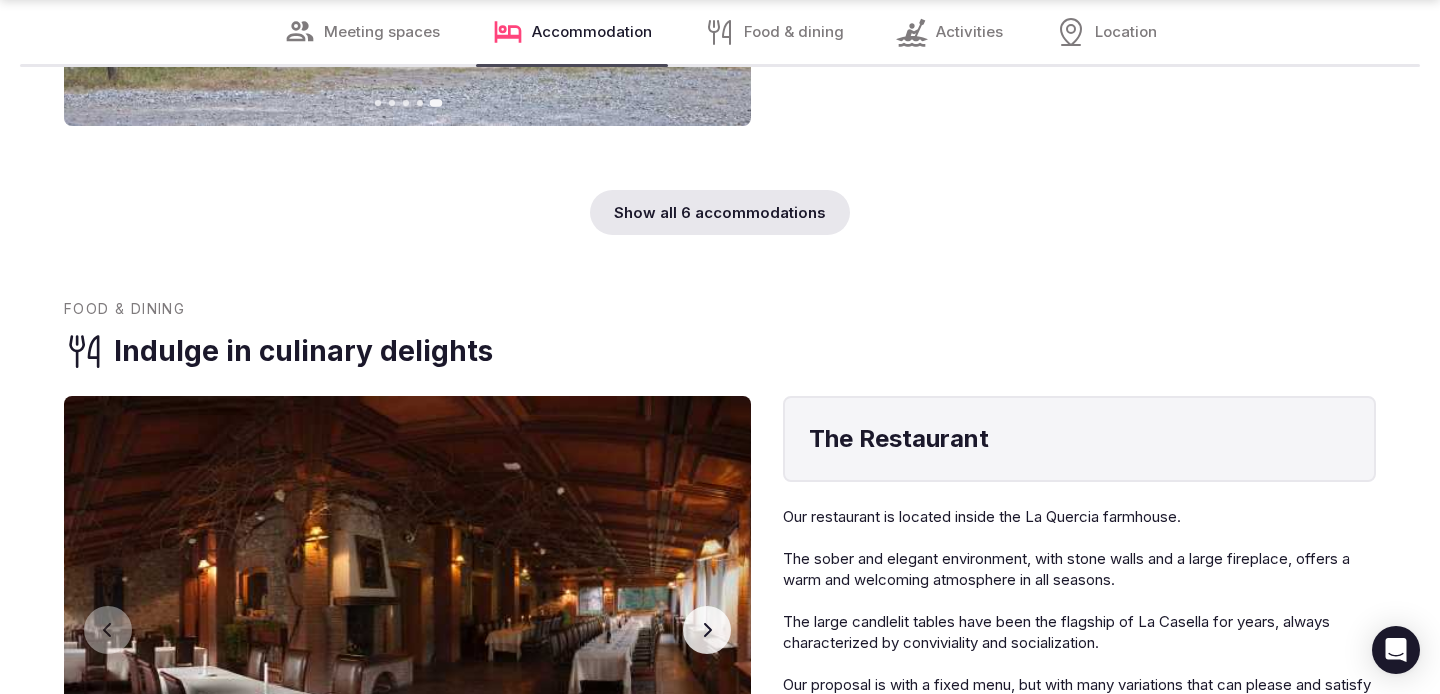 click on "Show all 6 accommodations" at bounding box center (720, 212) 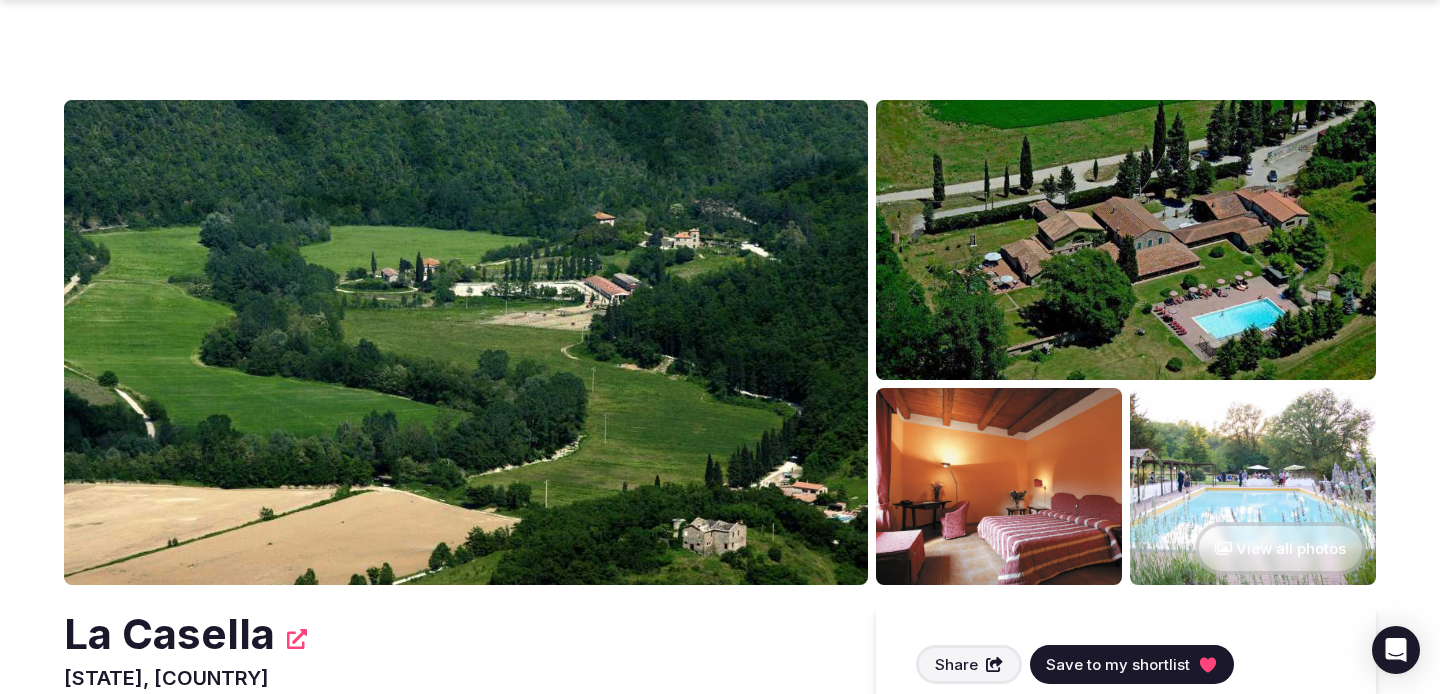 scroll, scrollTop: 272, scrollLeft: 0, axis: vertical 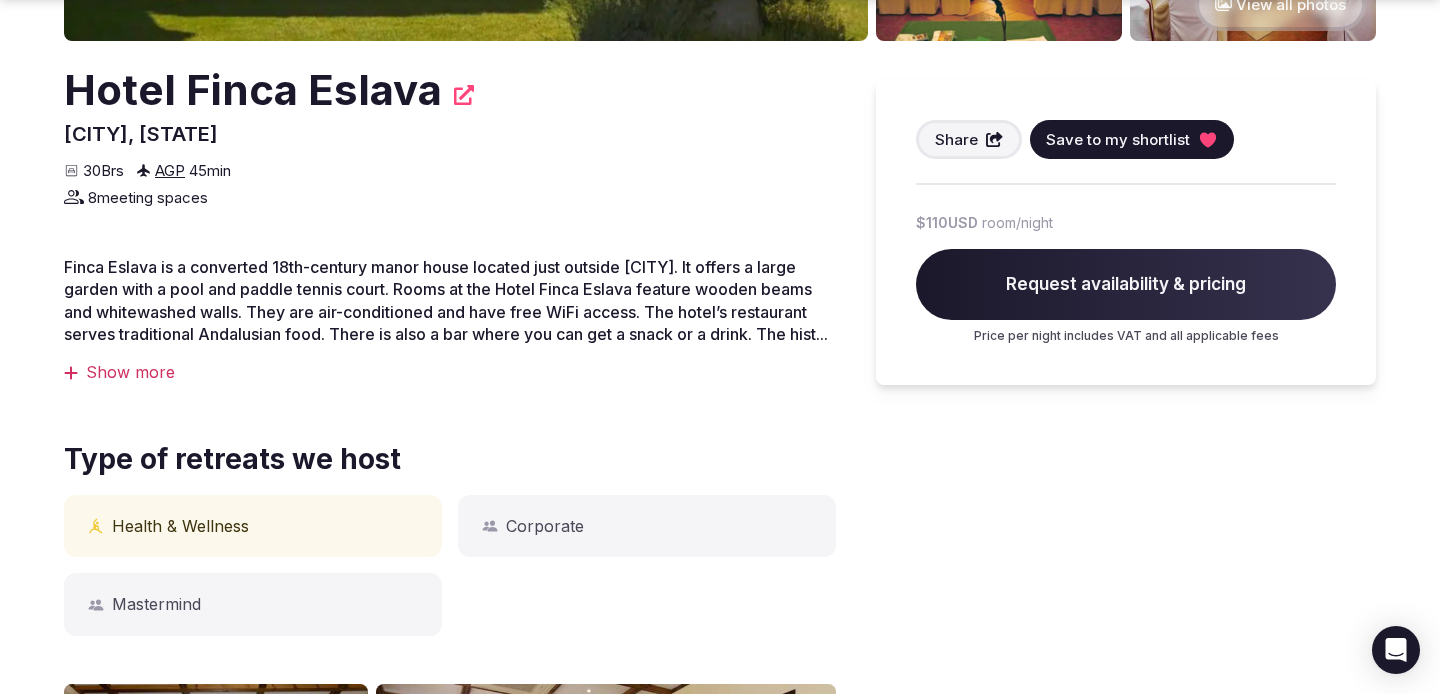 click on "Show more" at bounding box center (450, 372) 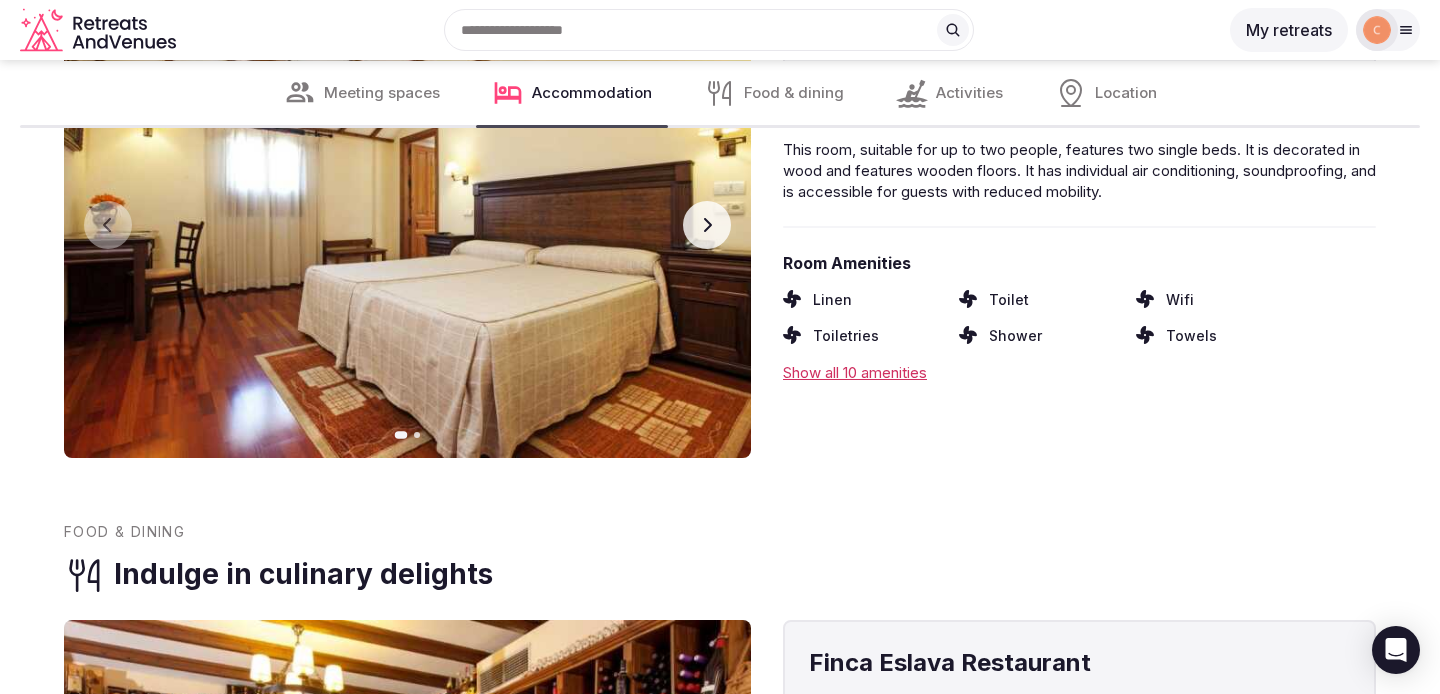 scroll, scrollTop: 2859, scrollLeft: 0, axis: vertical 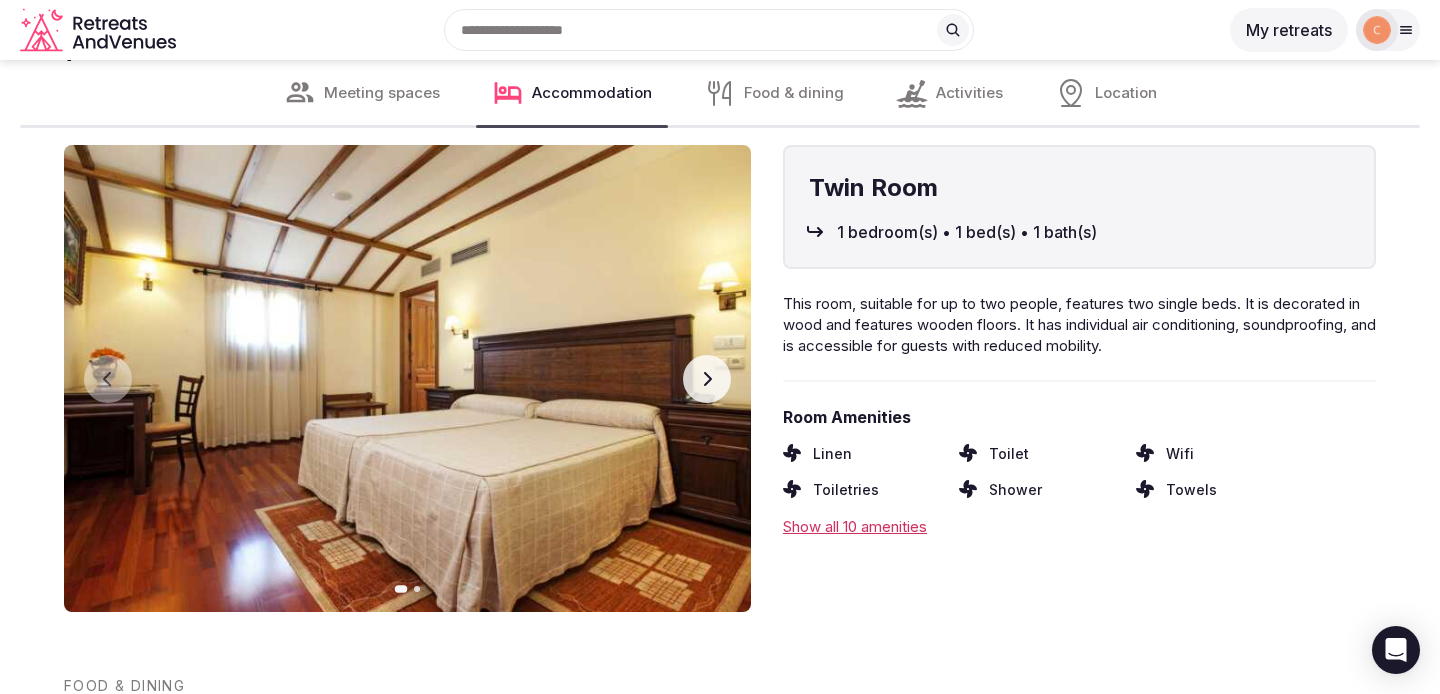 click on "Next slide" at bounding box center [707, 379] 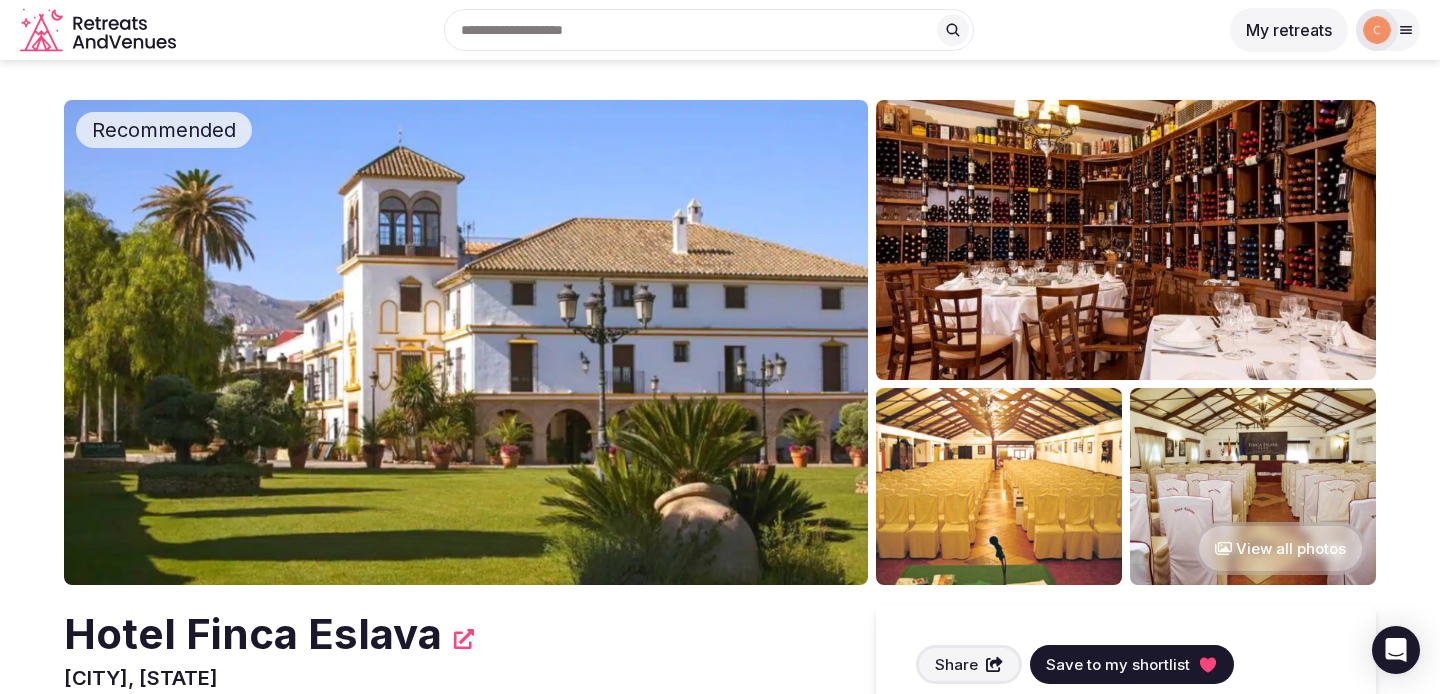 scroll, scrollTop: 80, scrollLeft: 0, axis: vertical 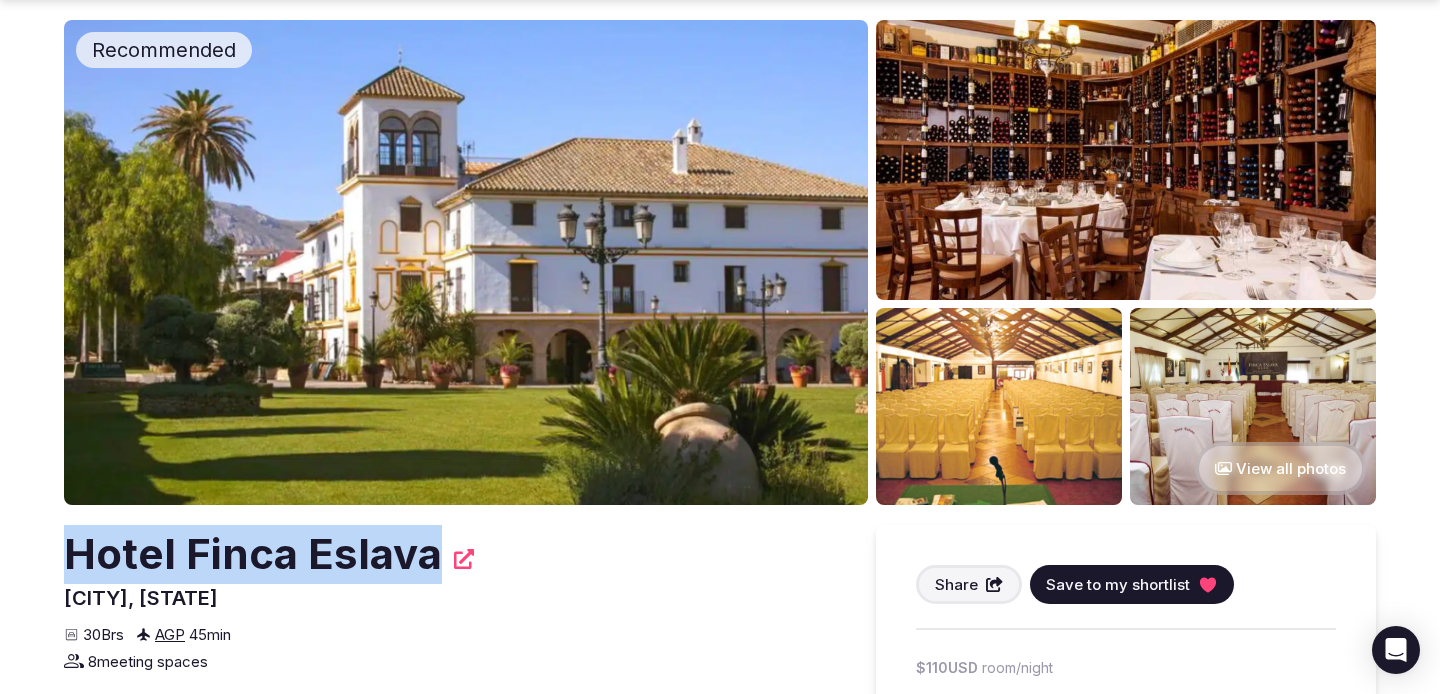 drag, startPoint x: 27, startPoint y: 554, endPoint x: 430, endPoint y: 562, distance: 403.0794 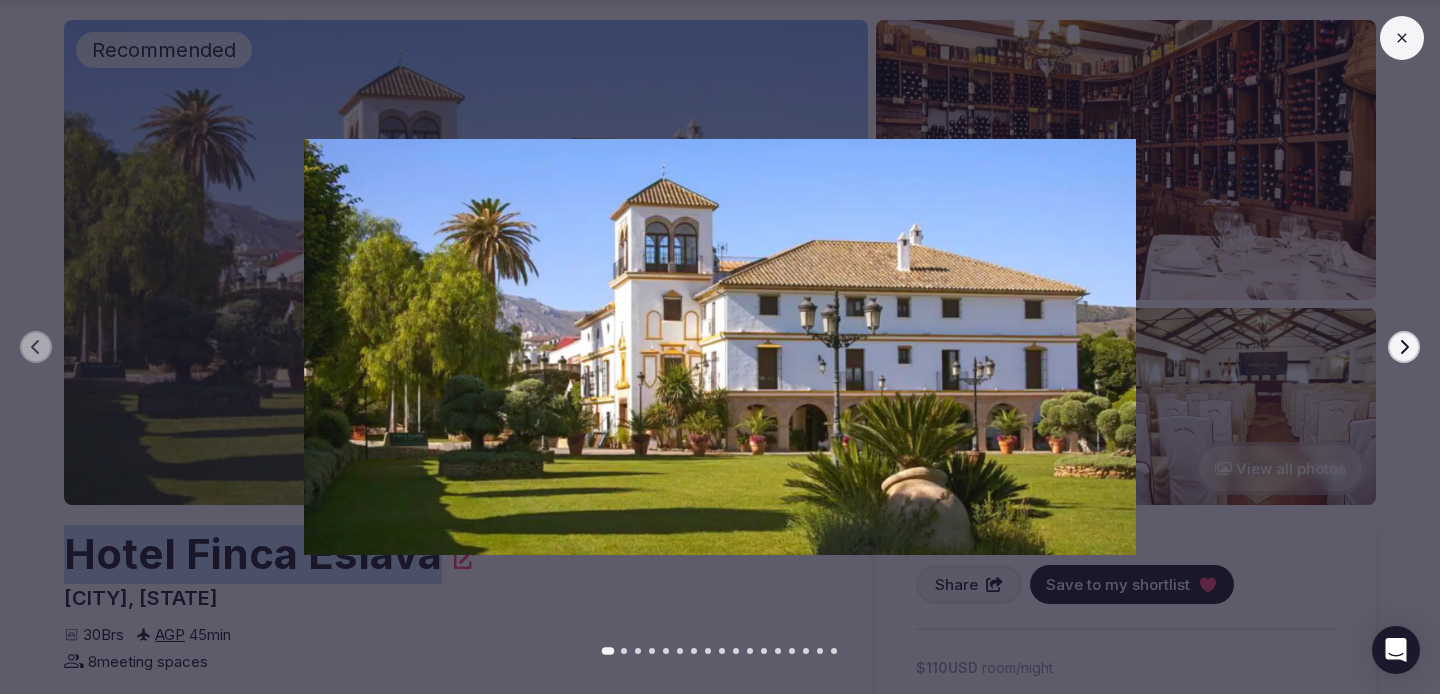 click 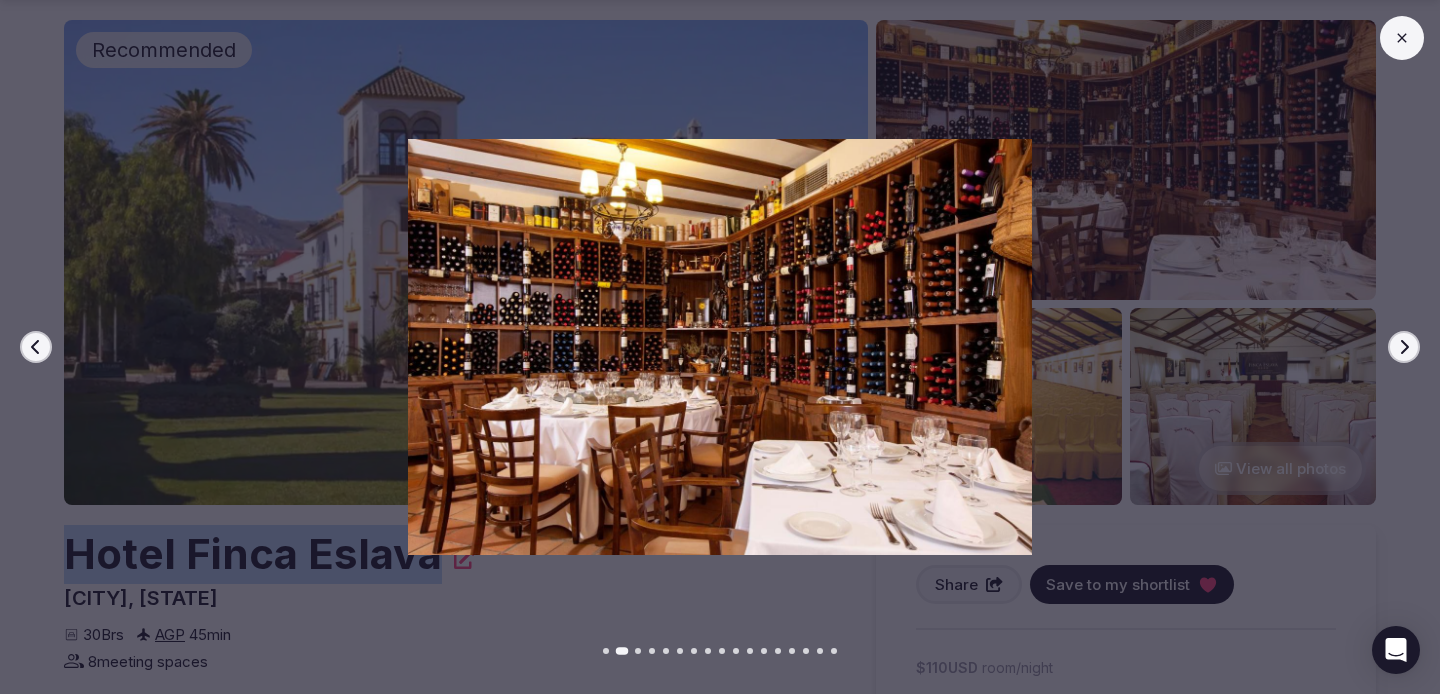 click 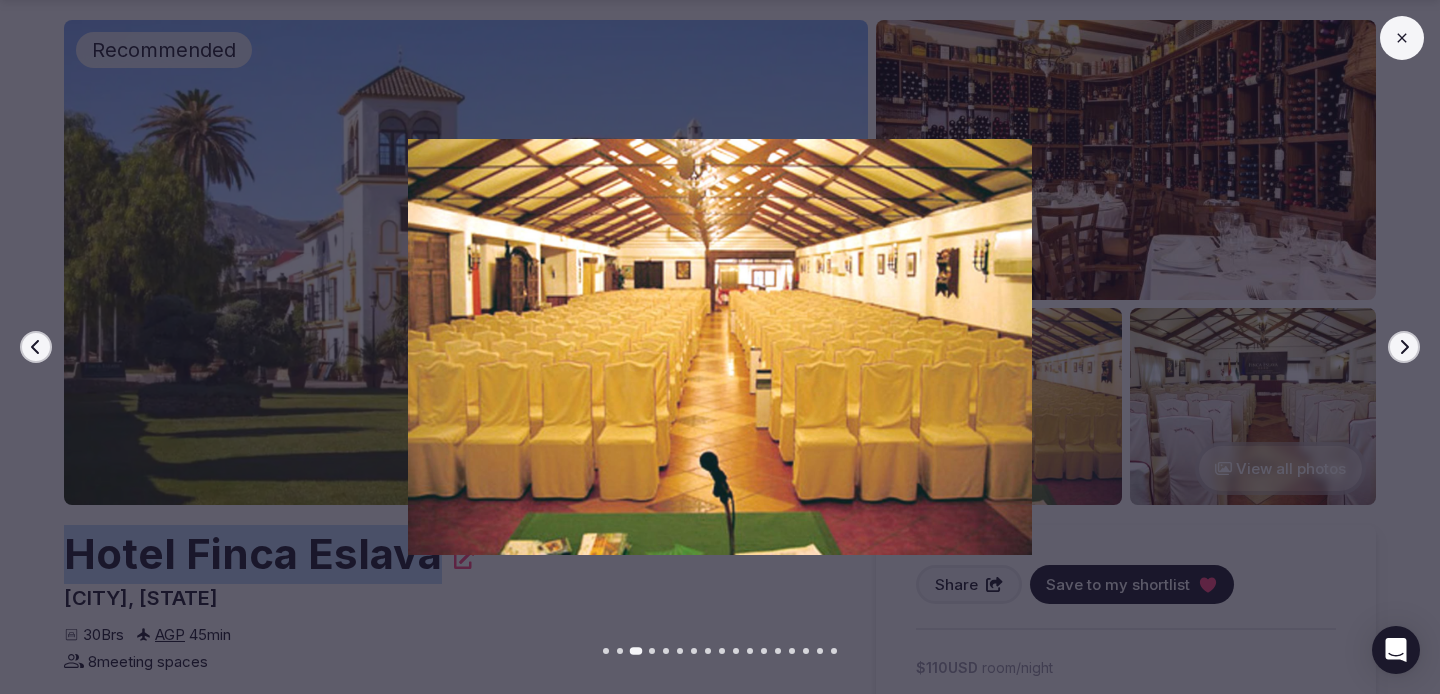 click 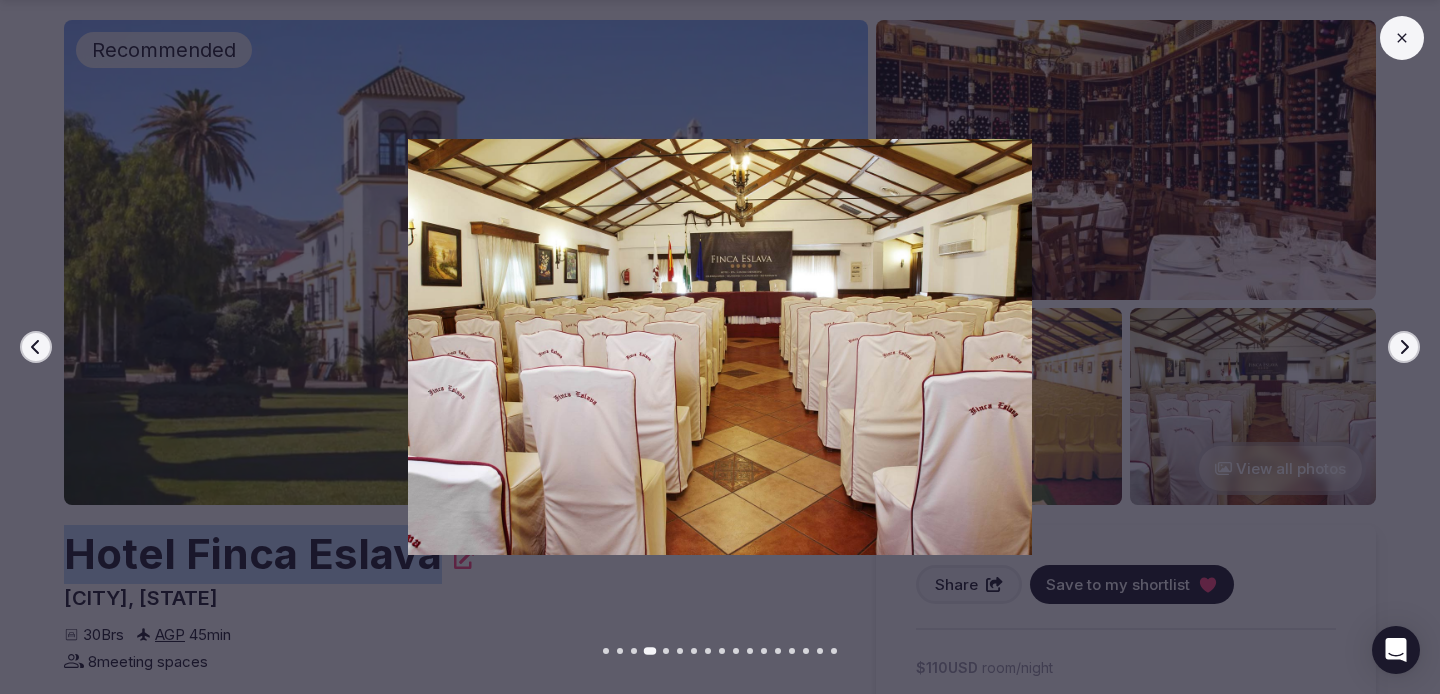 click 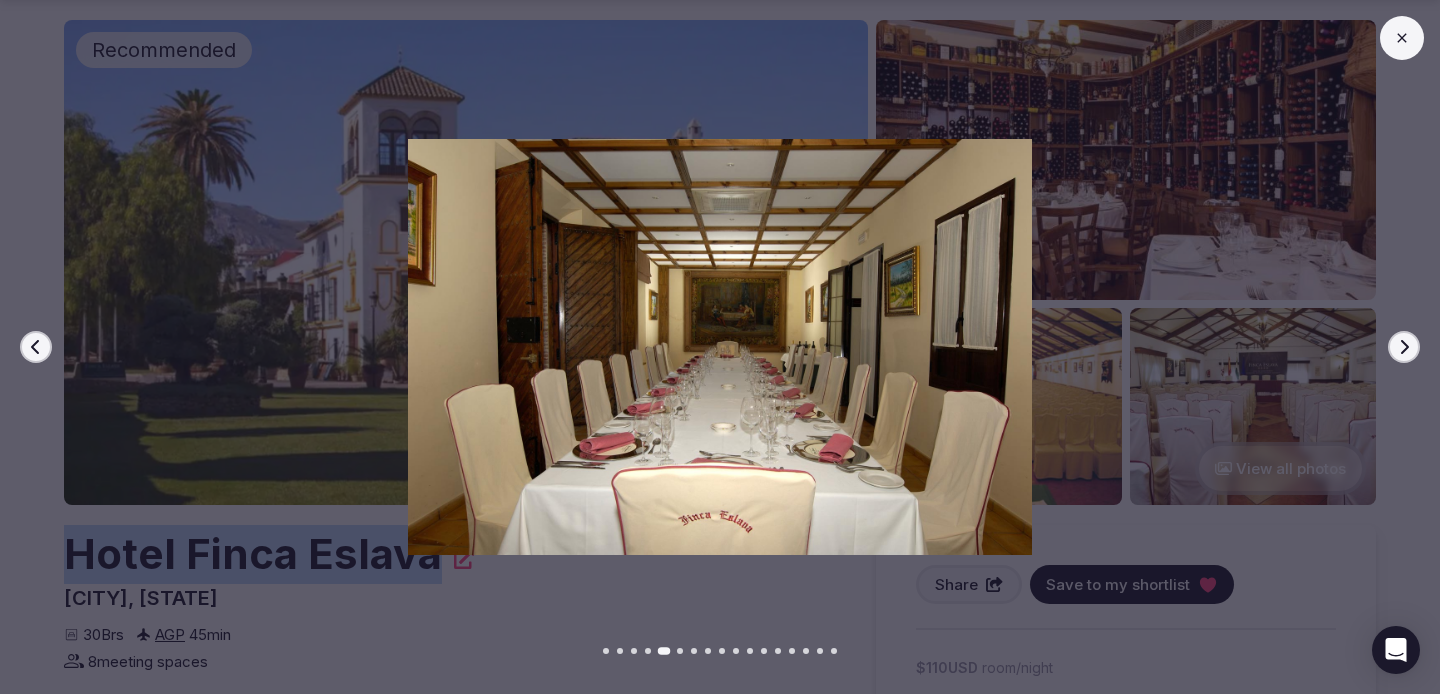 click 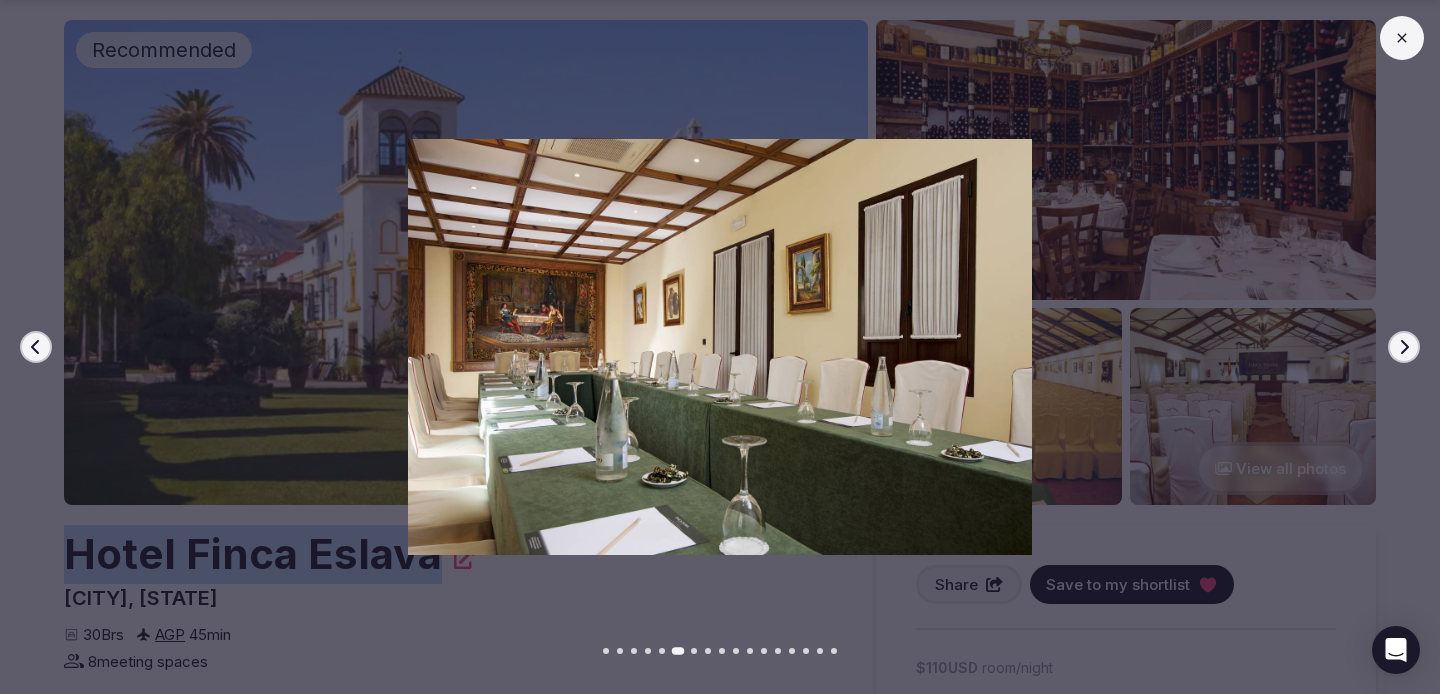click 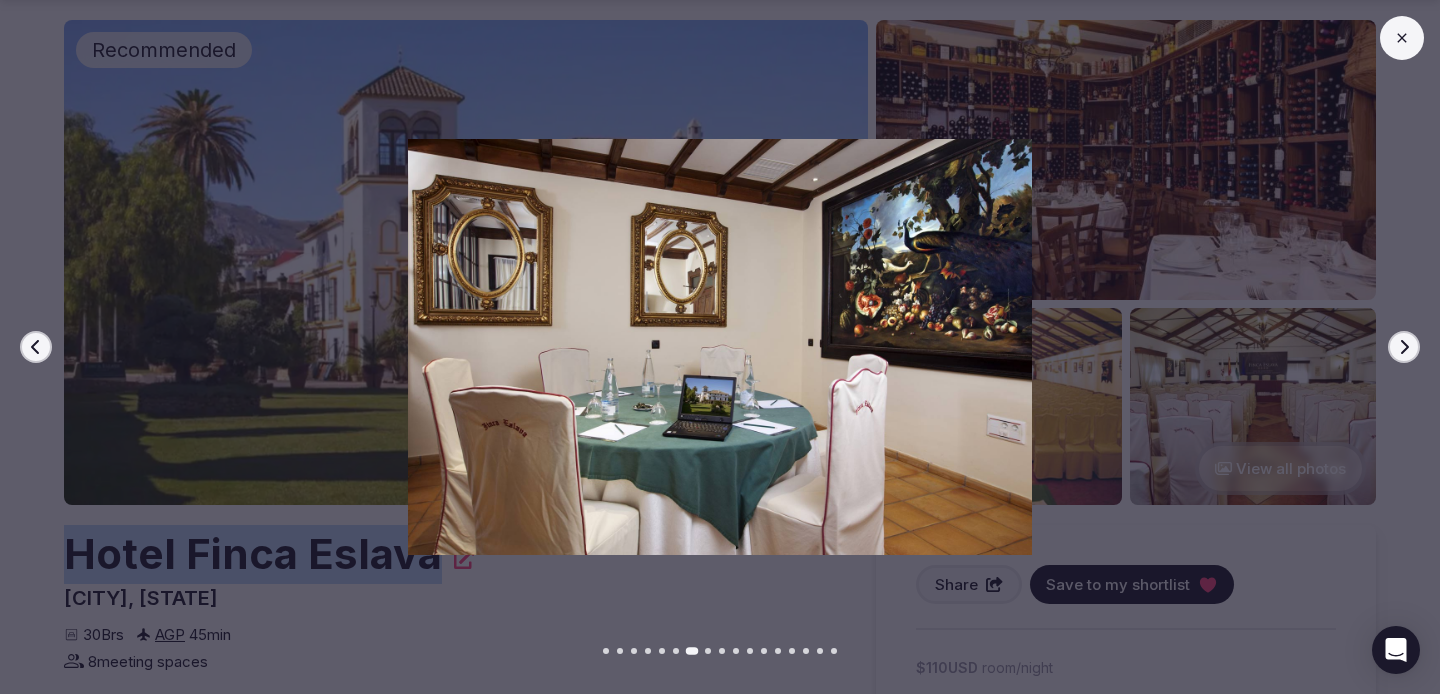 click 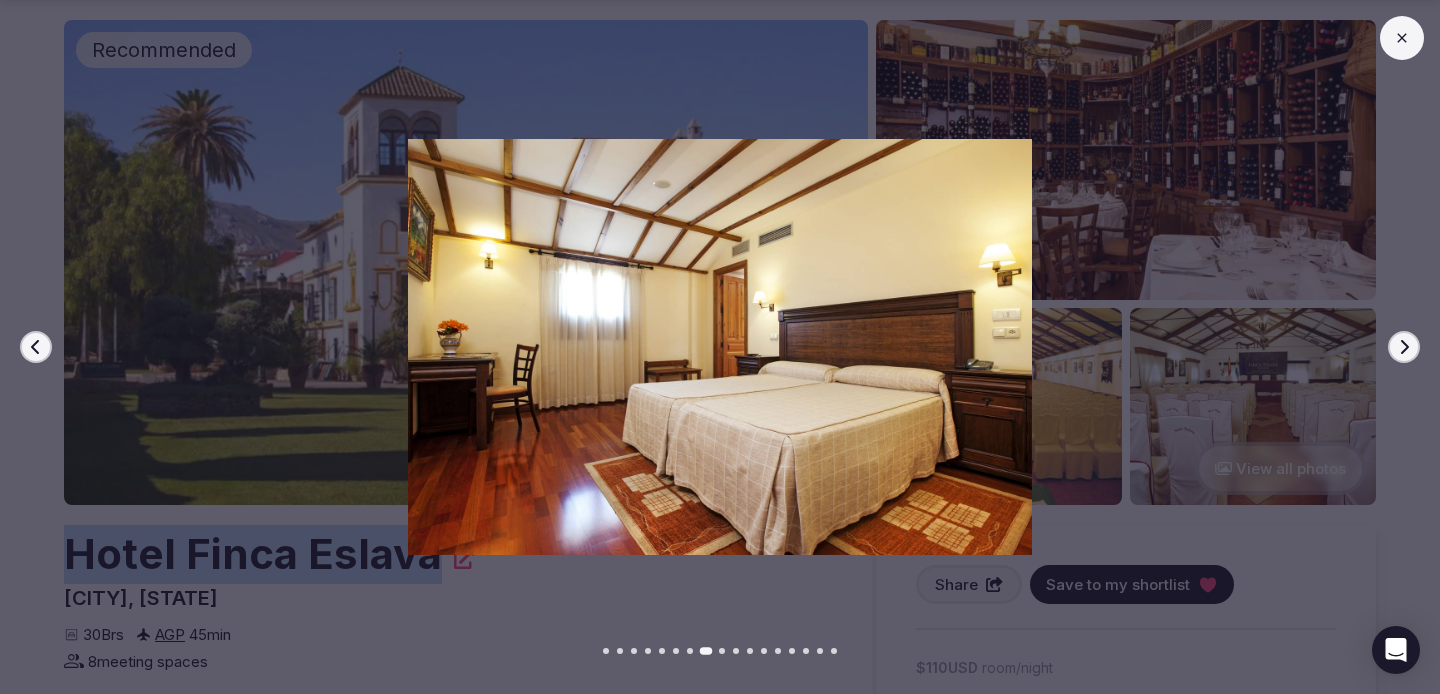click 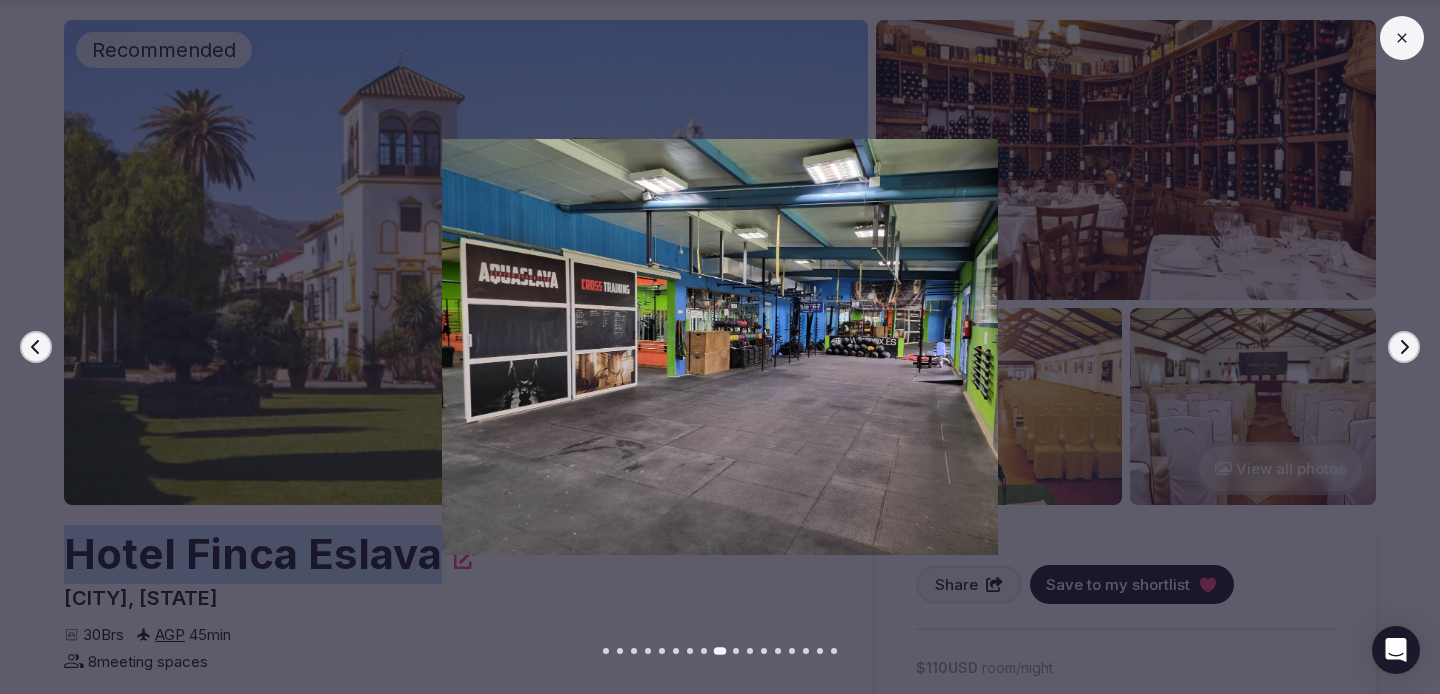 click 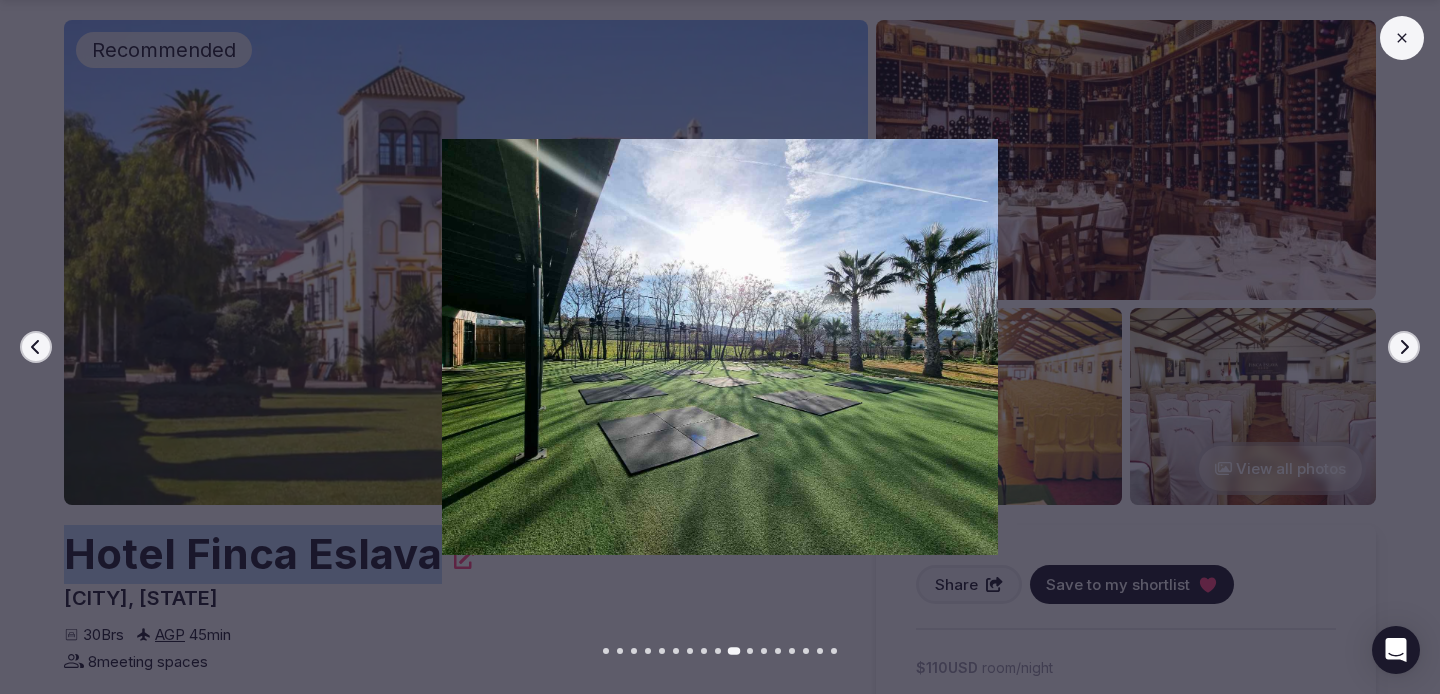click 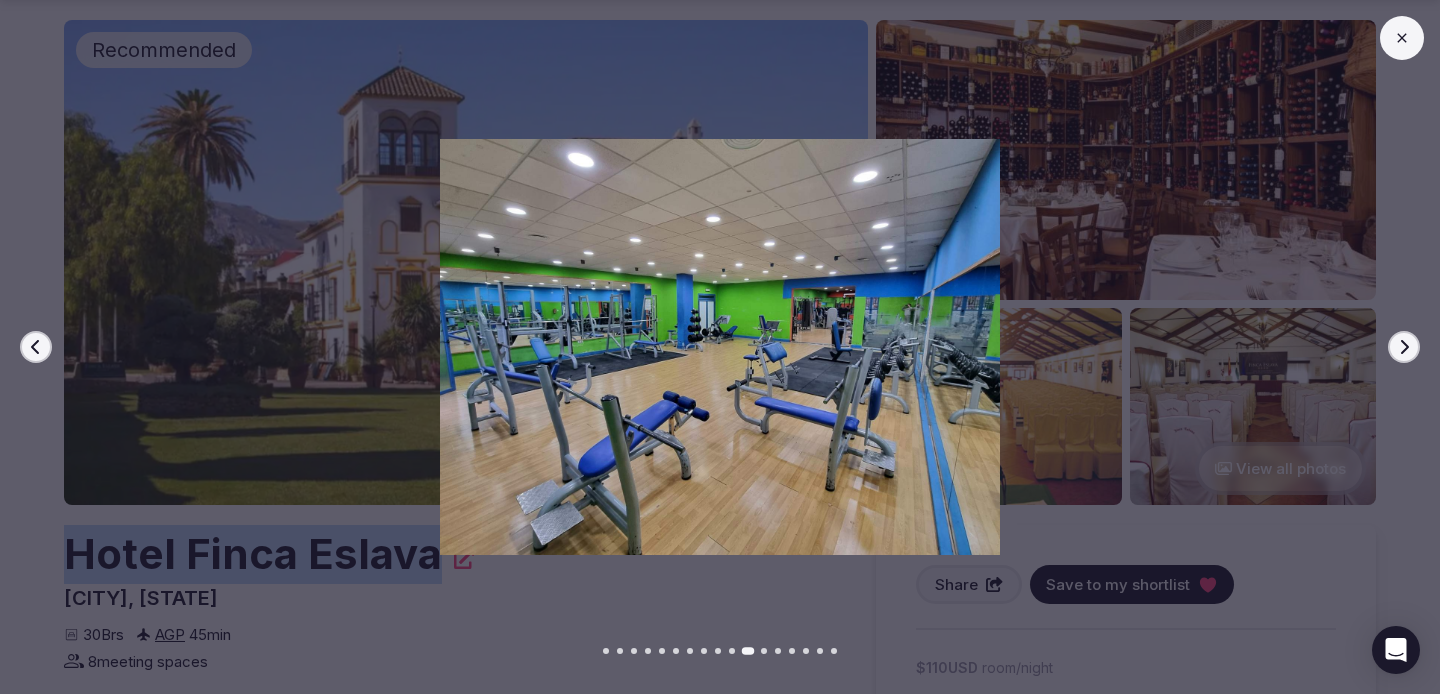 click 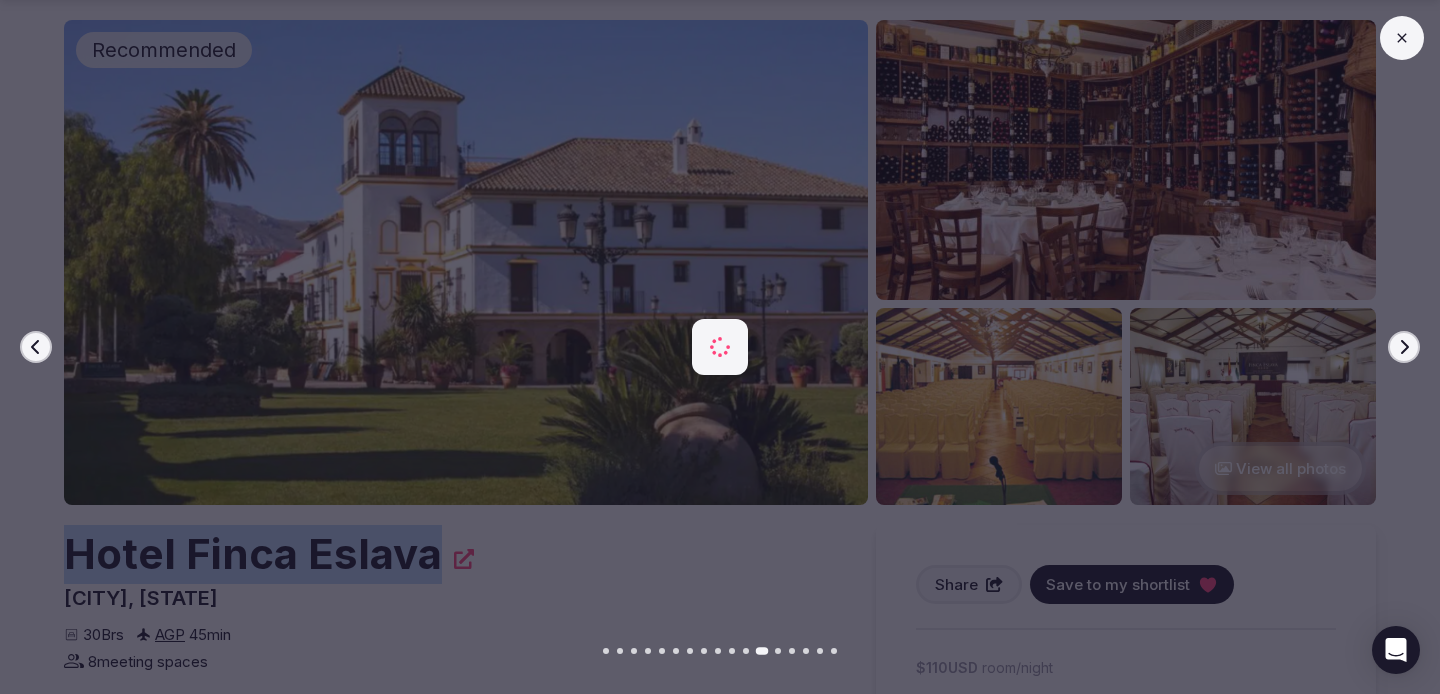click 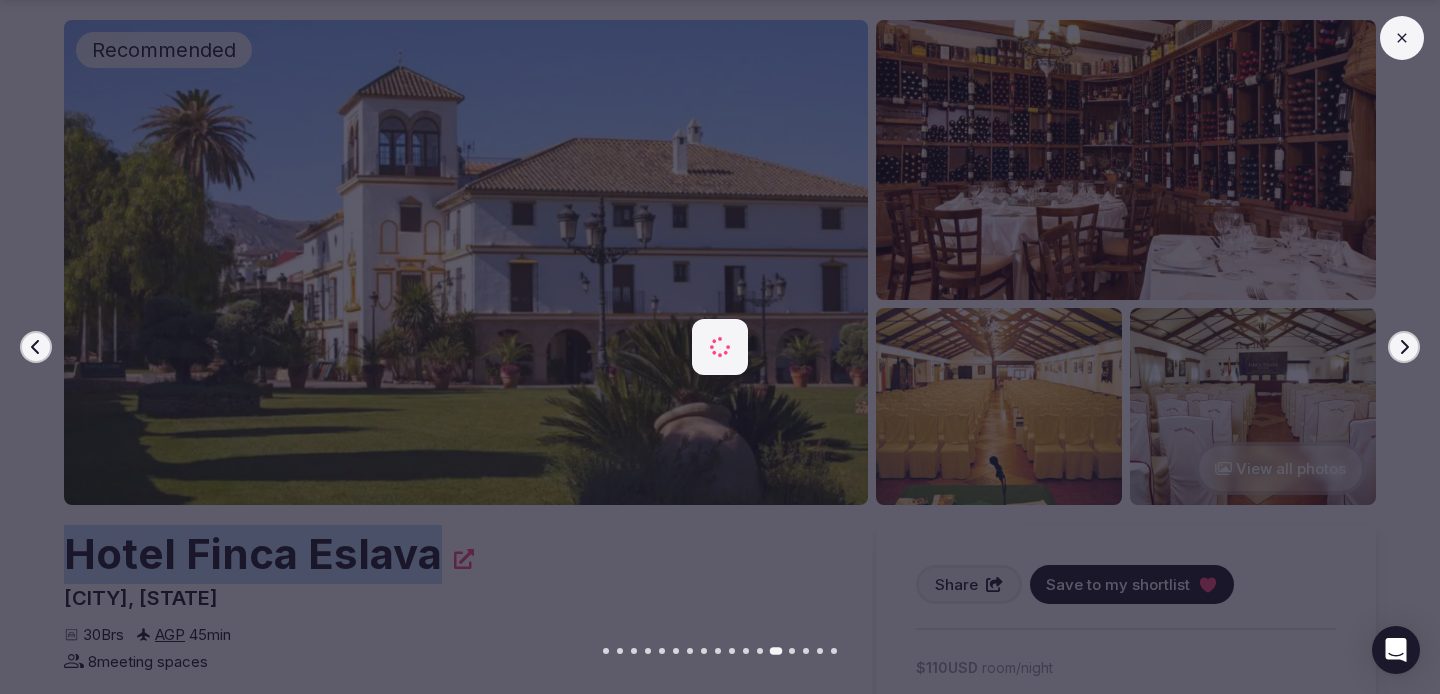 click 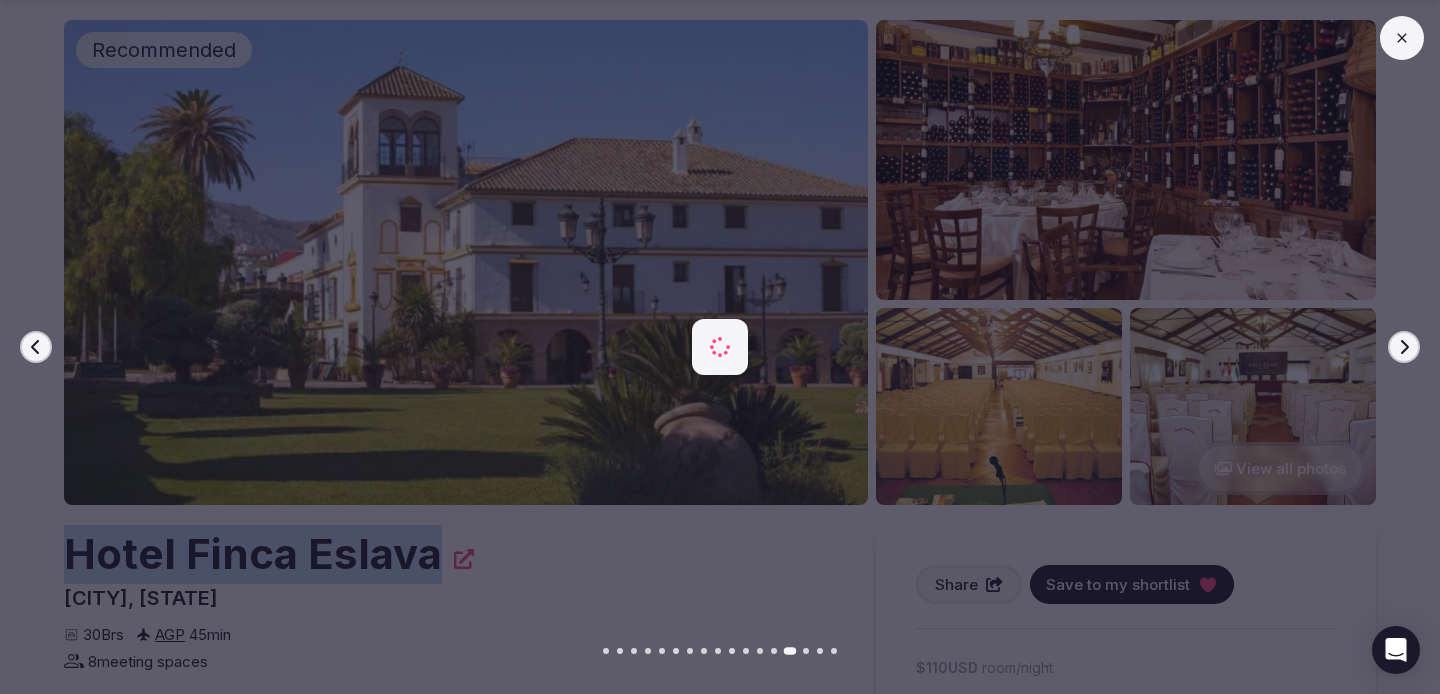 click 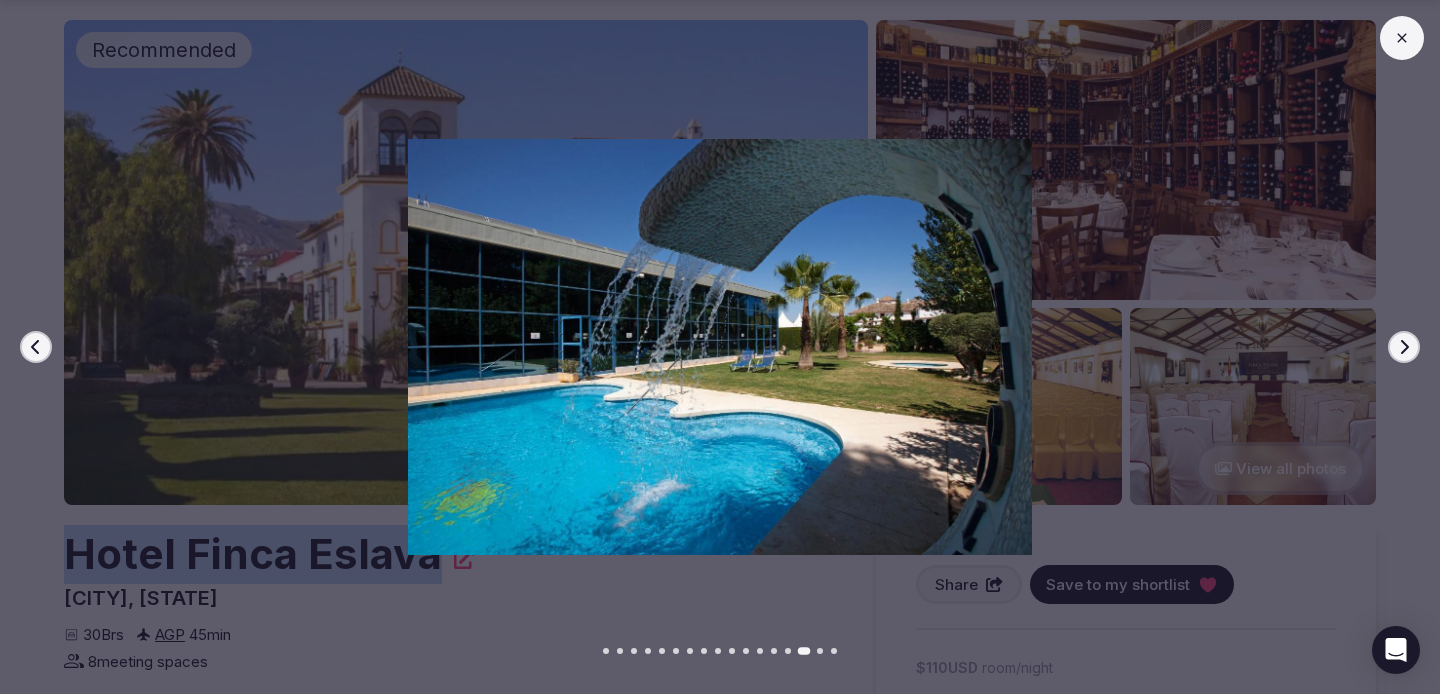 click 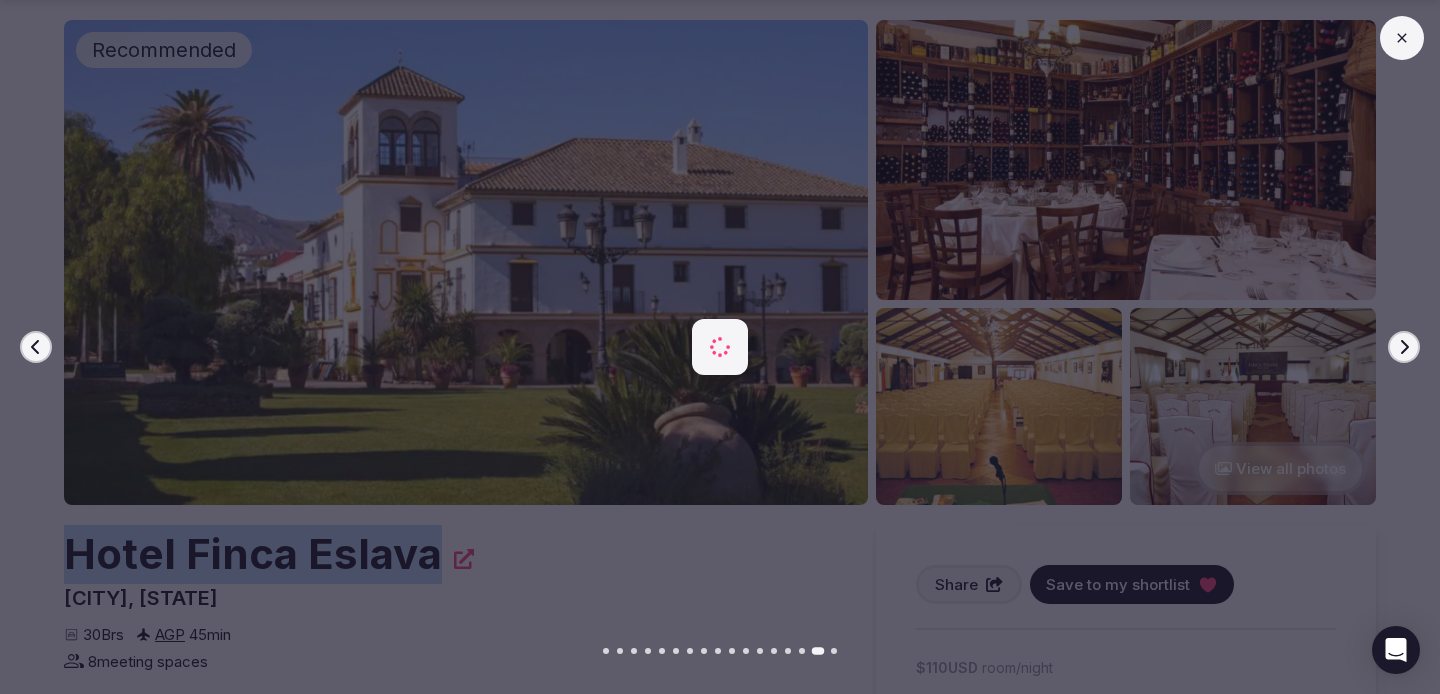 click 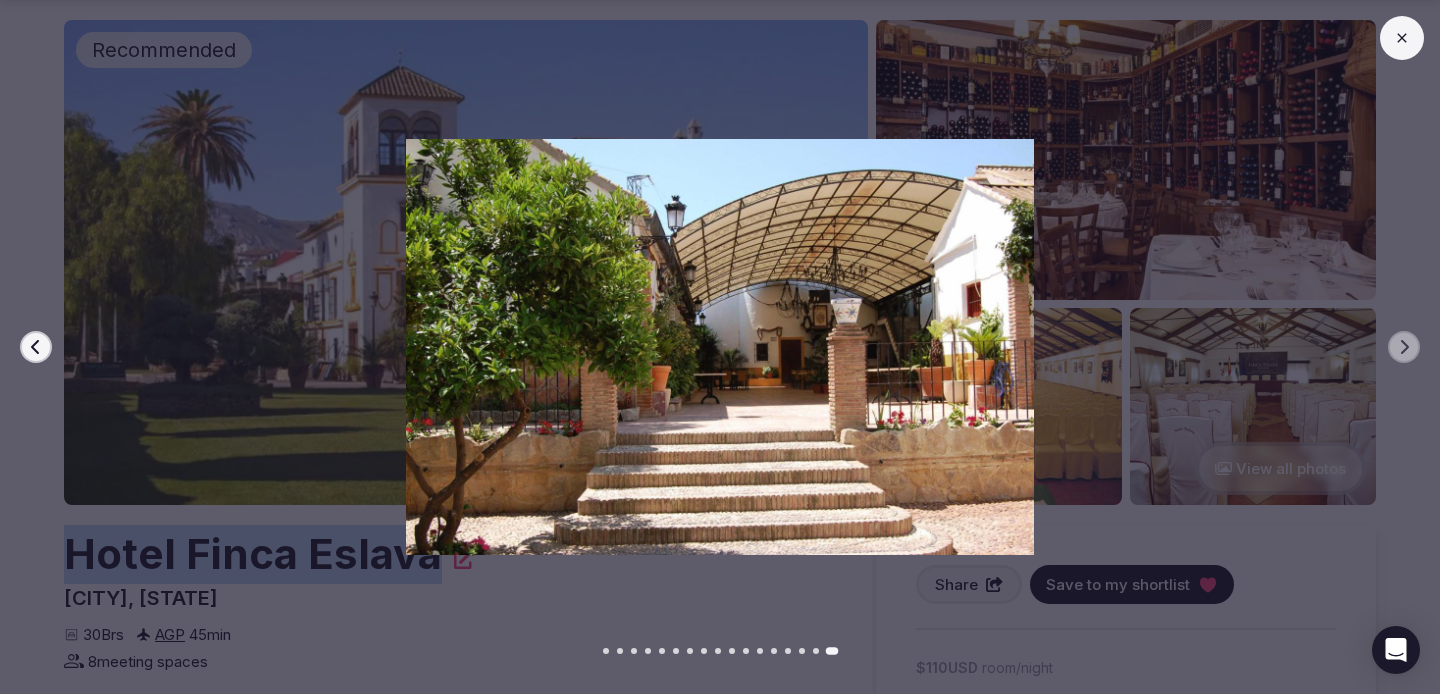 click at bounding box center [1402, 38] 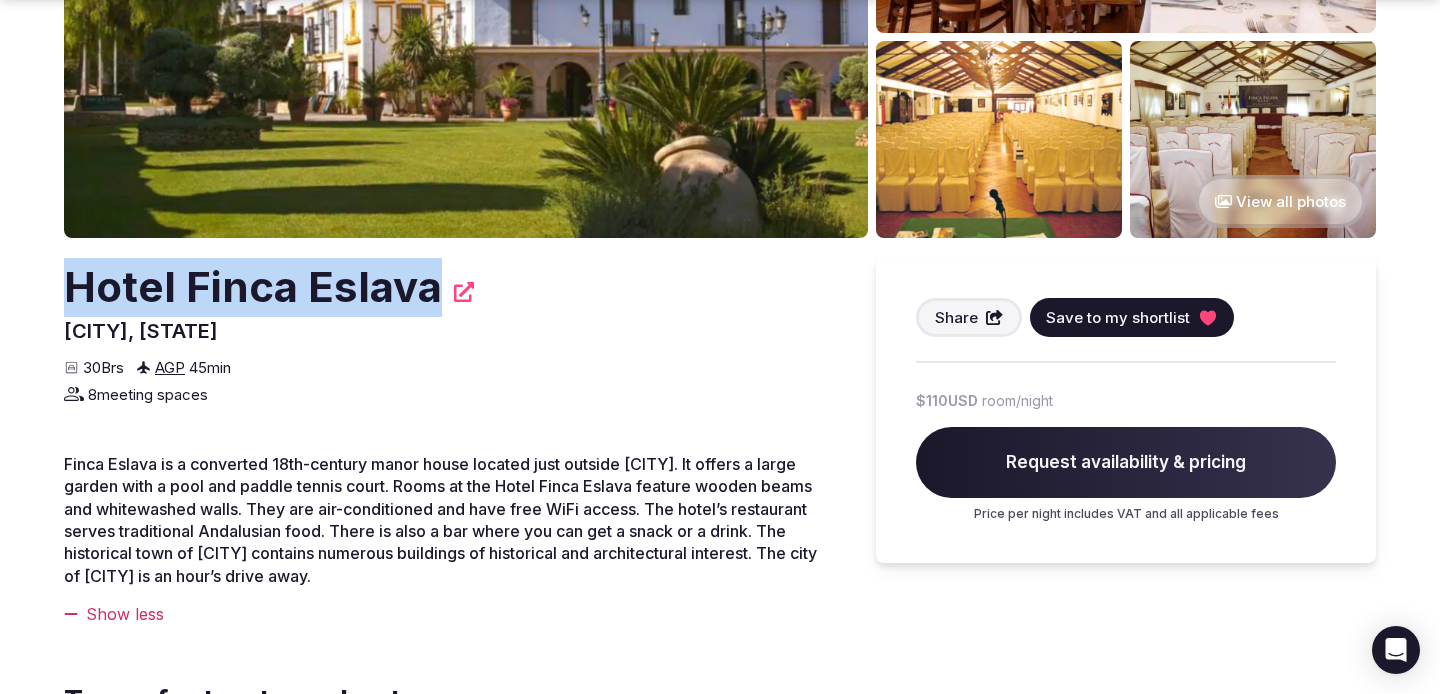 scroll, scrollTop: 480, scrollLeft: 0, axis: vertical 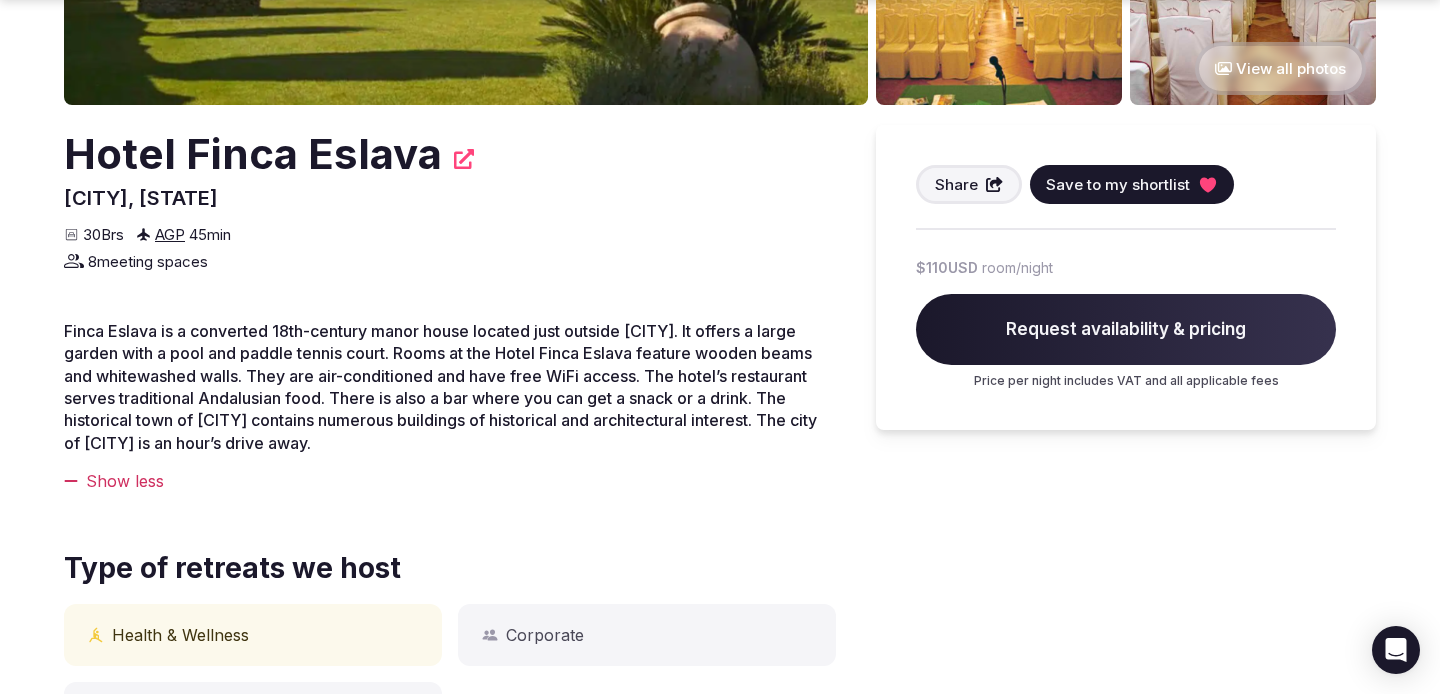 click on "Finca Eslava is a converted 18th-century manor house located just outside Antequera. It offers a large garden with a pool and paddle tennis court. Rooms at the Hotel Finca Eslava feature wooden beams and whitewashed walls. They are air-conditioned and have free WiFi access. The hotel’s restaurant serves traditional Andalusian food. There is also a bar where you can get a snack or a drink. The historical town of Antequera contains numerous buildings of historical and architectural interest. The city of Granada is an hour’s drive away. Show less" at bounding box center (450, 406) 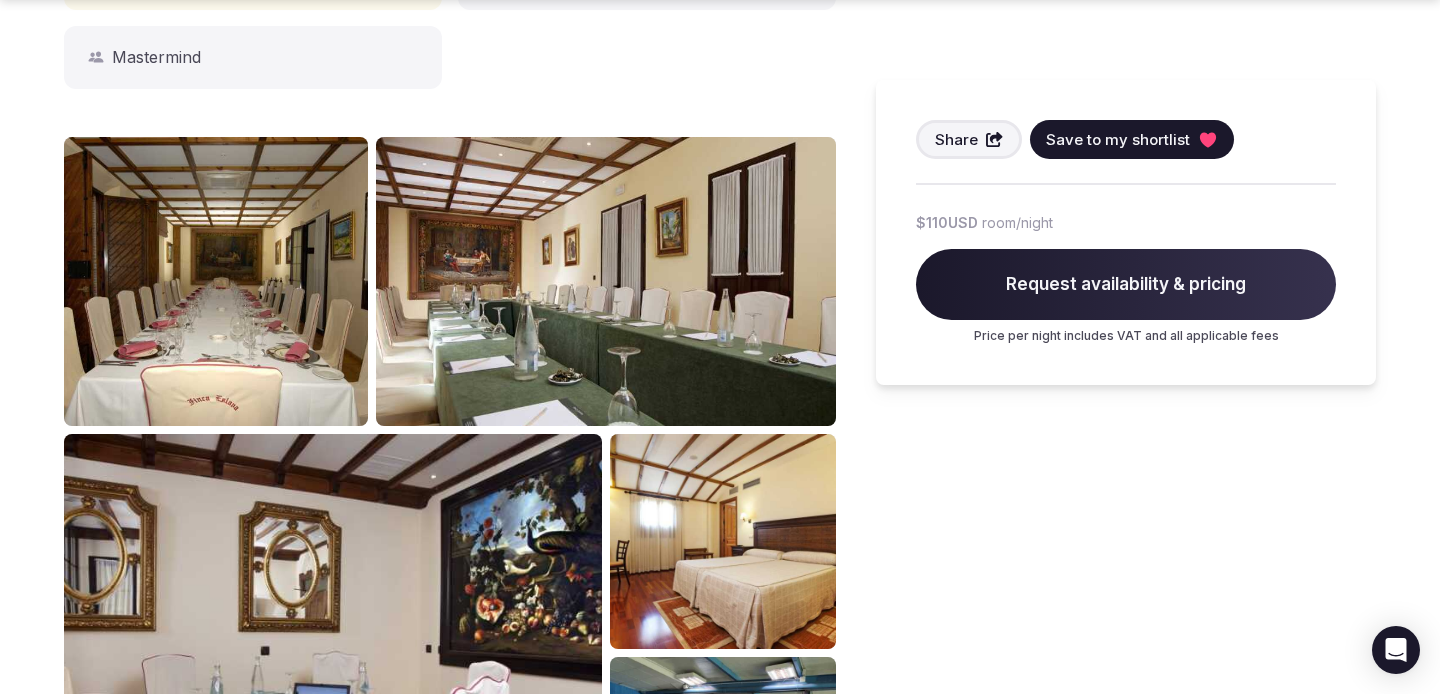 scroll, scrollTop: 0, scrollLeft: 0, axis: both 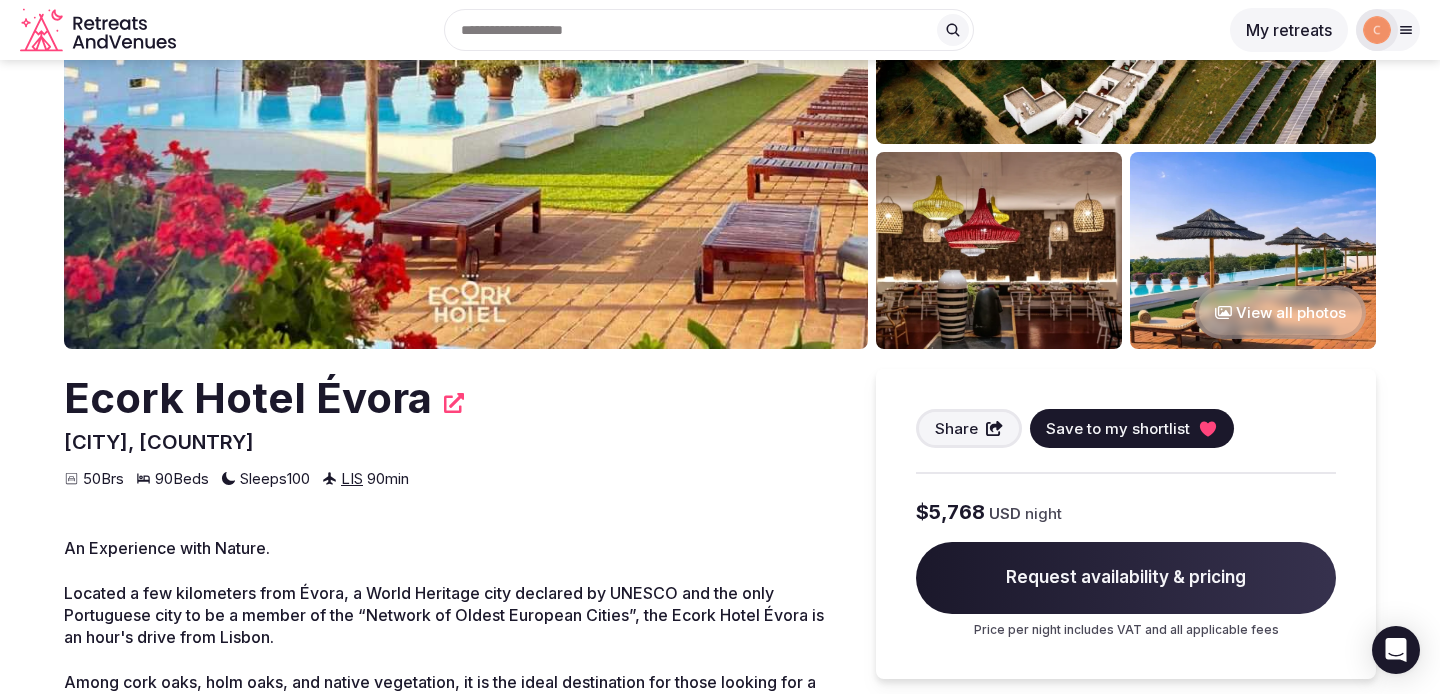 click on "View all photos" at bounding box center (1280, 312) 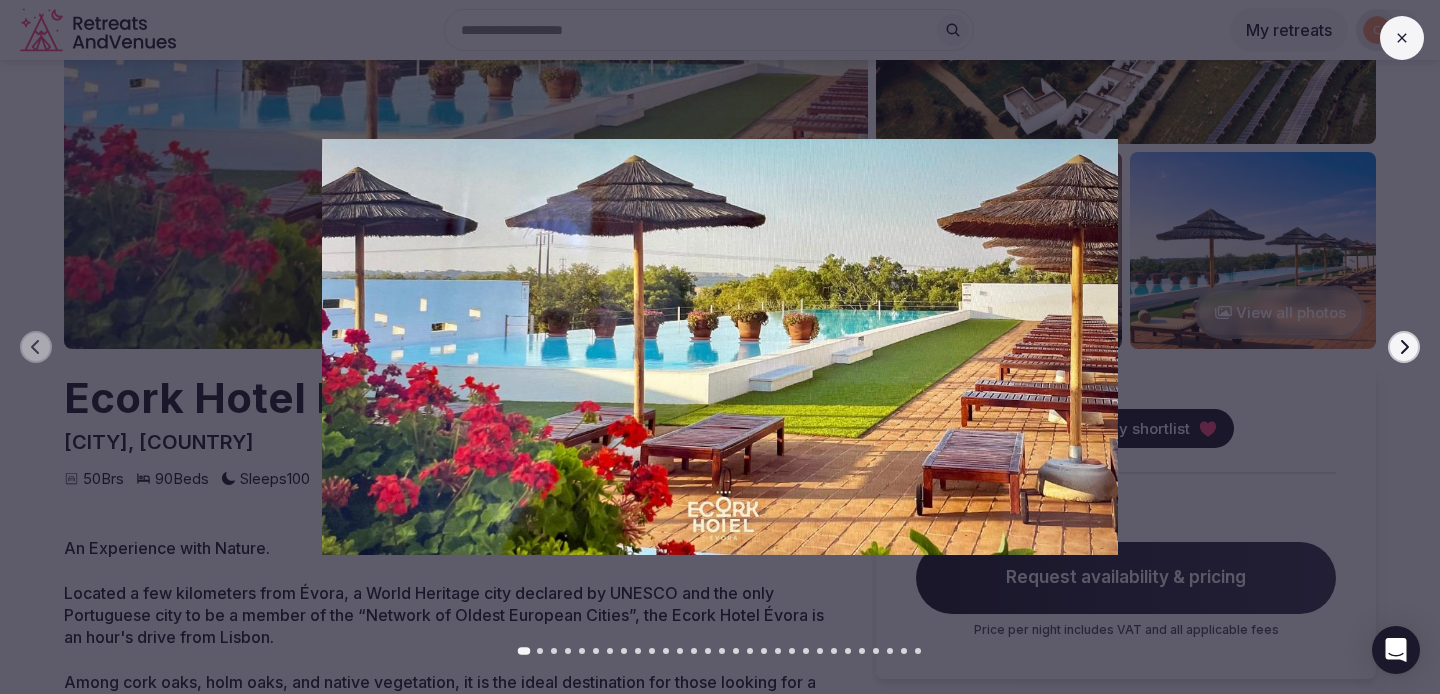 click 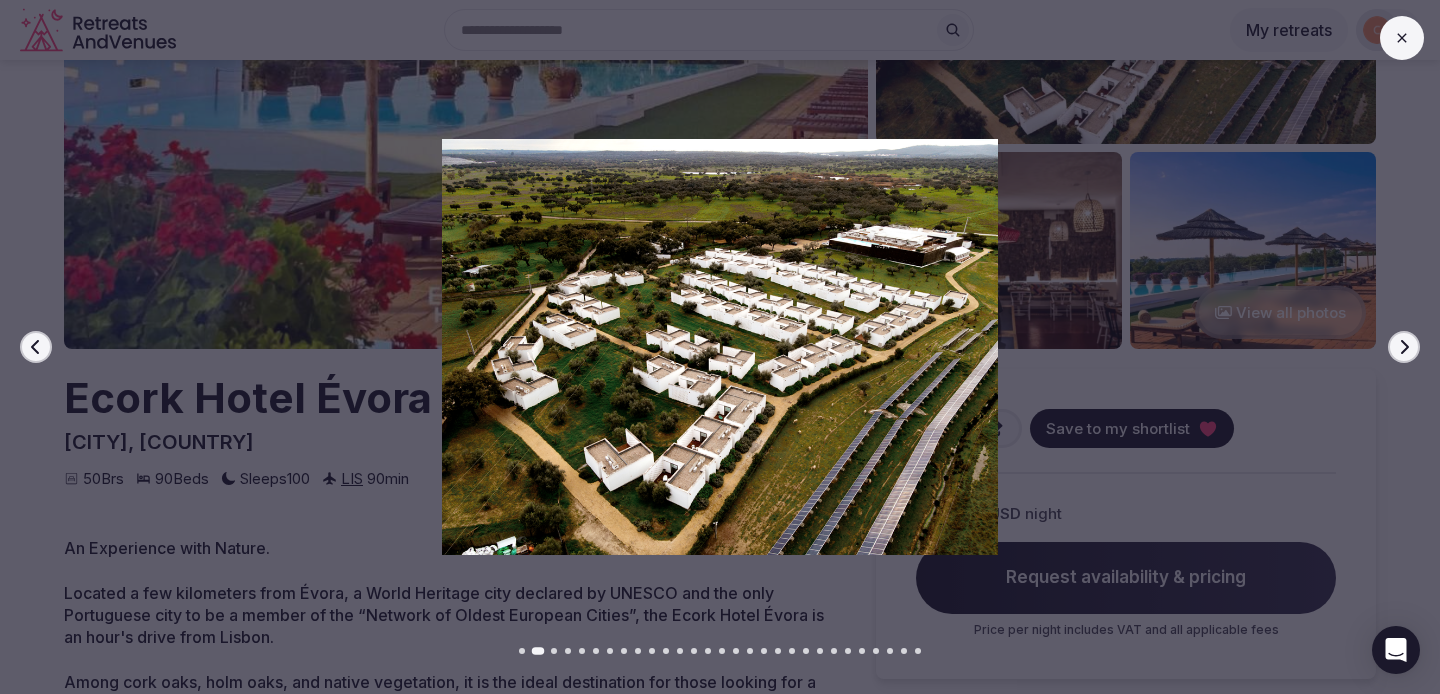 click 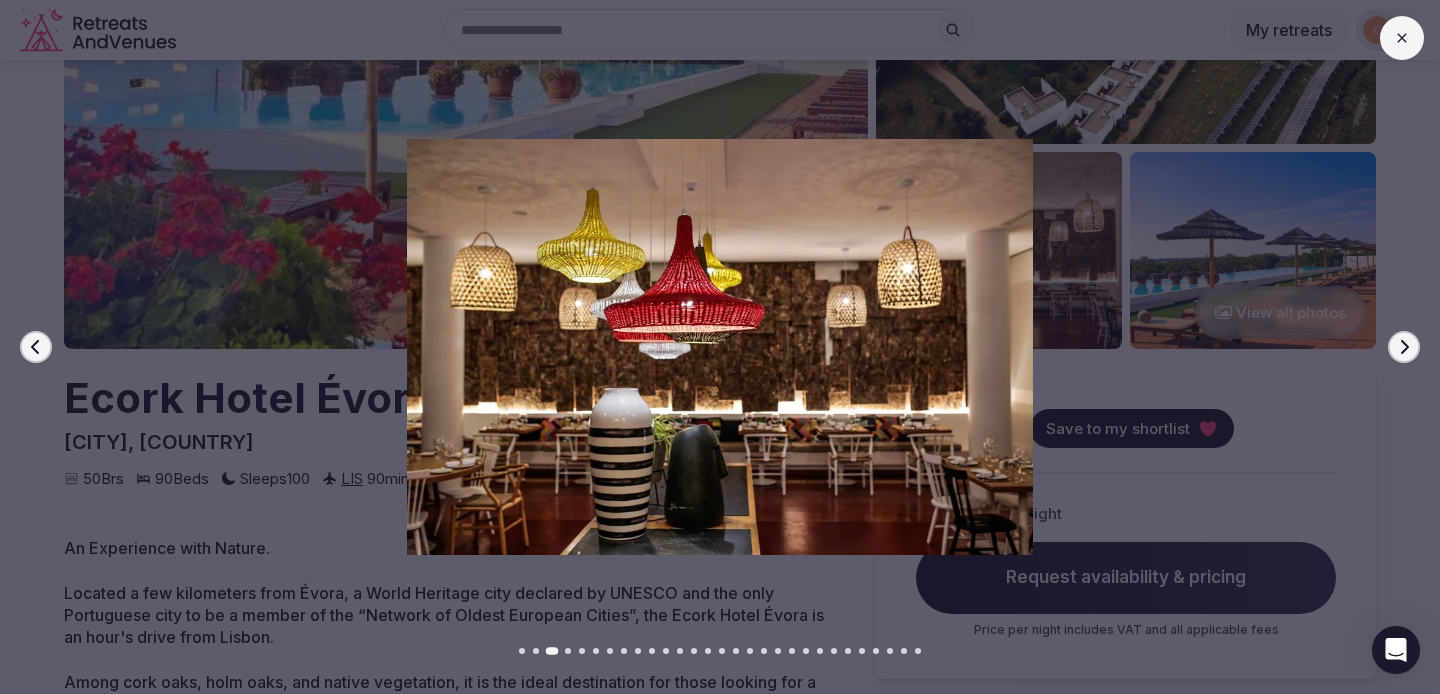 click 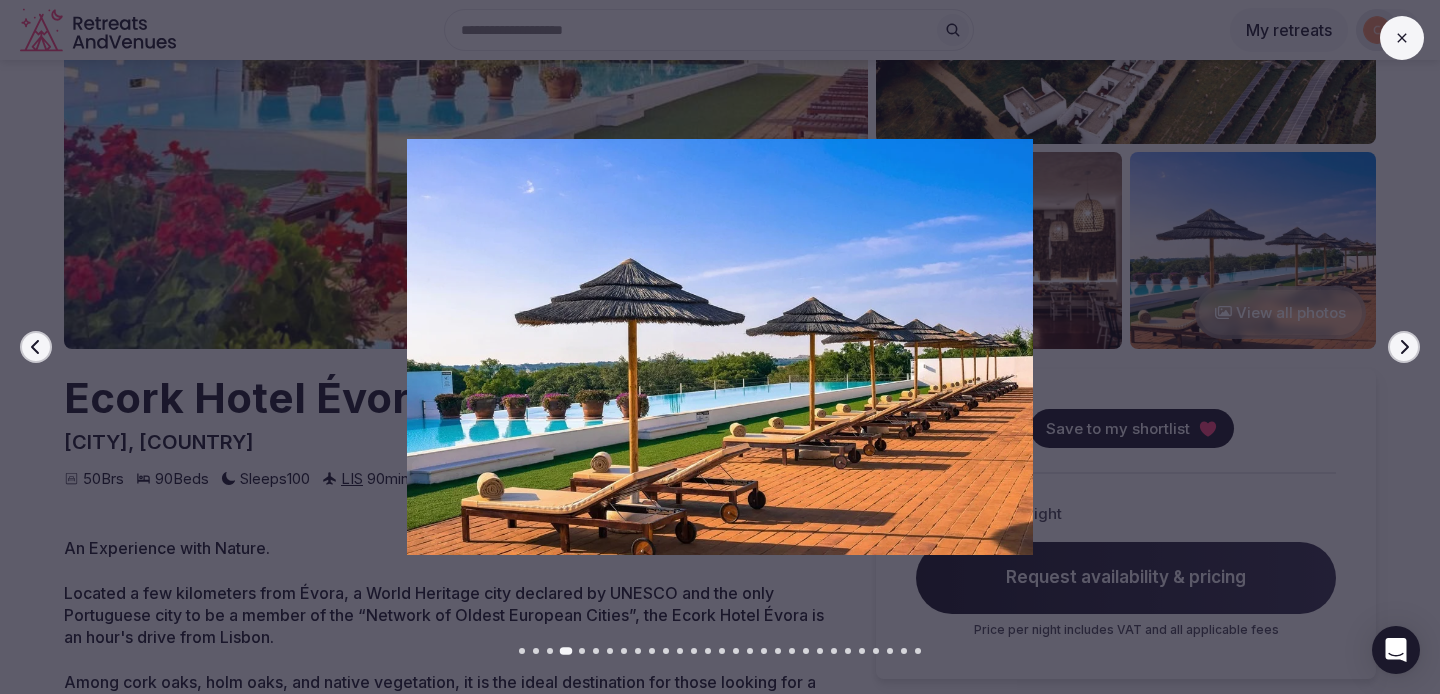 click 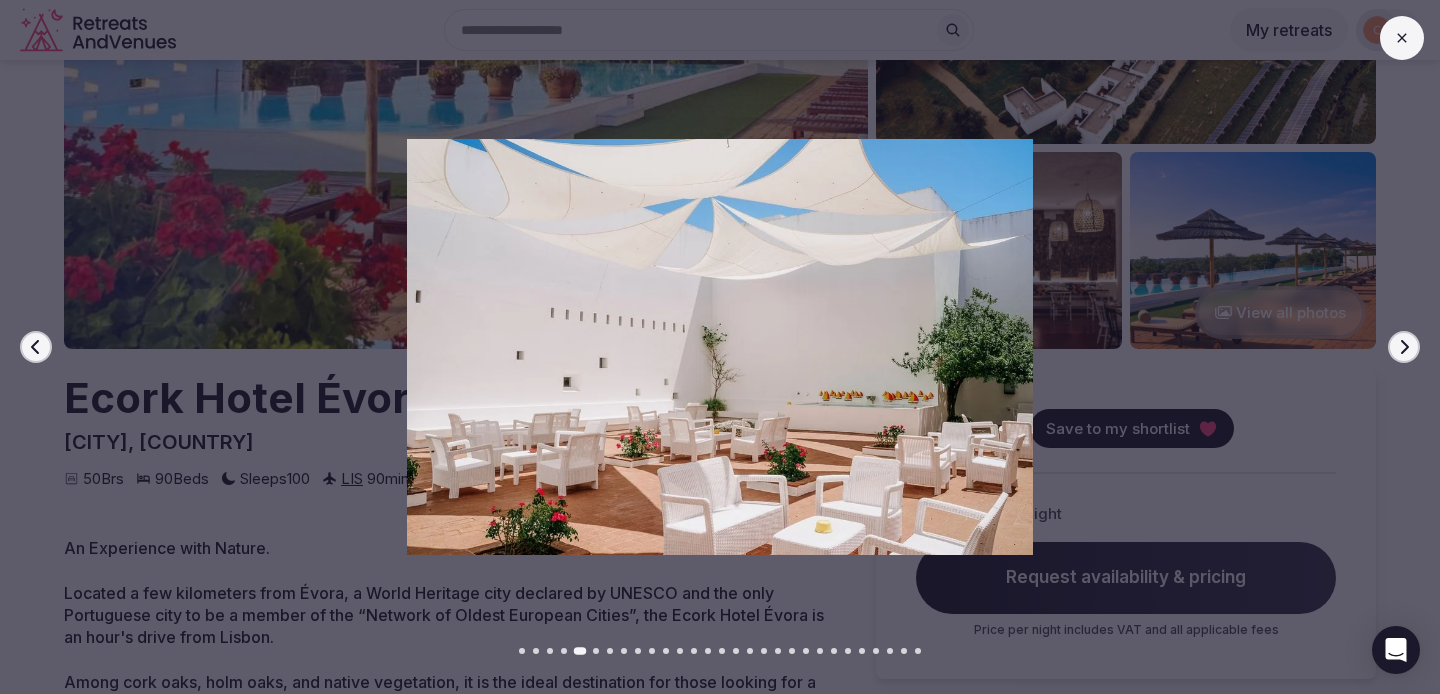 click 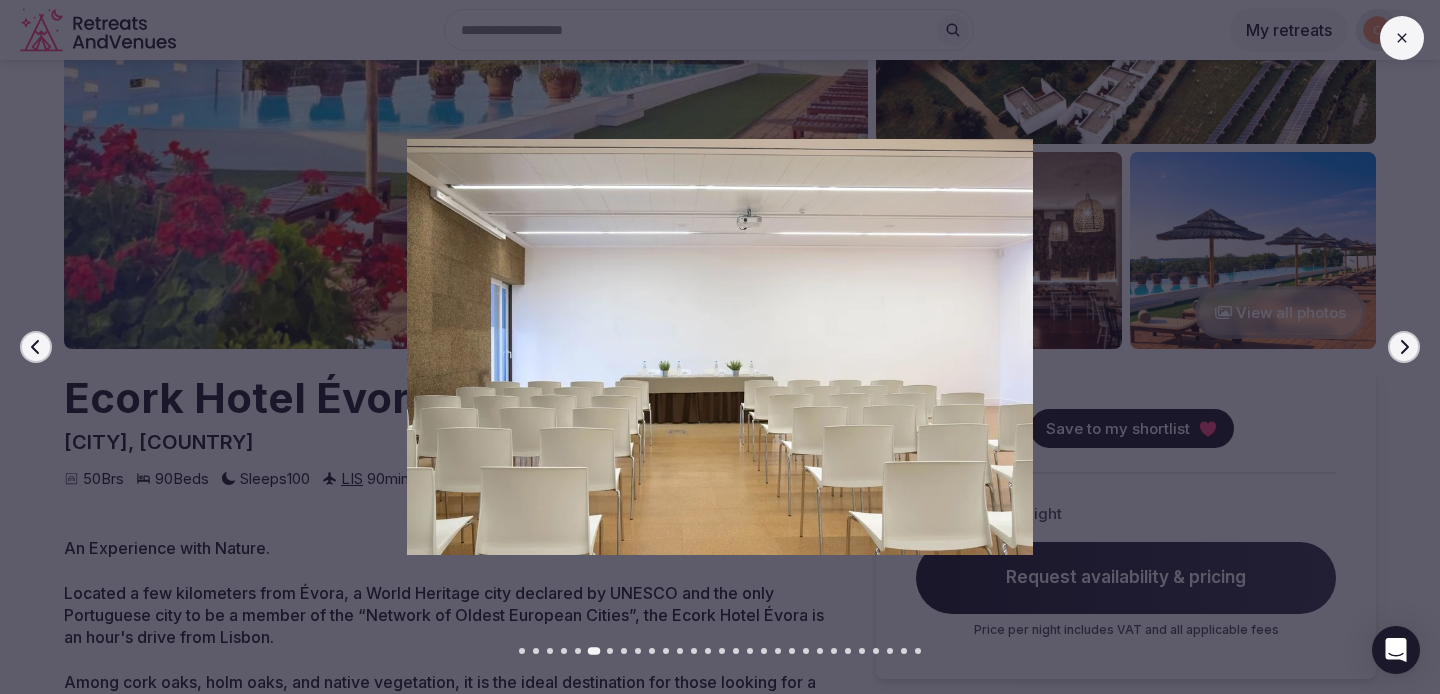 click 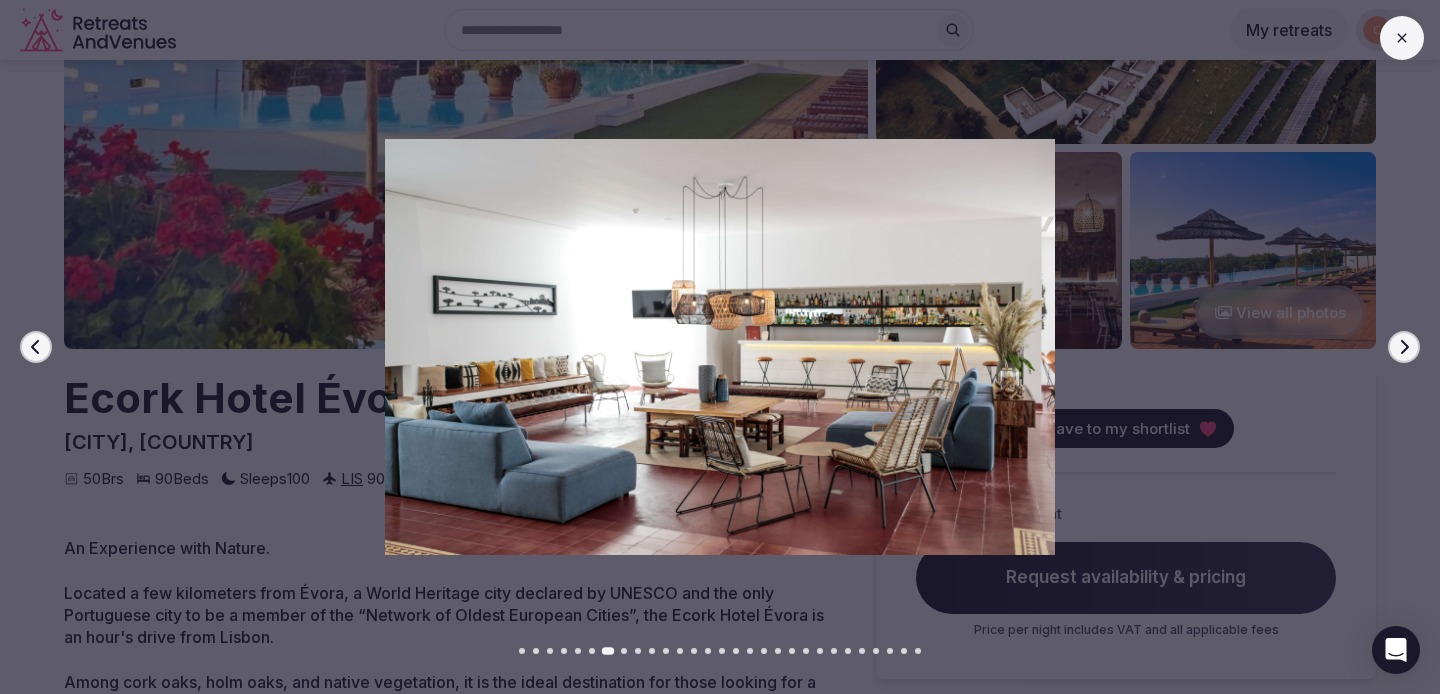 click 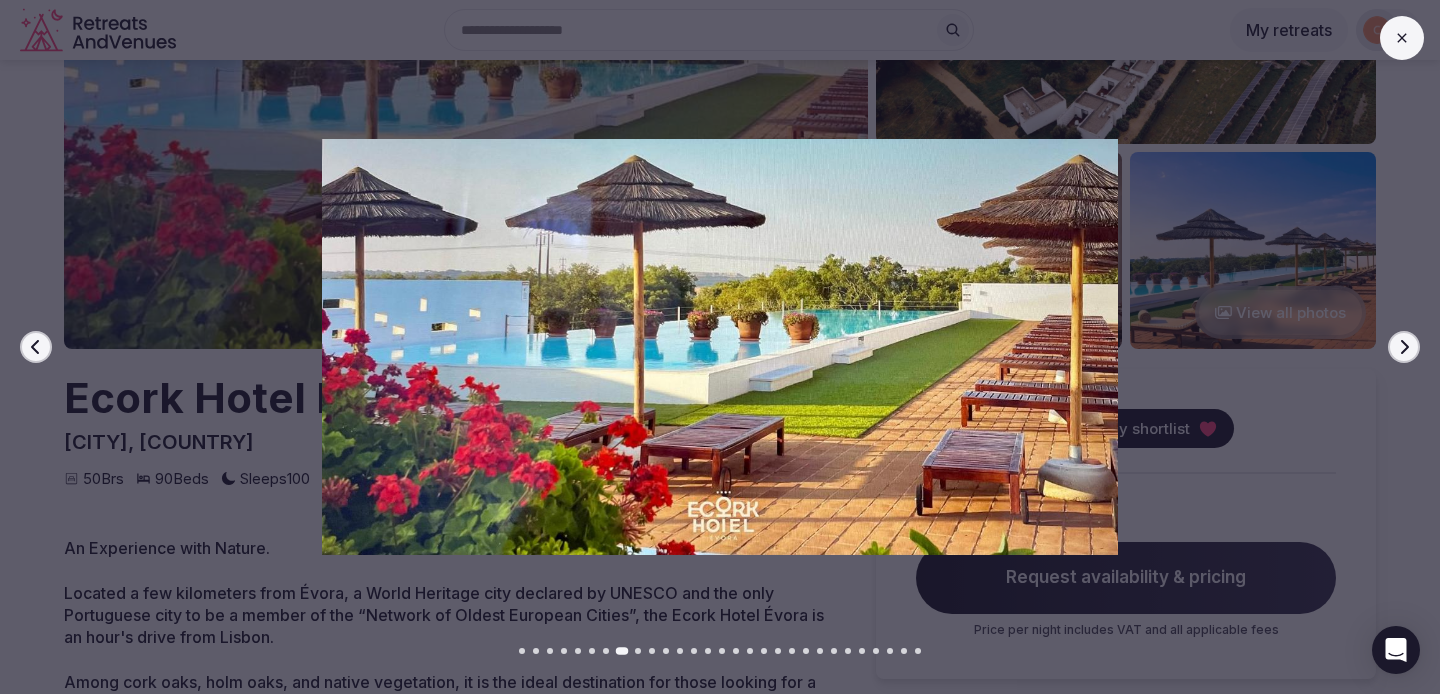 click 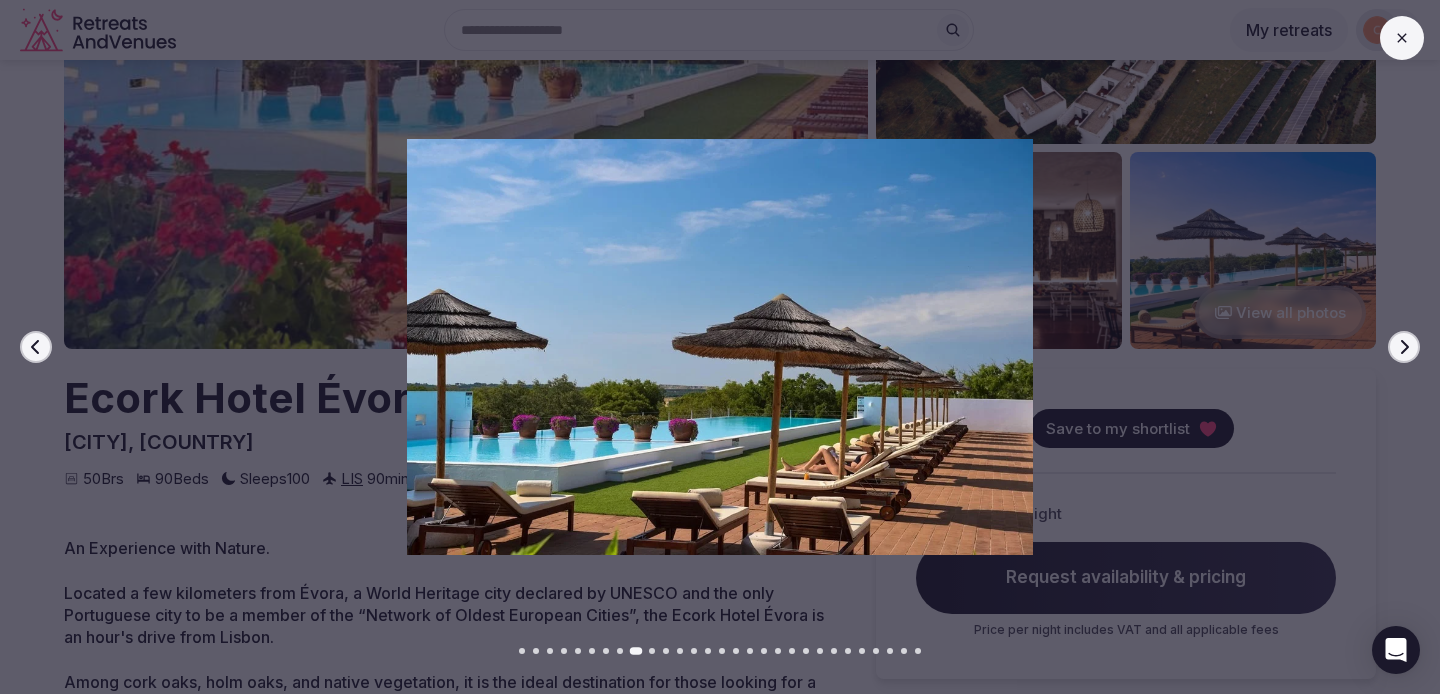 click 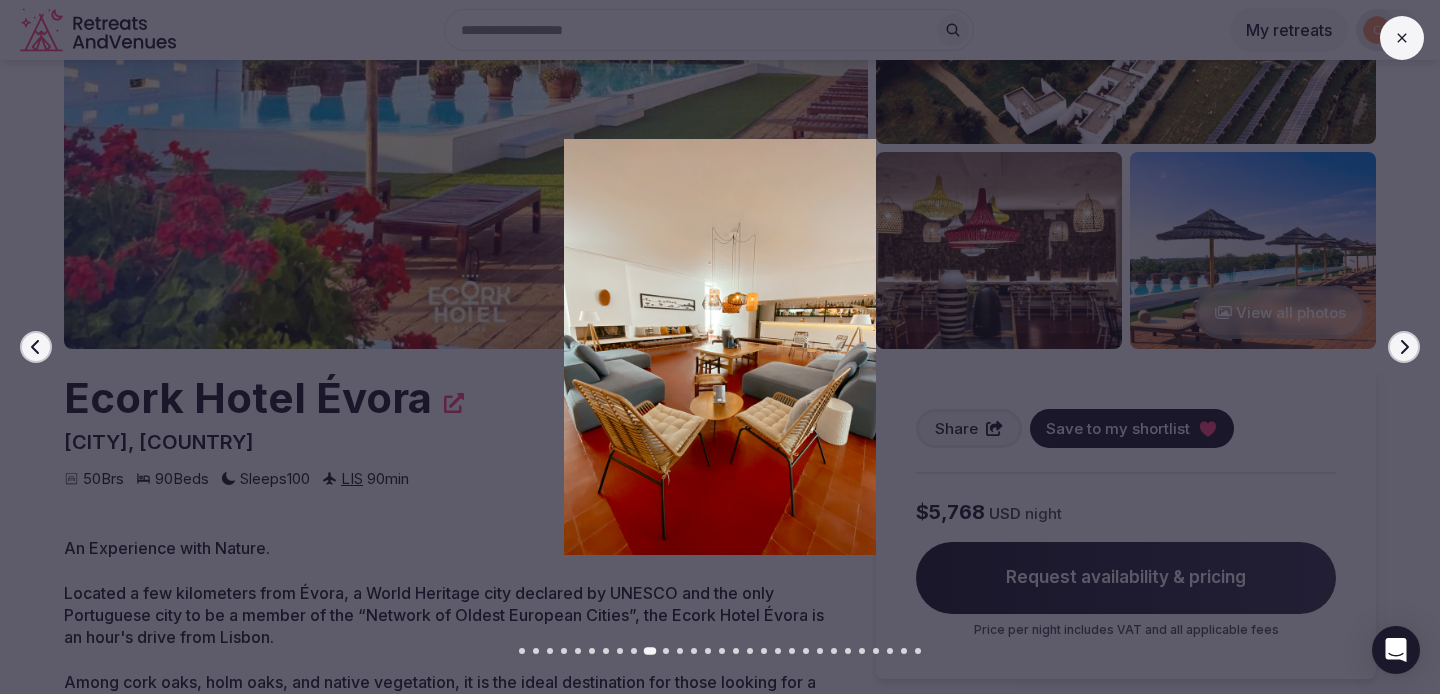 click 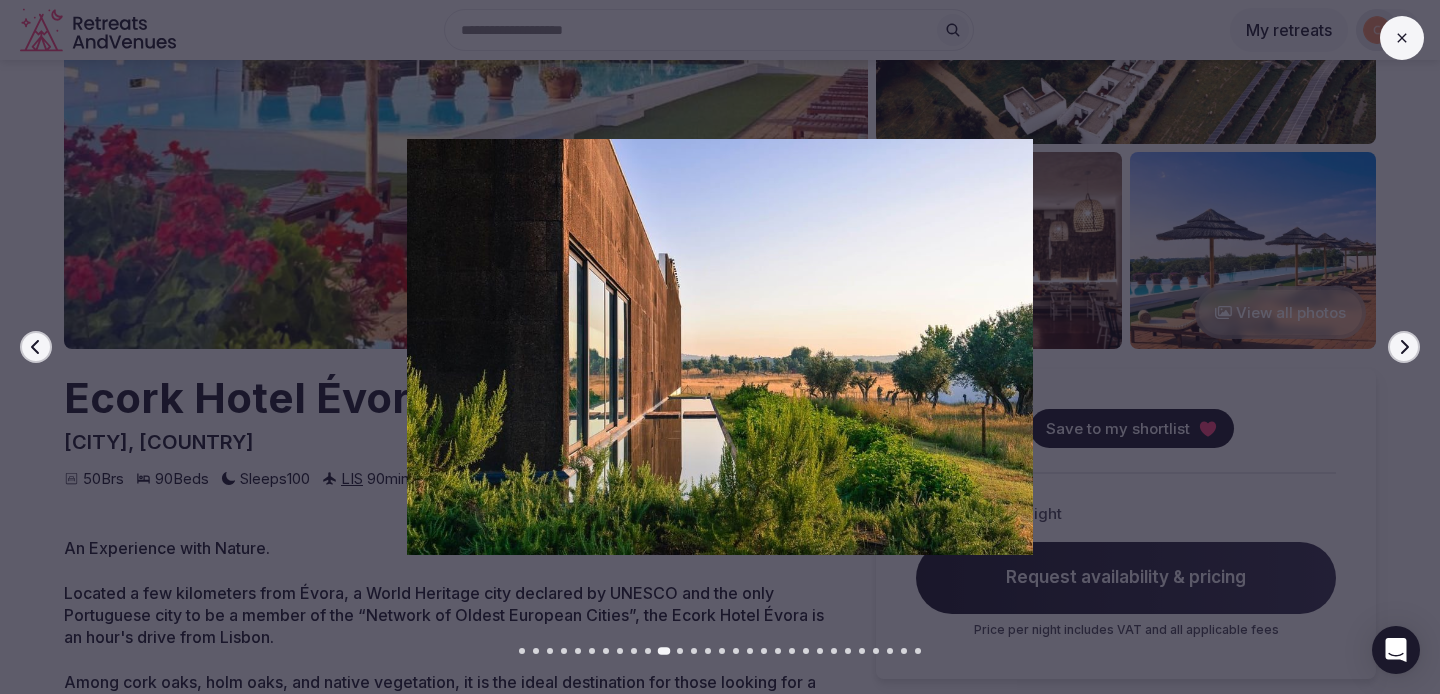 click 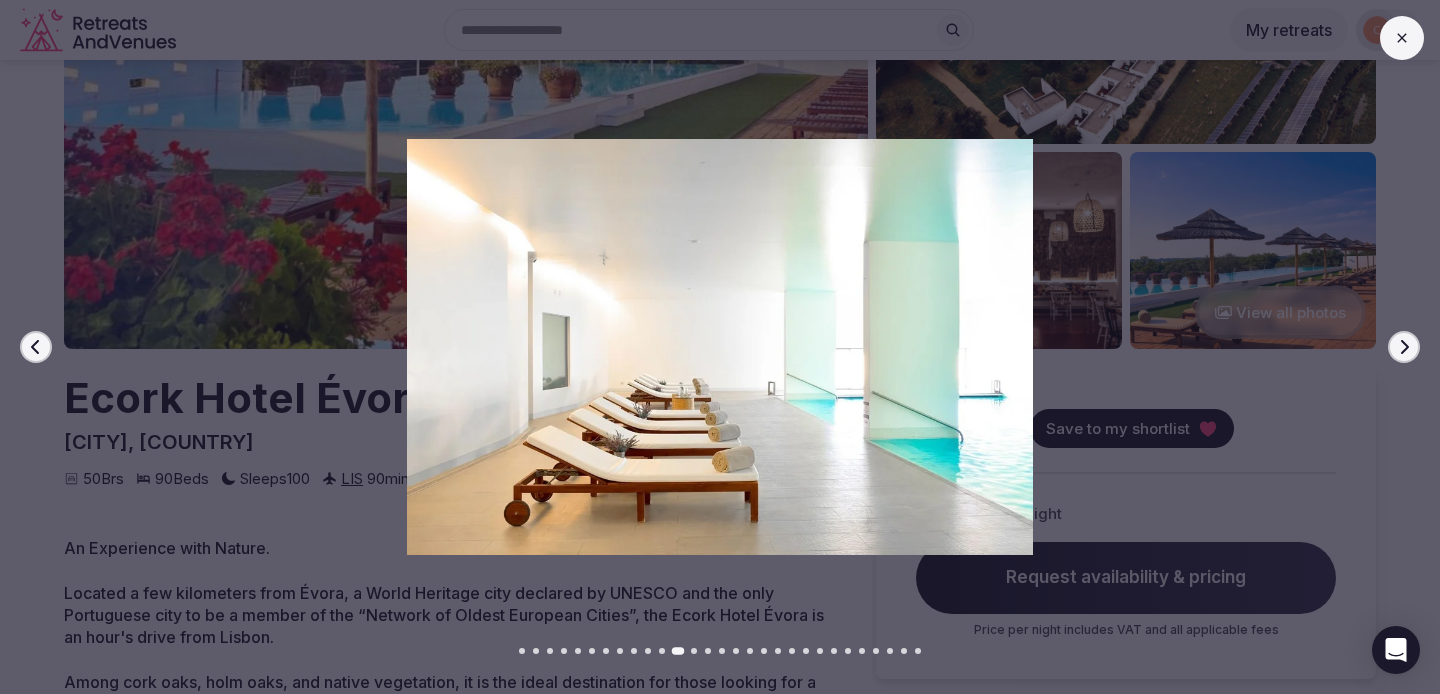 click 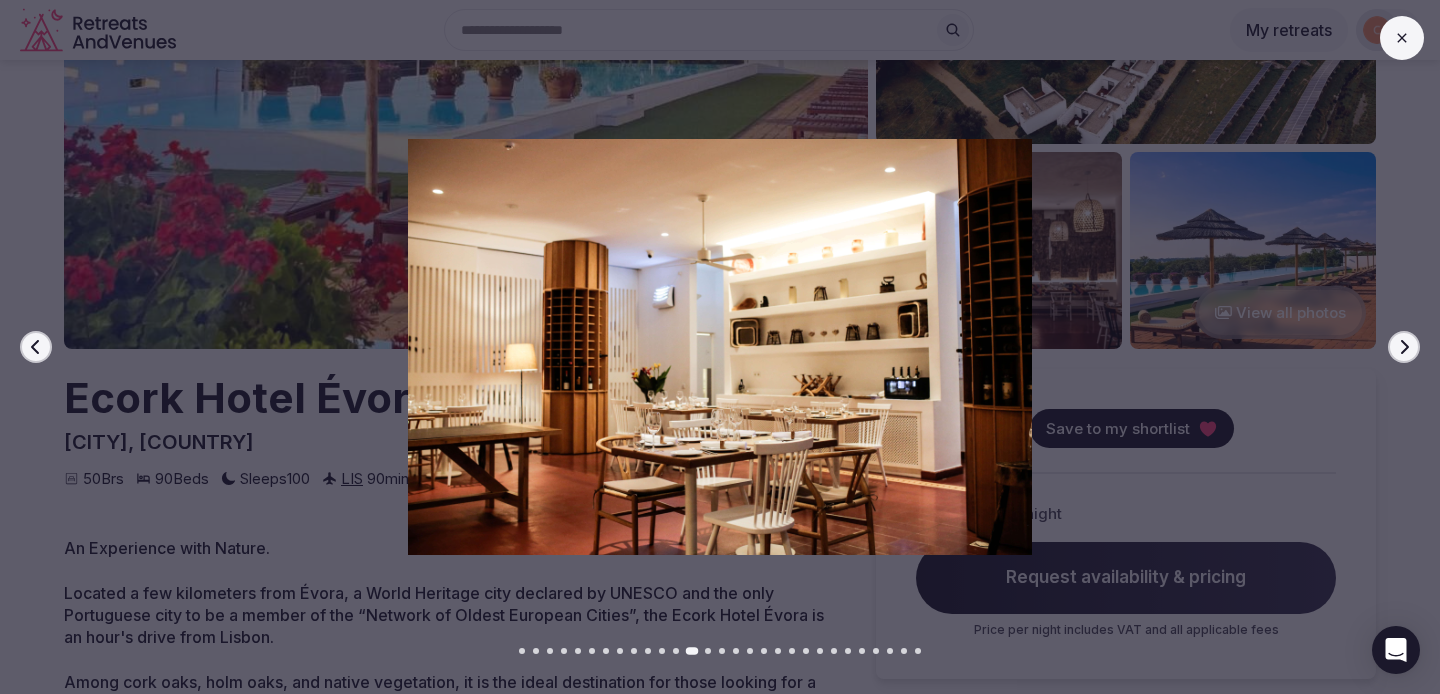 click 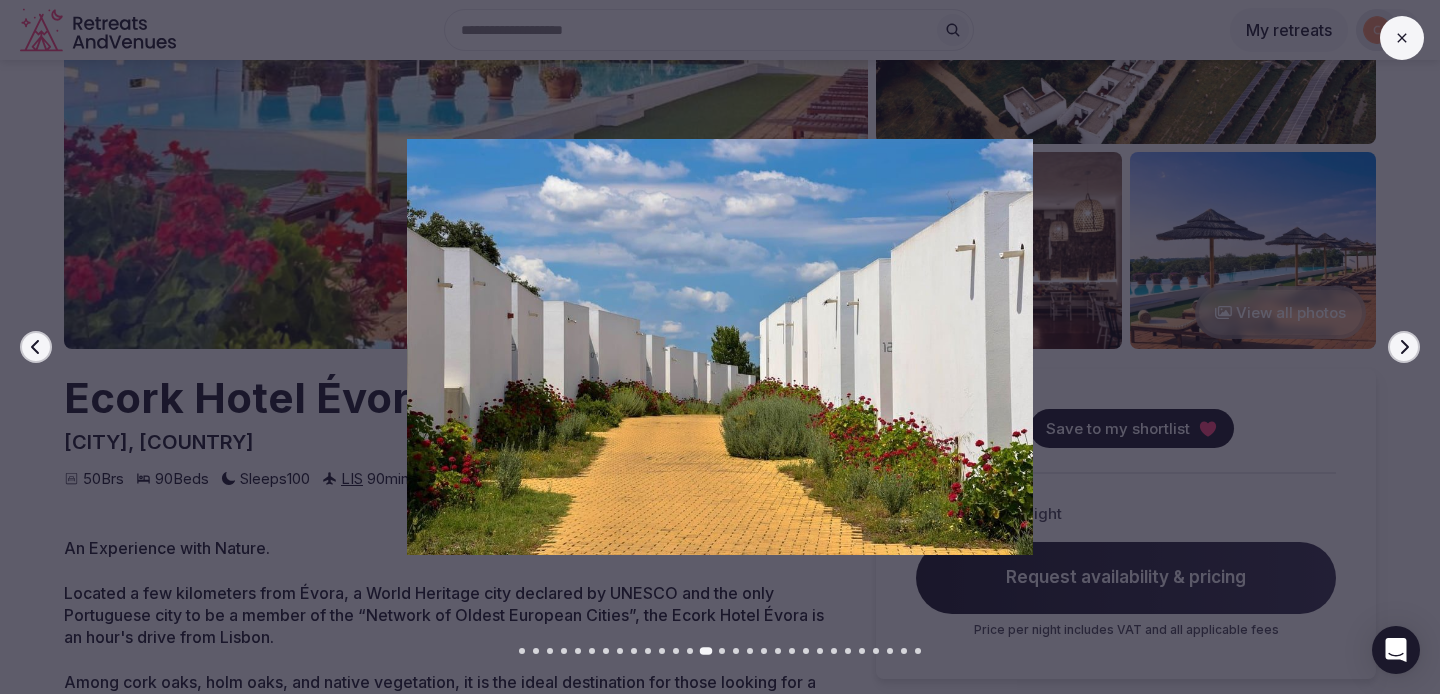 click 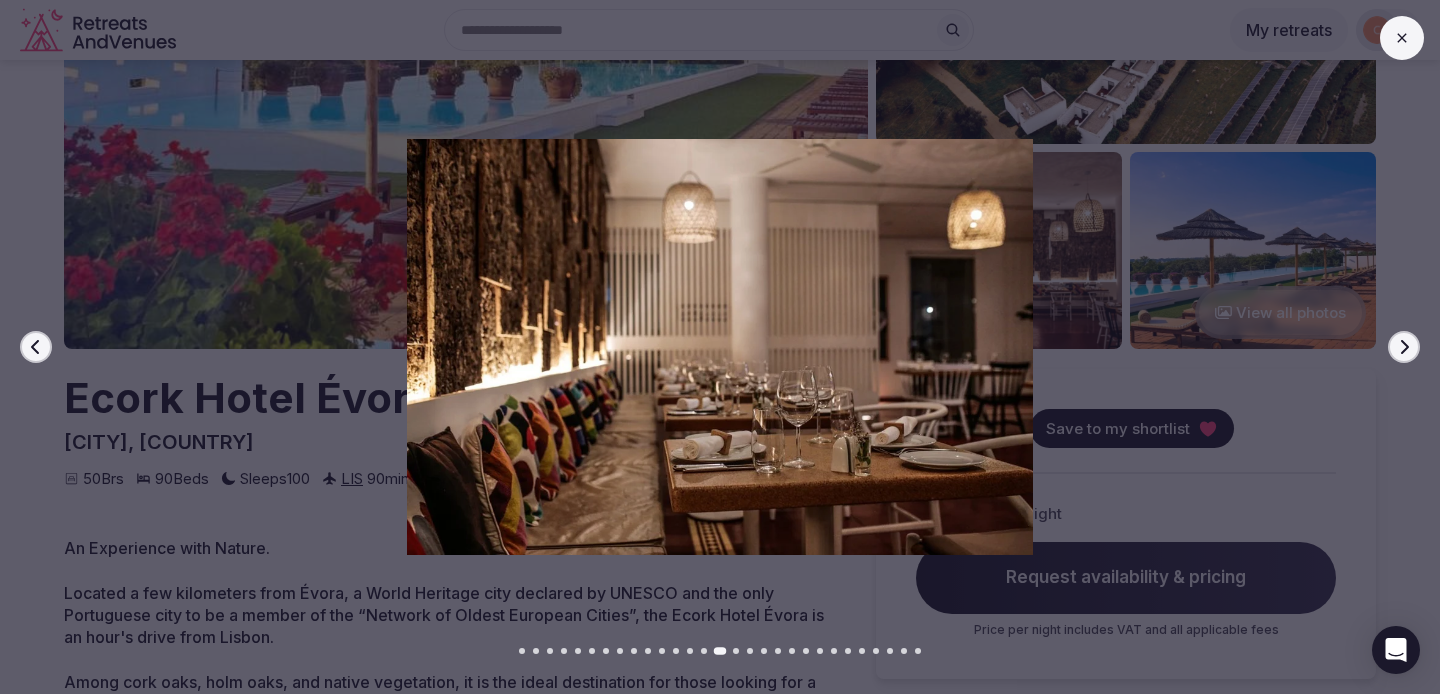 click 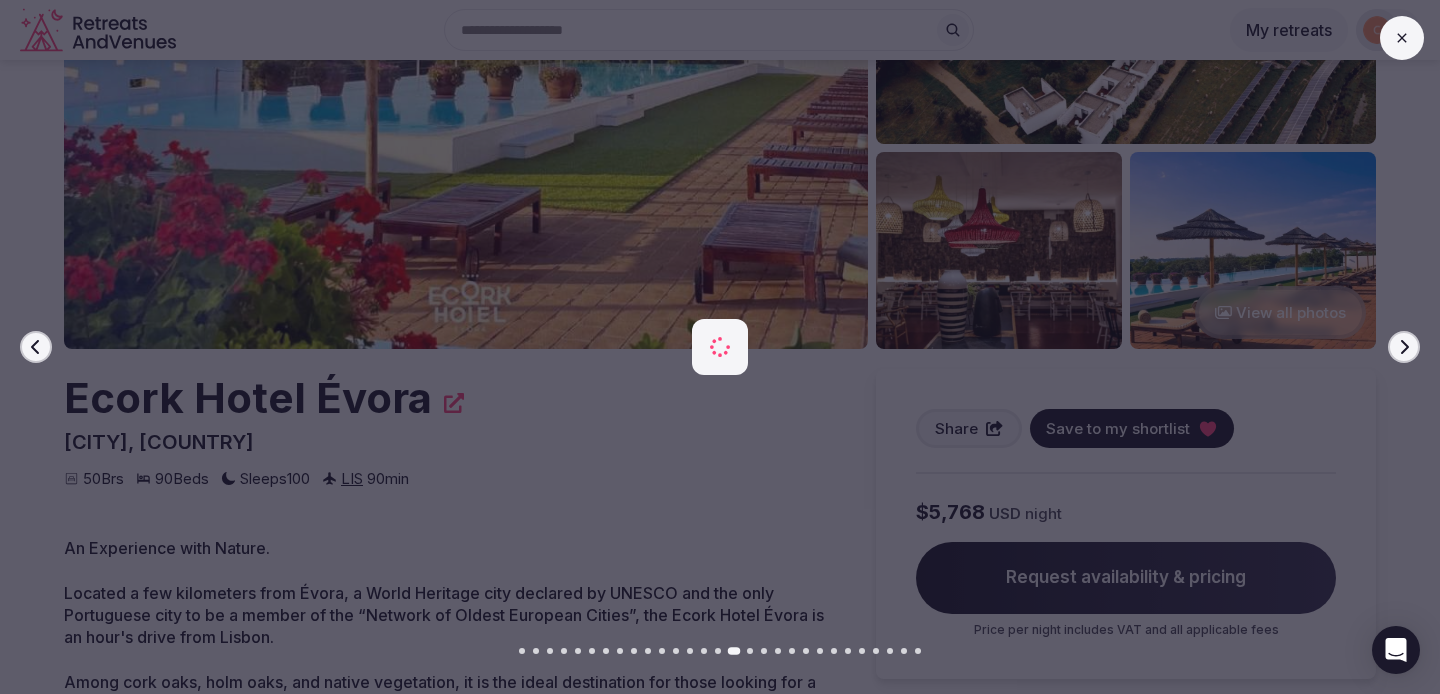 click 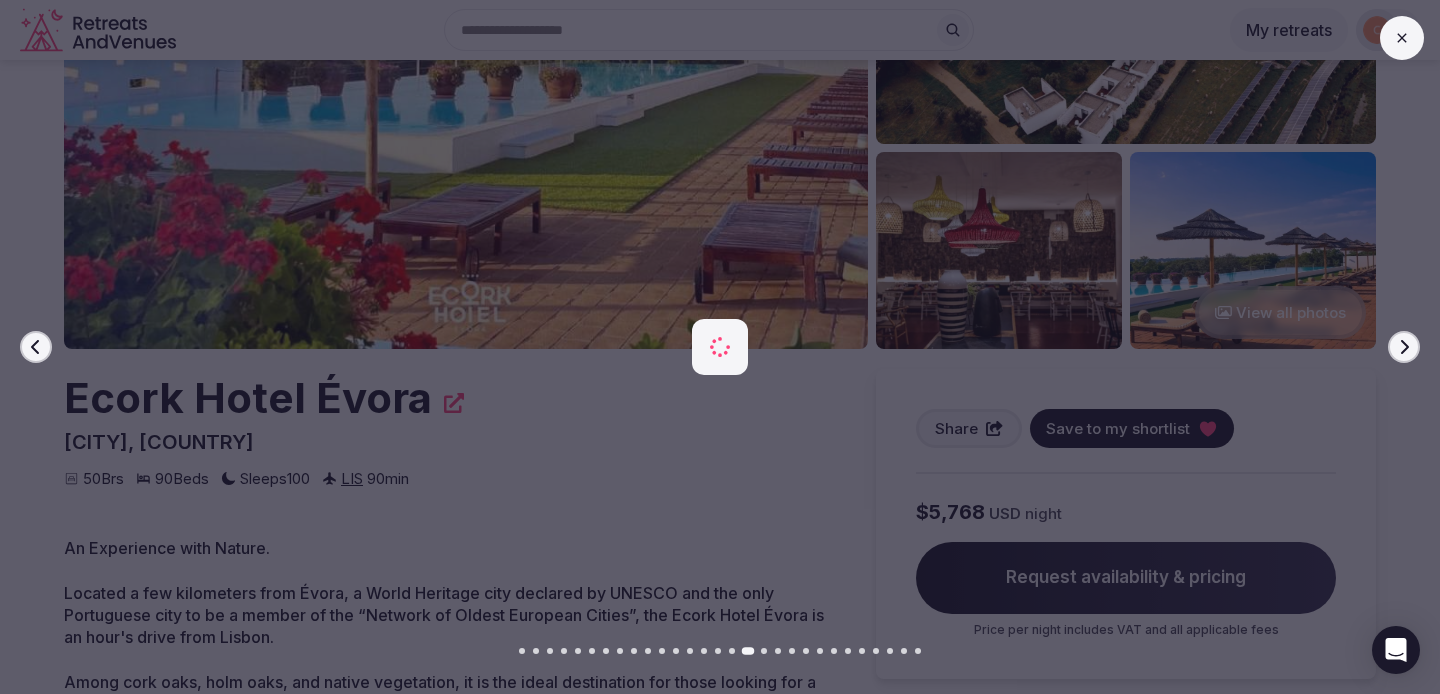 click 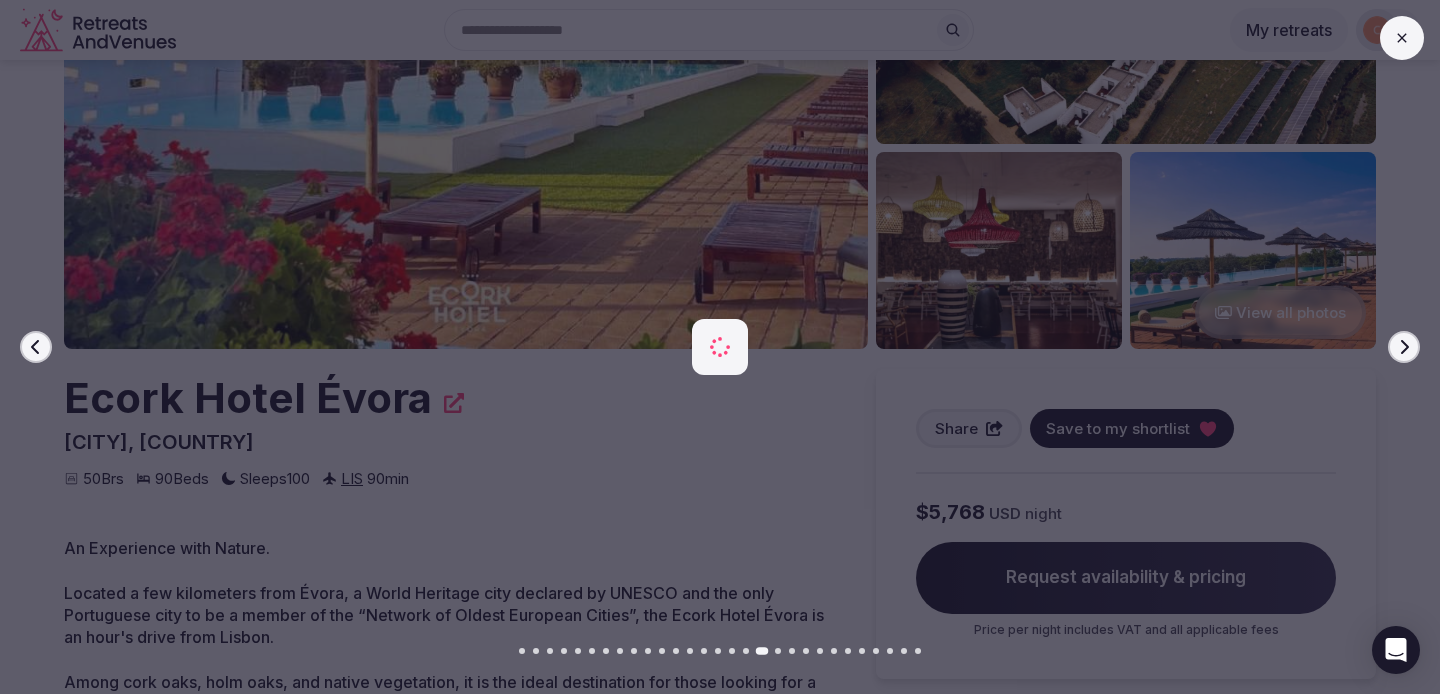 click 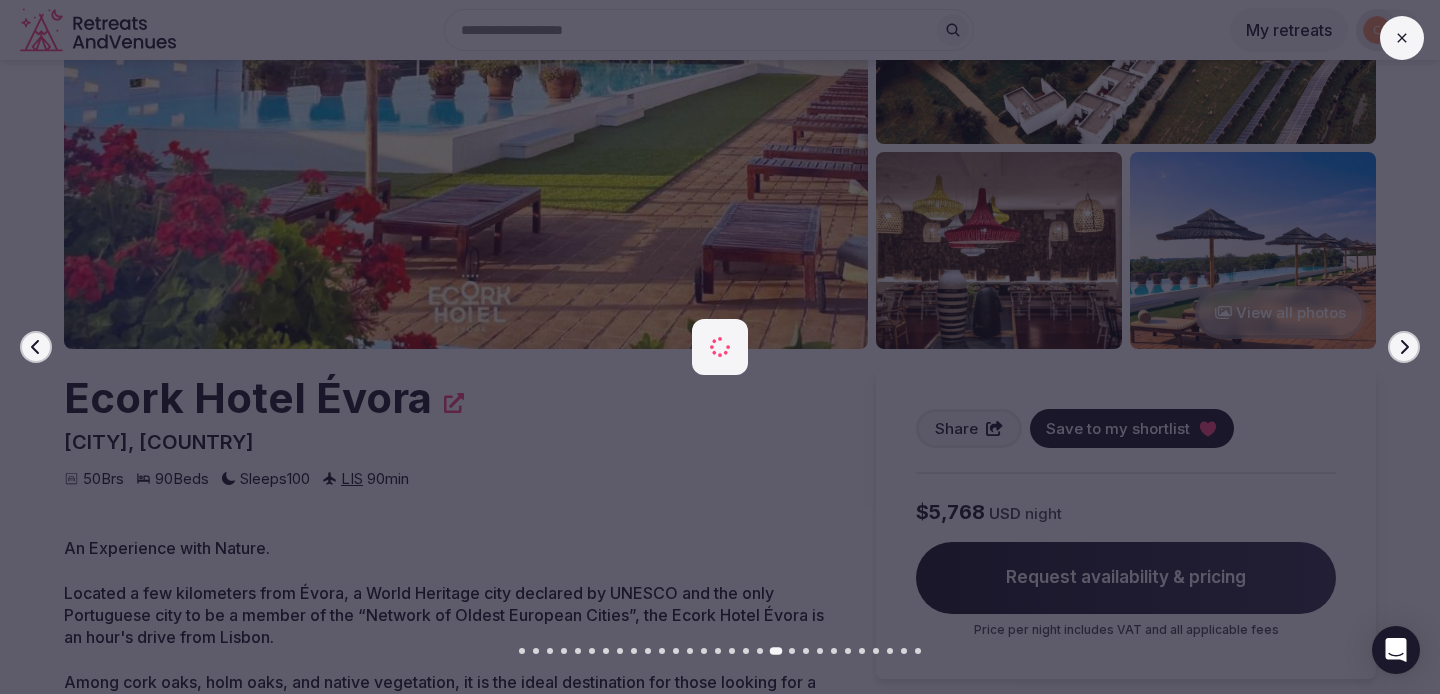 click 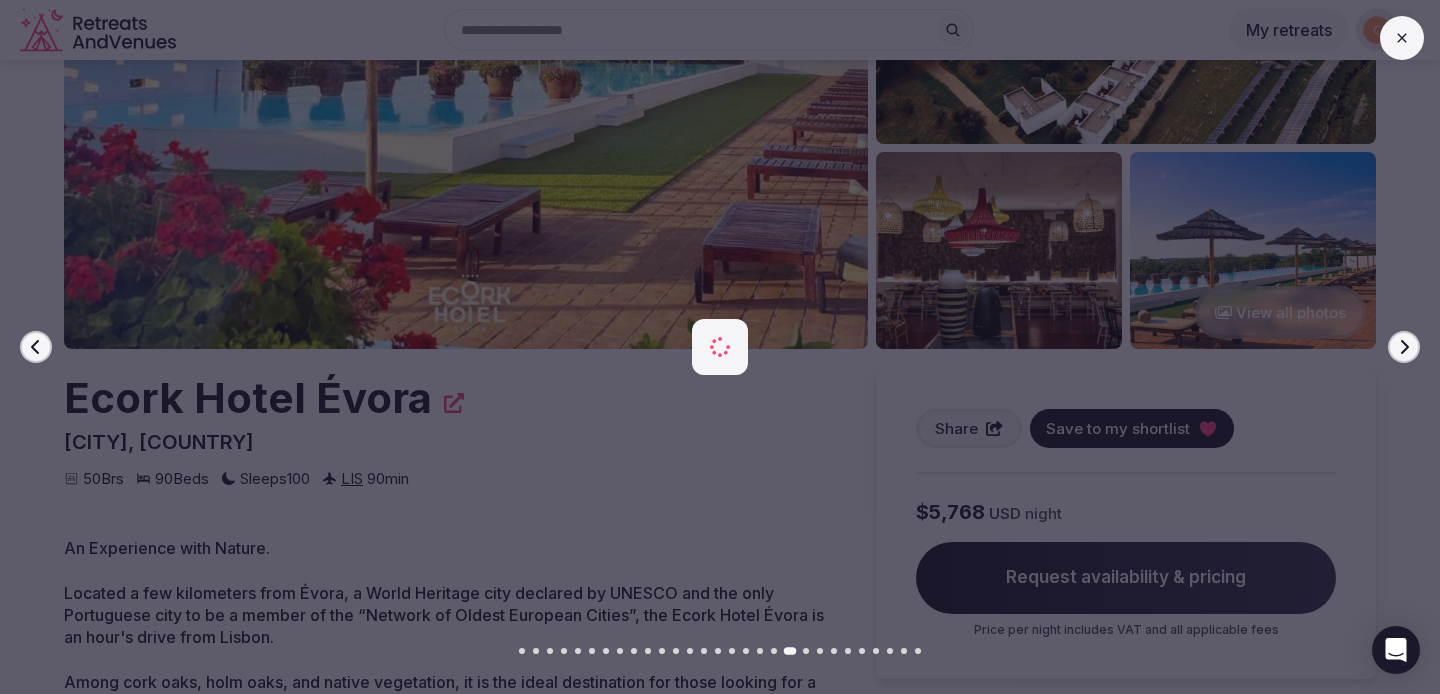 click 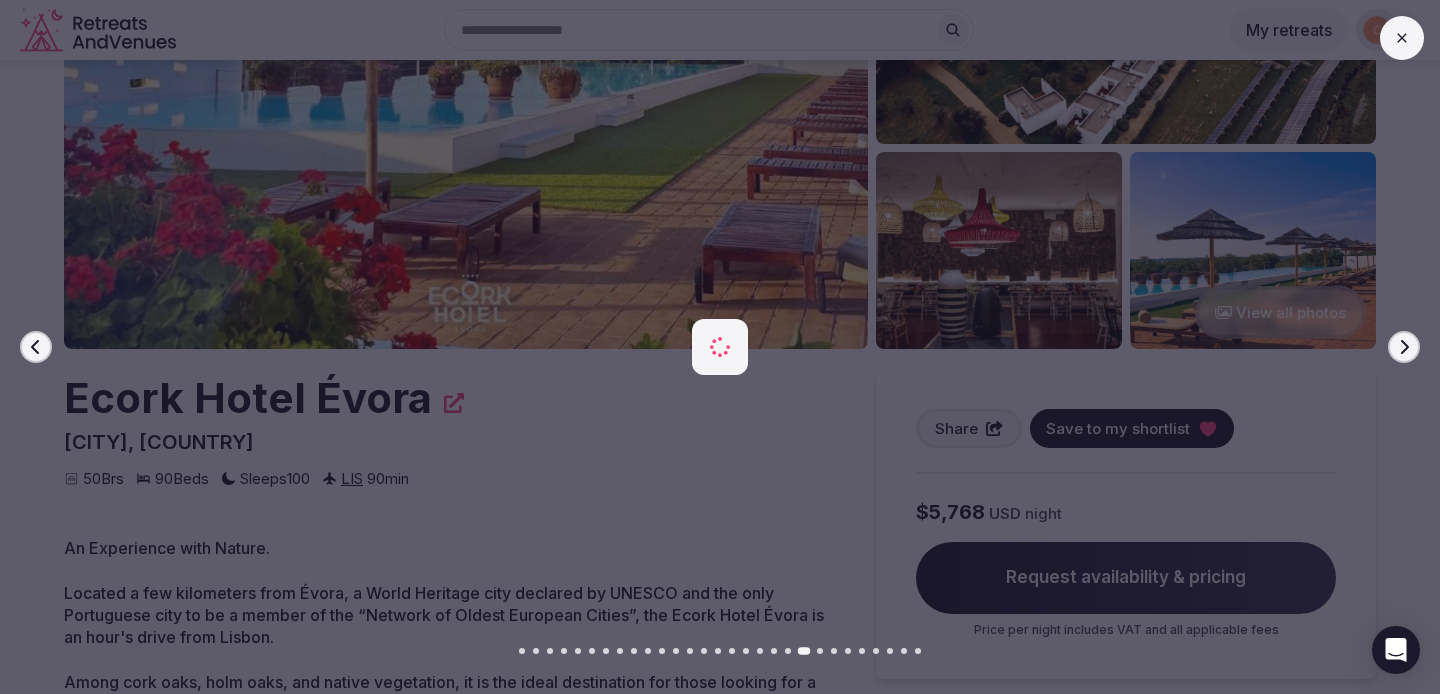 click 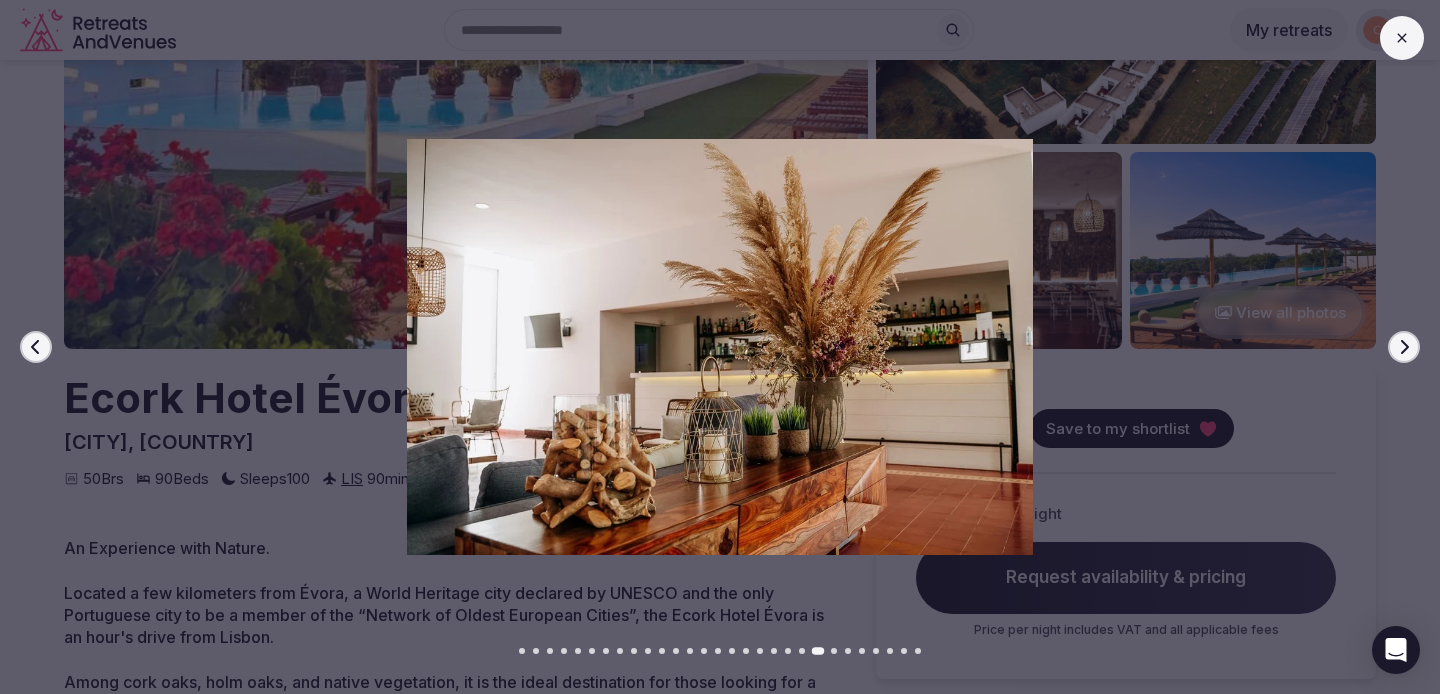 click 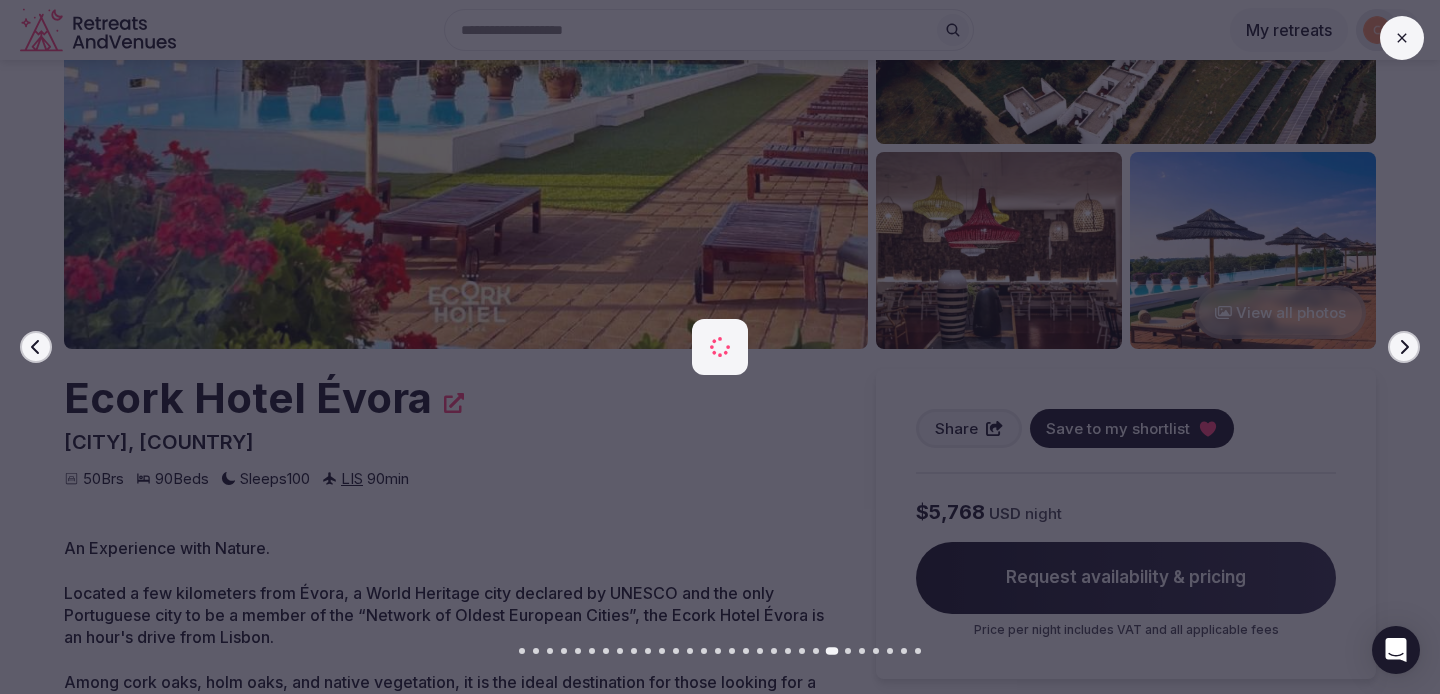 click 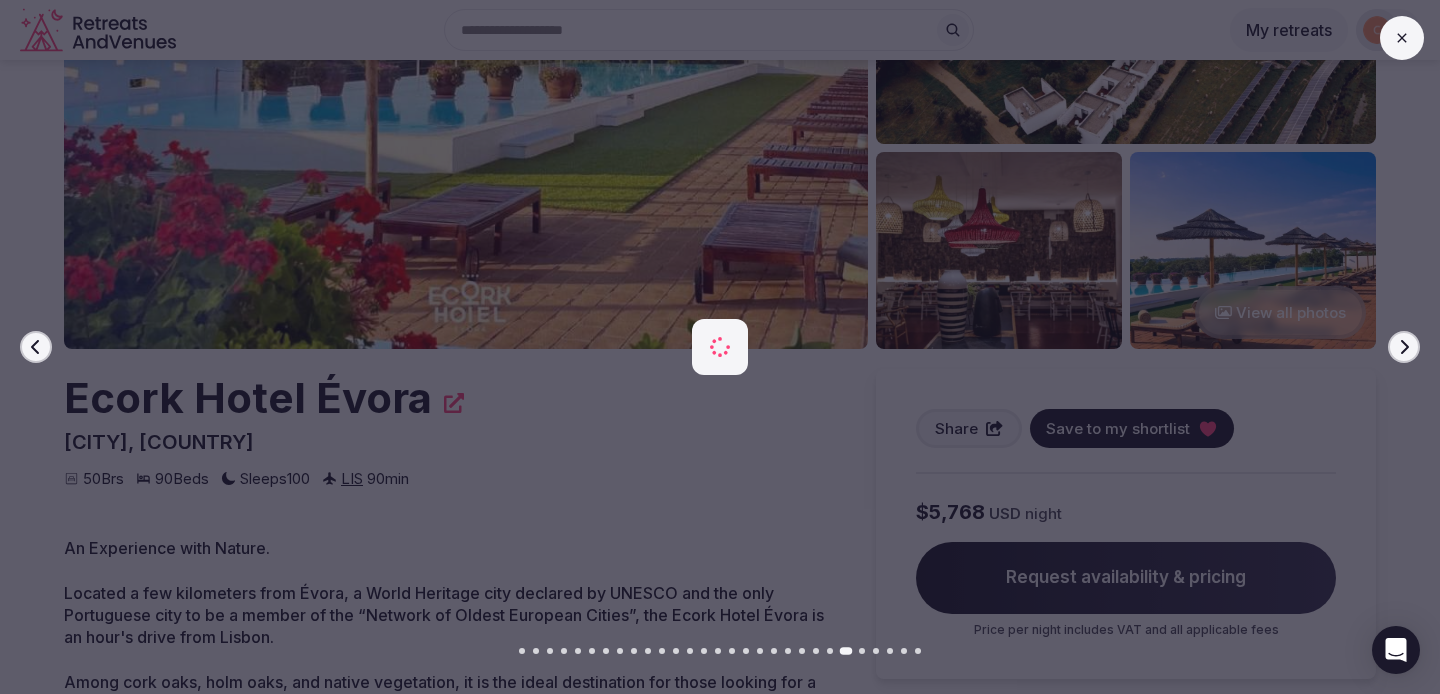 click 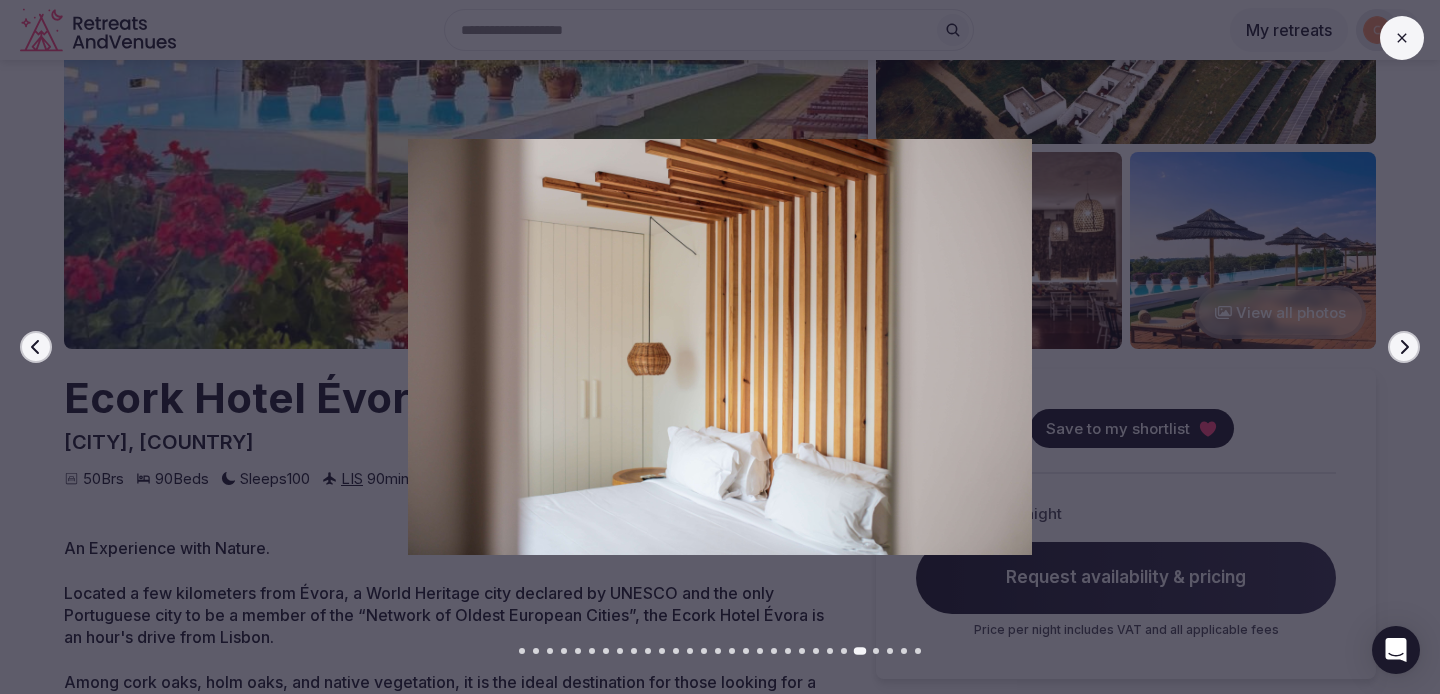 click 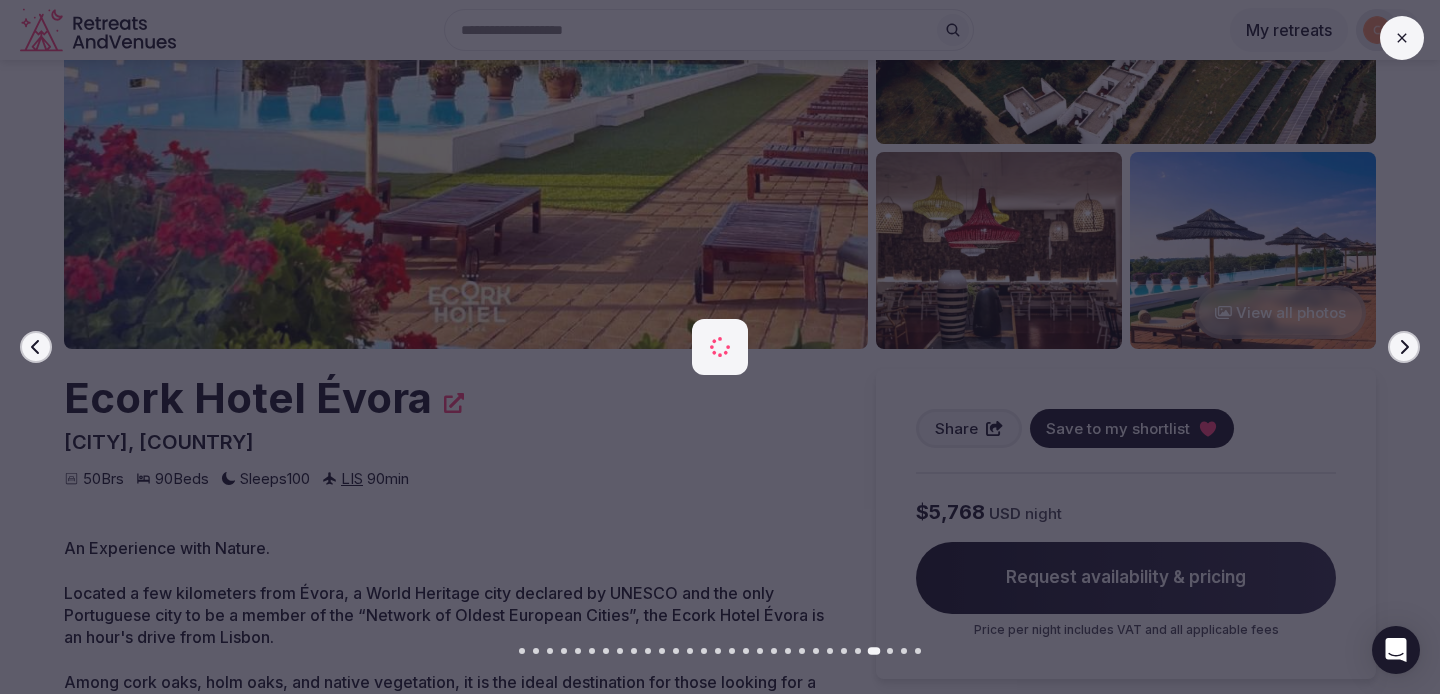 click 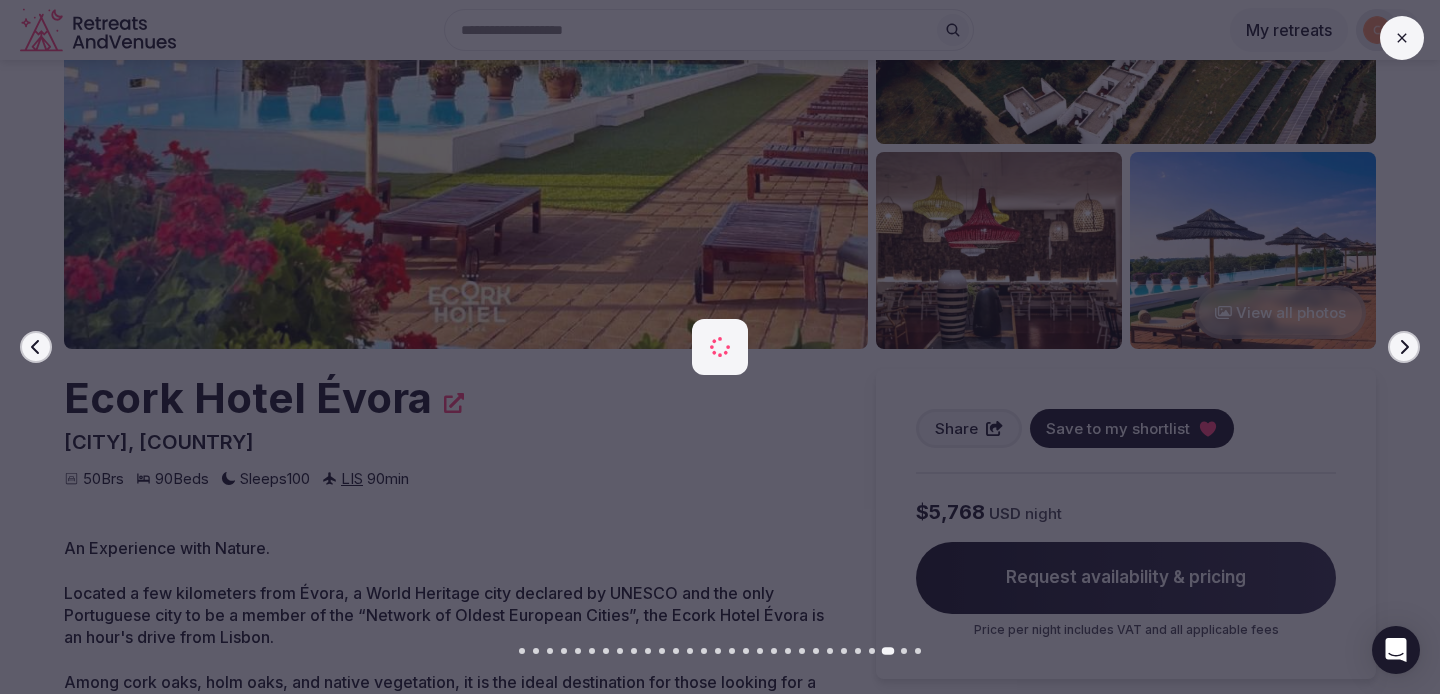 click at bounding box center [712, 347] 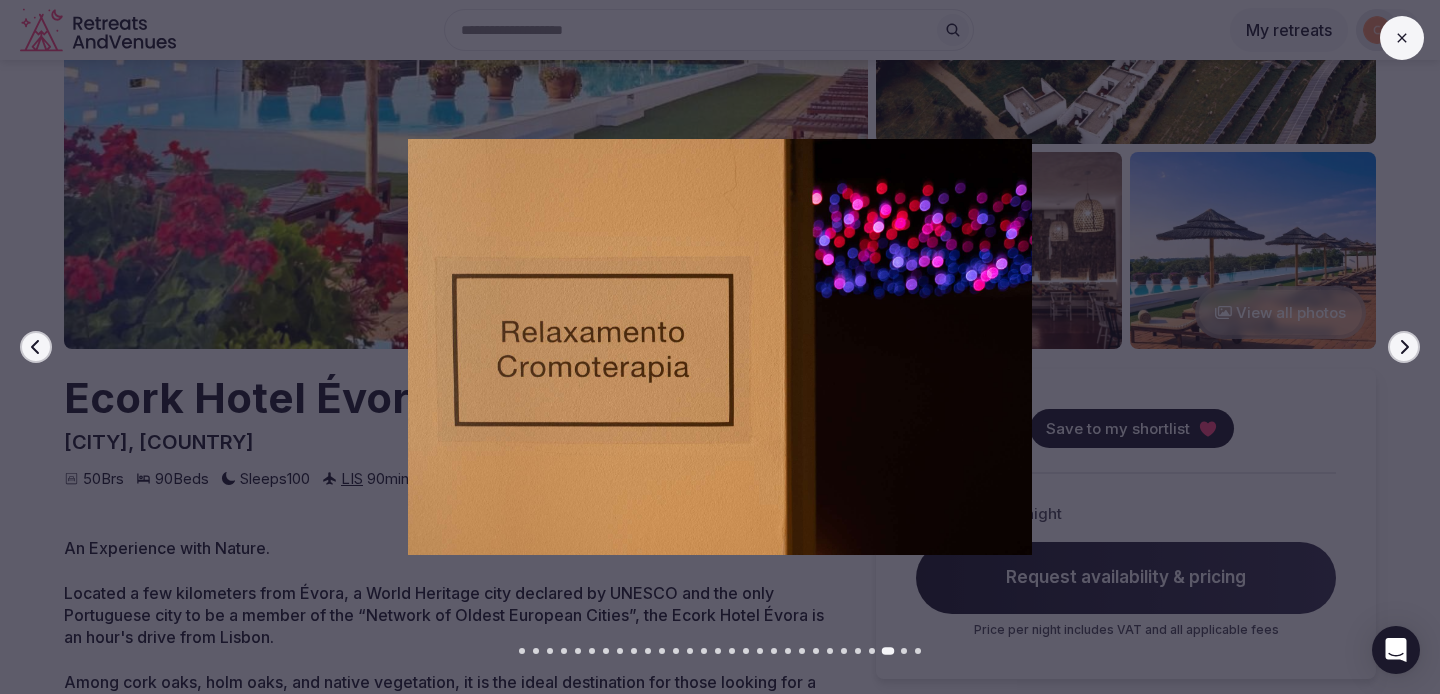 click at bounding box center (1402, 38) 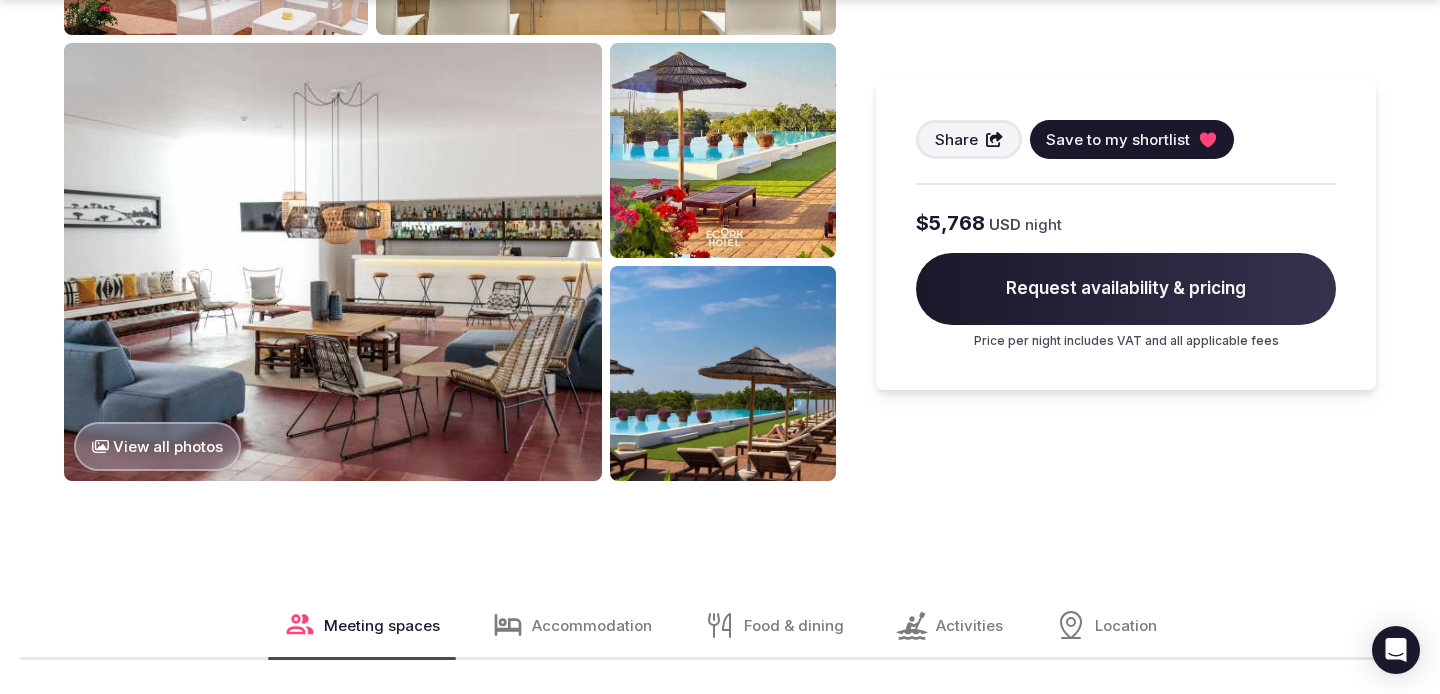 scroll, scrollTop: 2023, scrollLeft: 0, axis: vertical 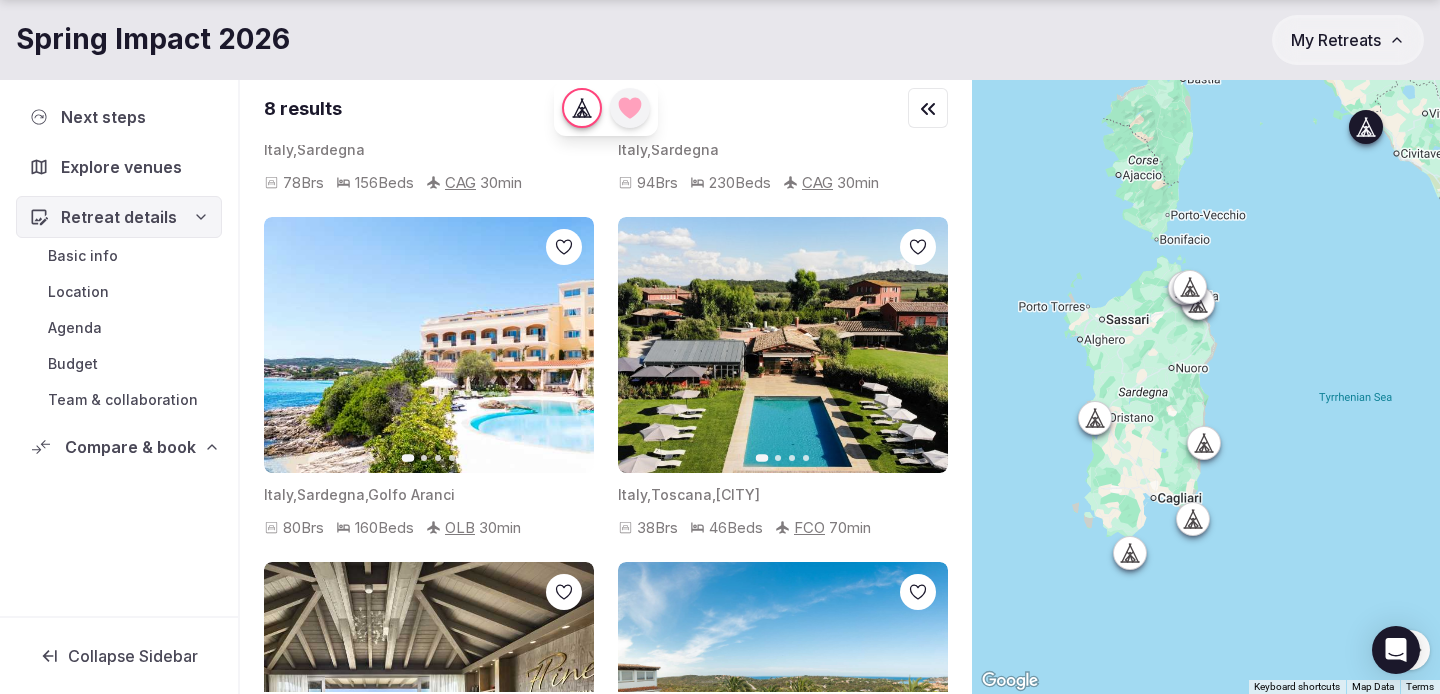 click 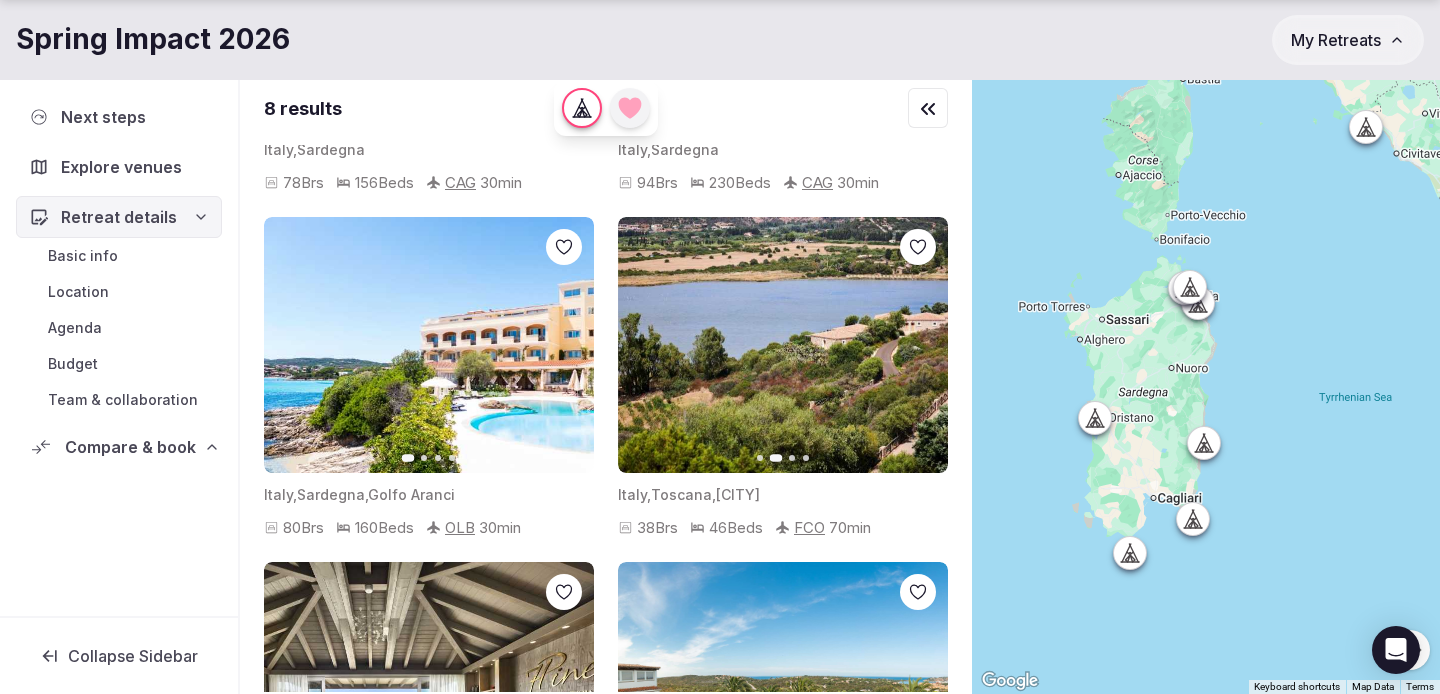 click on "Previous slide Next slide" at bounding box center (783, 345) 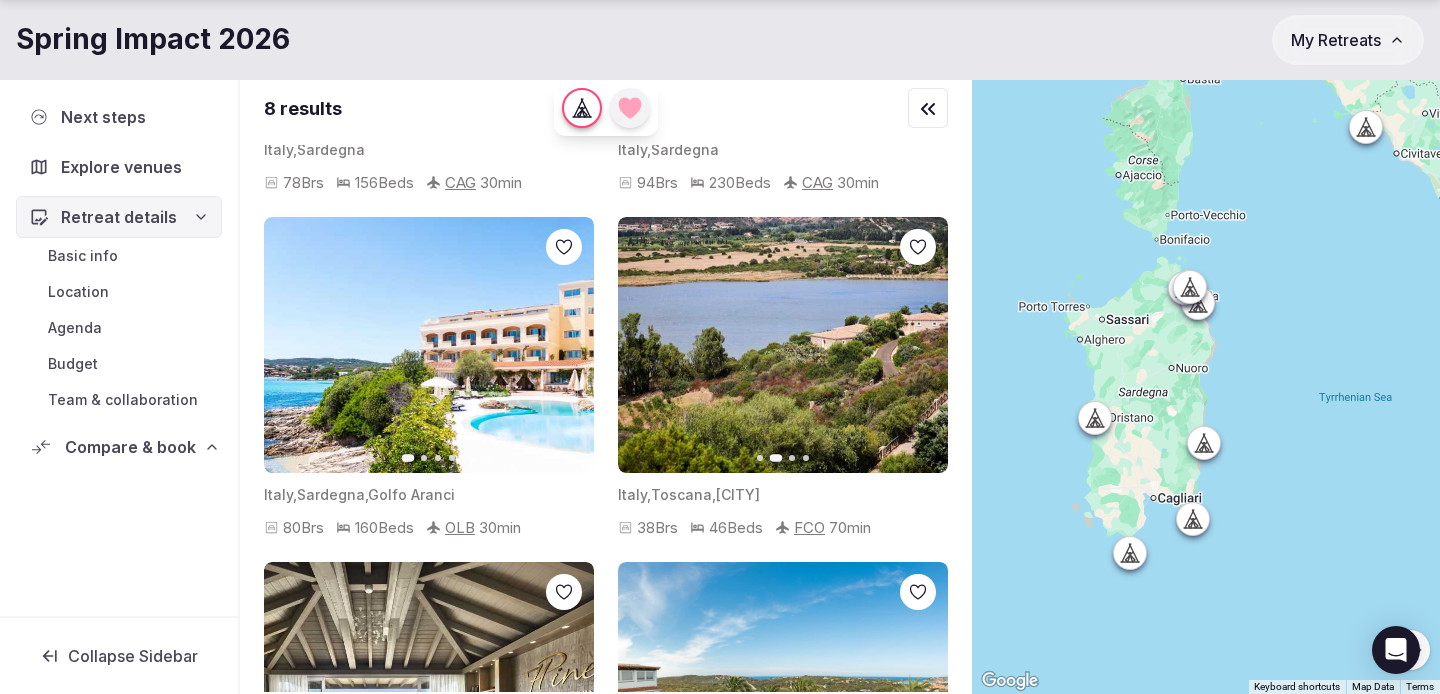 click 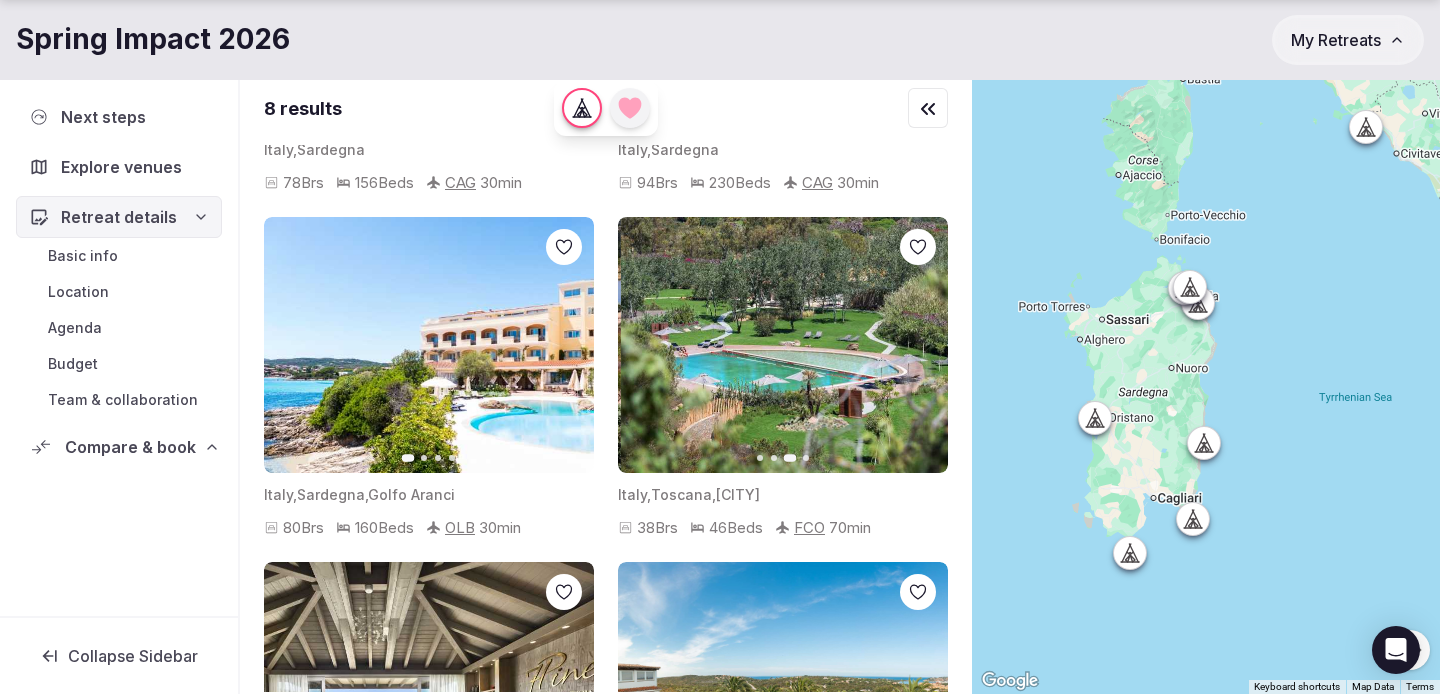 click 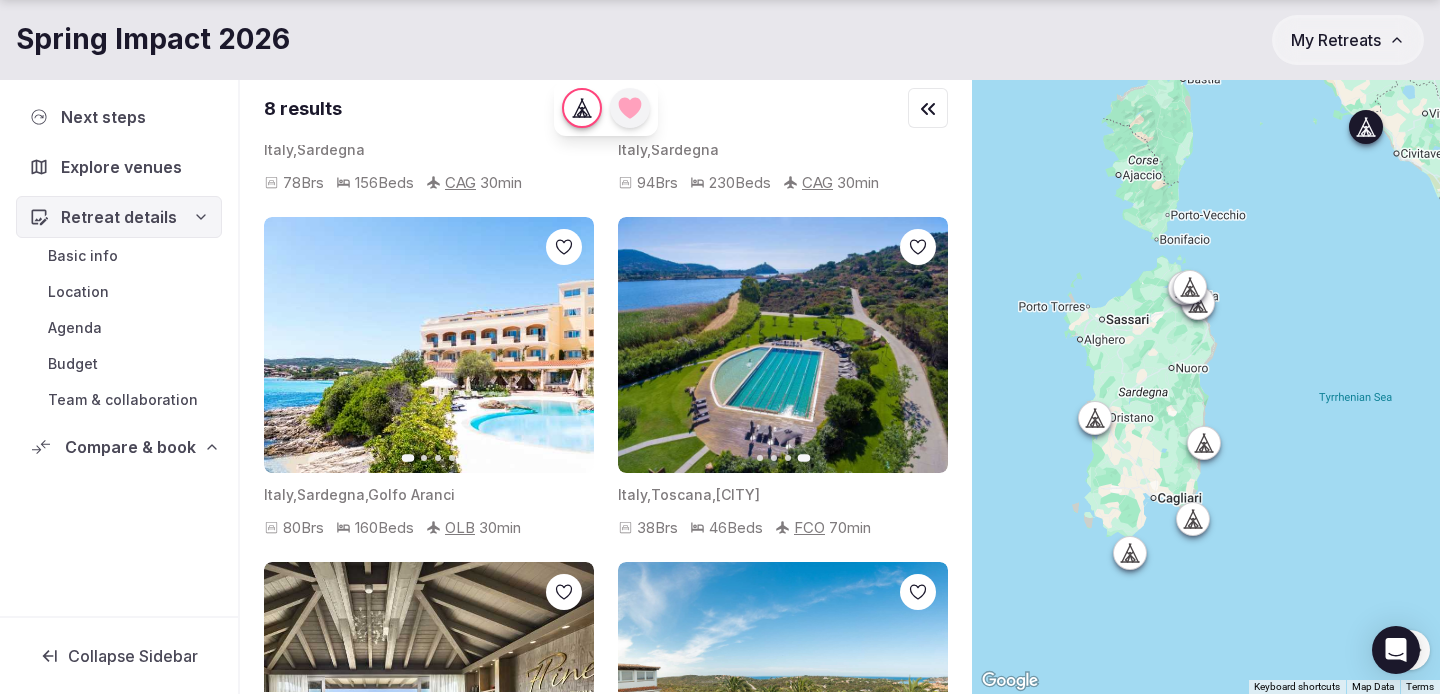 click 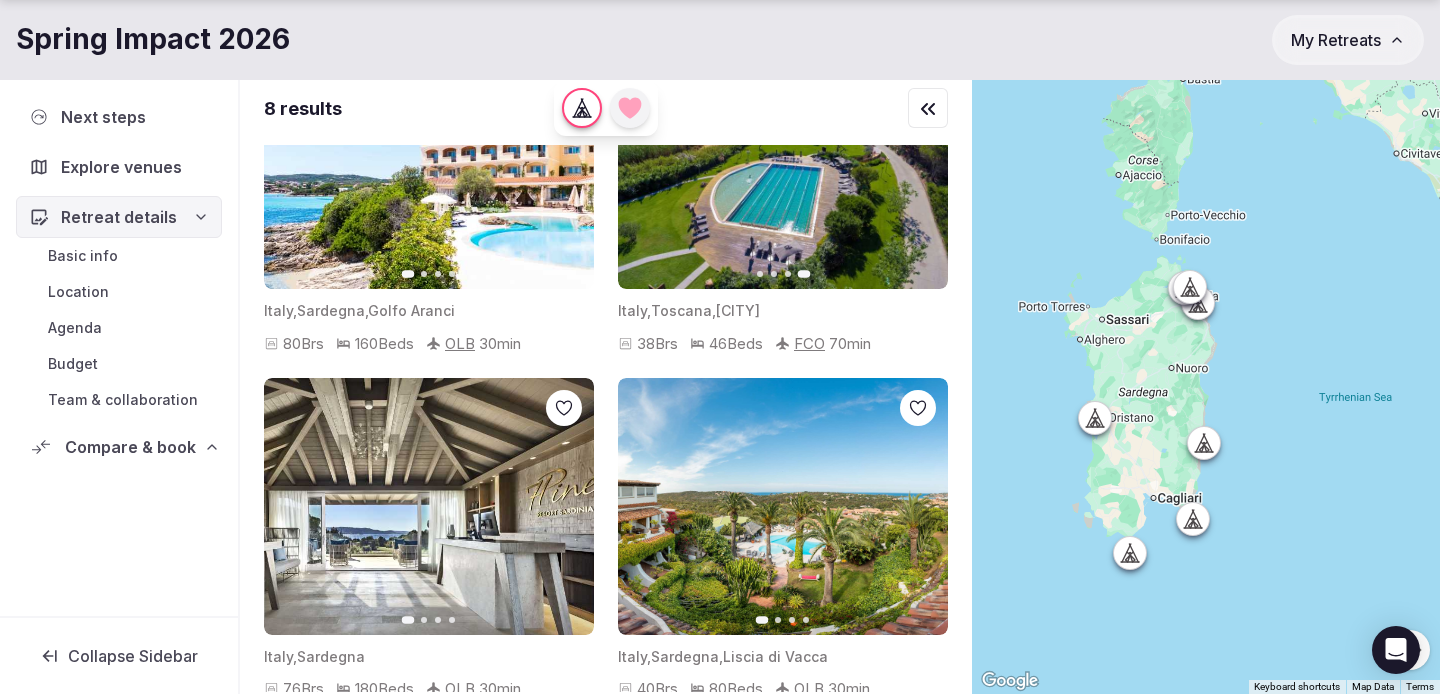 scroll, scrollTop: 826, scrollLeft: 0, axis: vertical 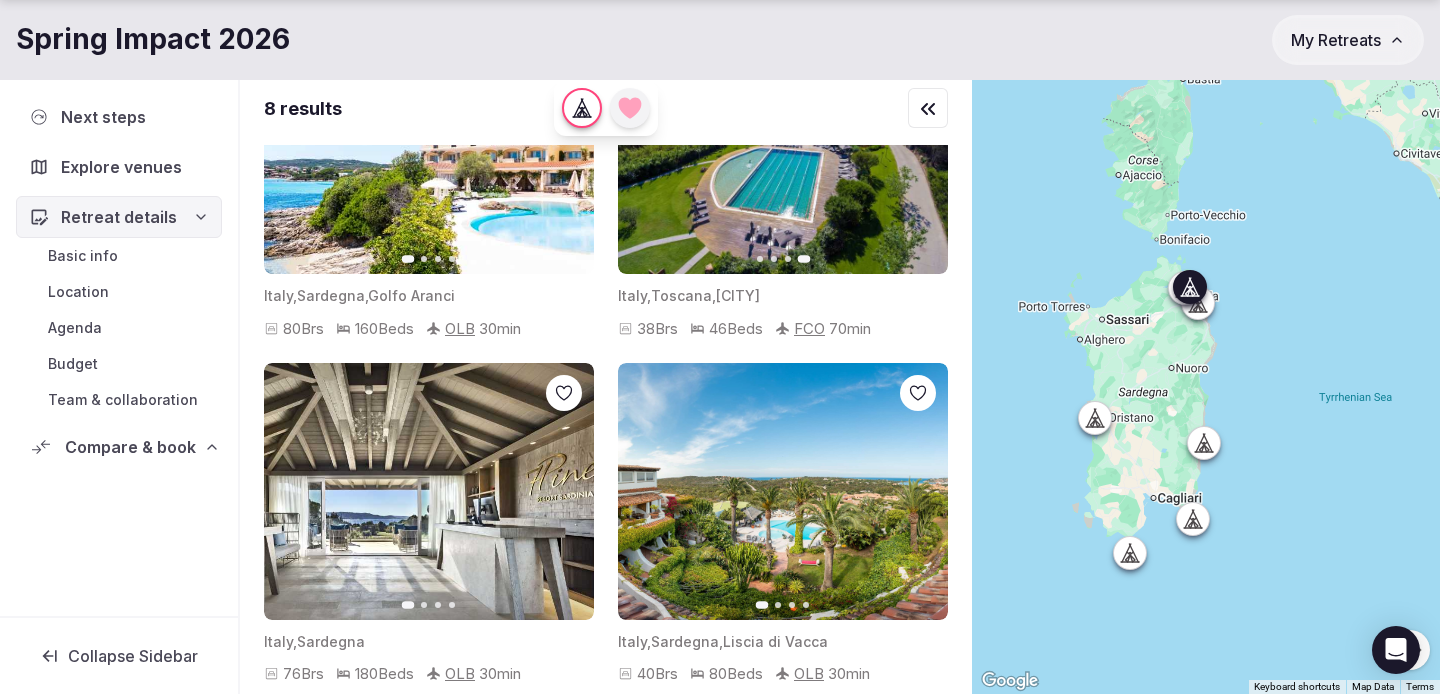 click on "Next slide" at bounding box center (920, 491) 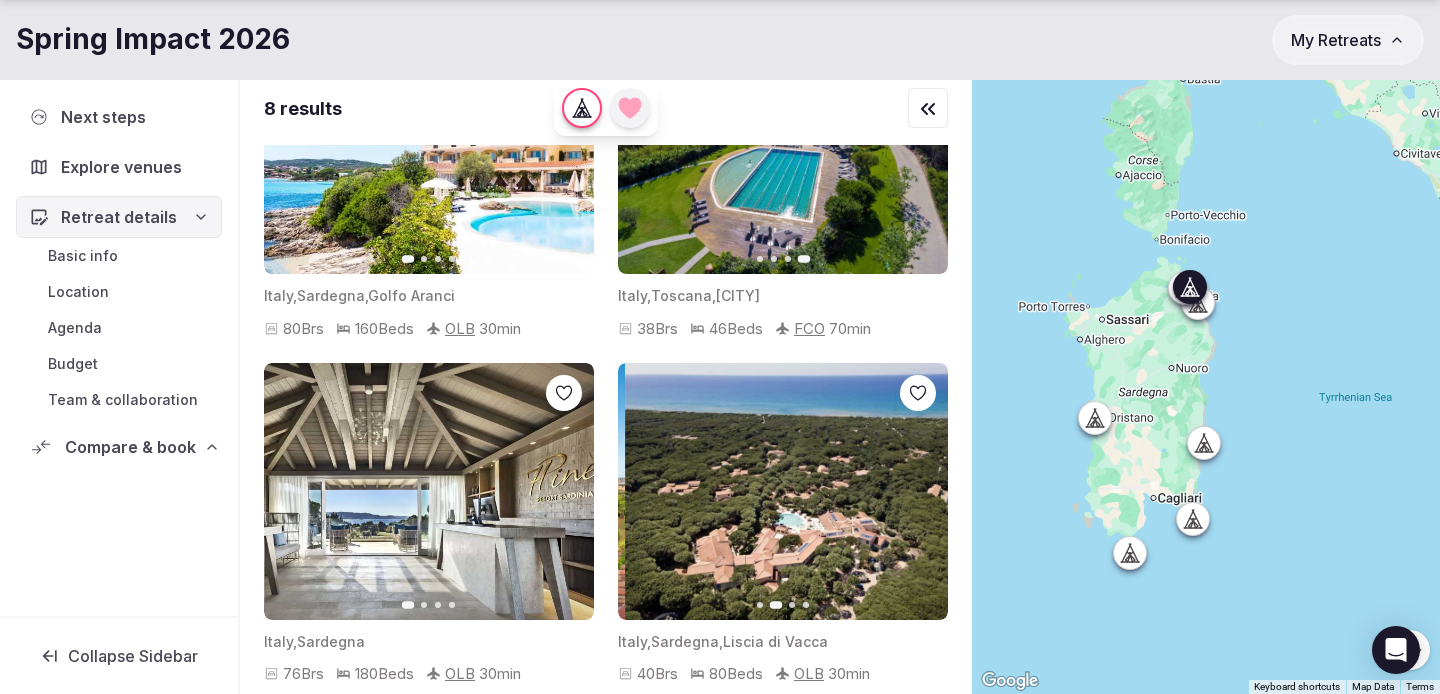 click 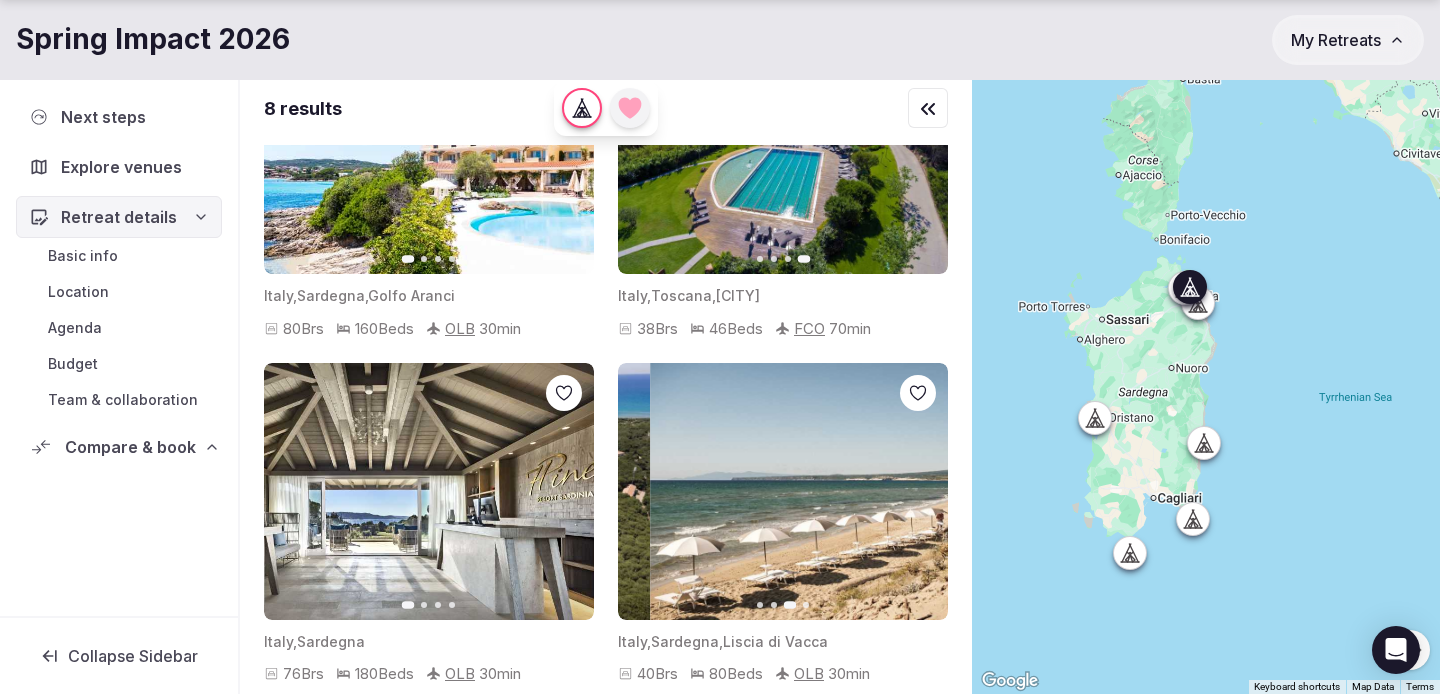 click 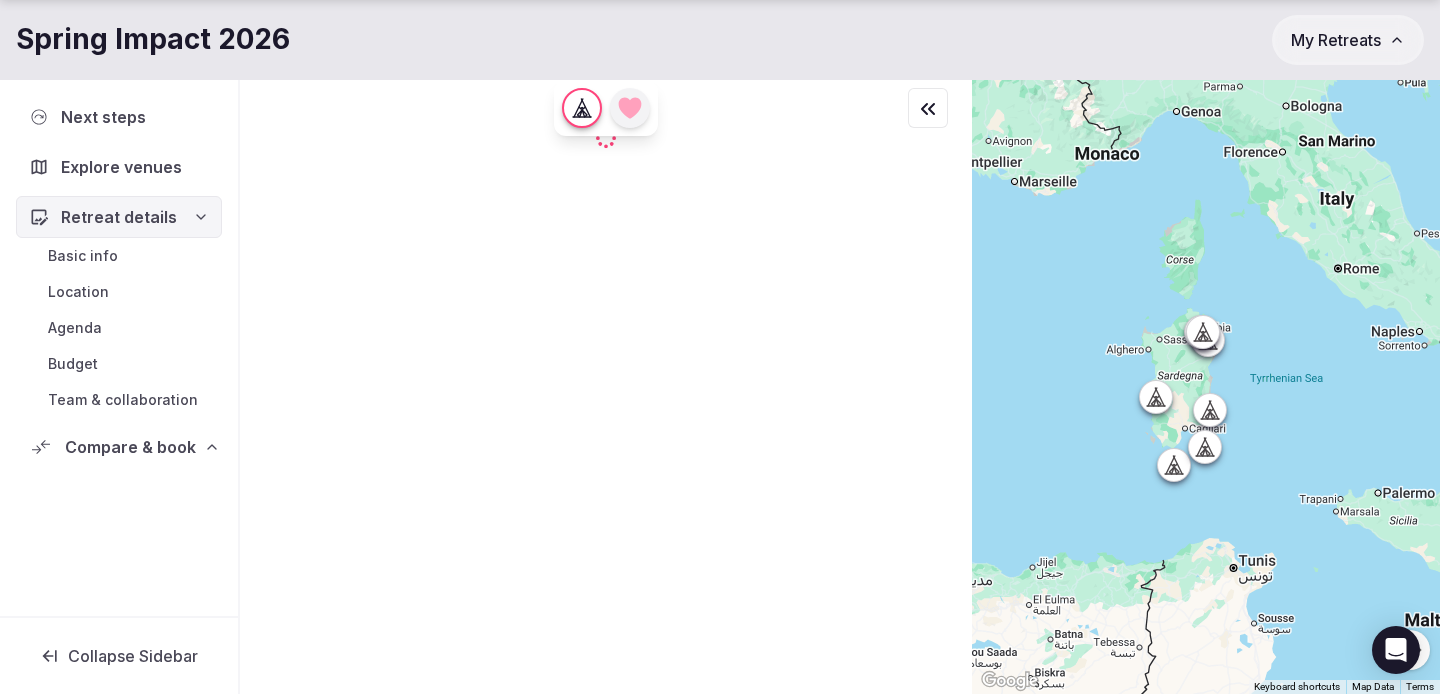 scroll, scrollTop: 0, scrollLeft: 0, axis: both 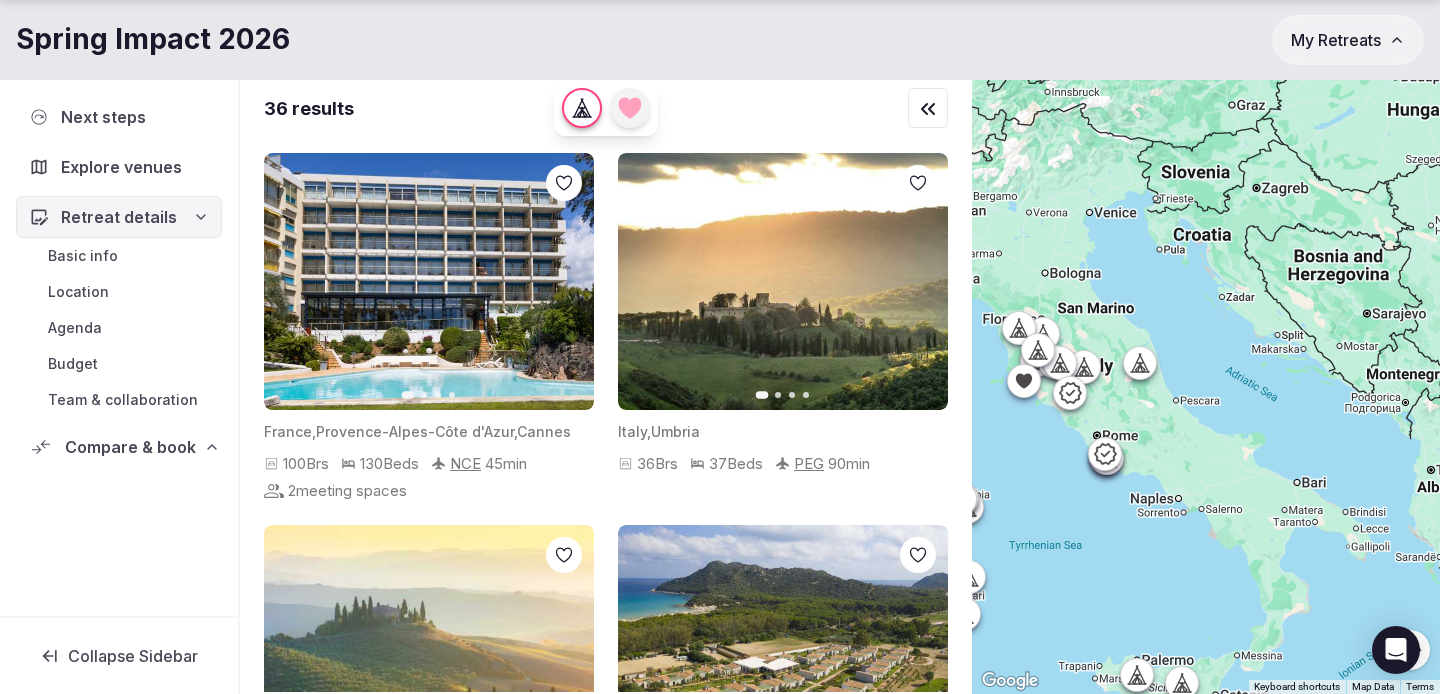 drag, startPoint x: 1321, startPoint y: 299, endPoint x: 1076, endPoint y: 467, distance: 297.06732 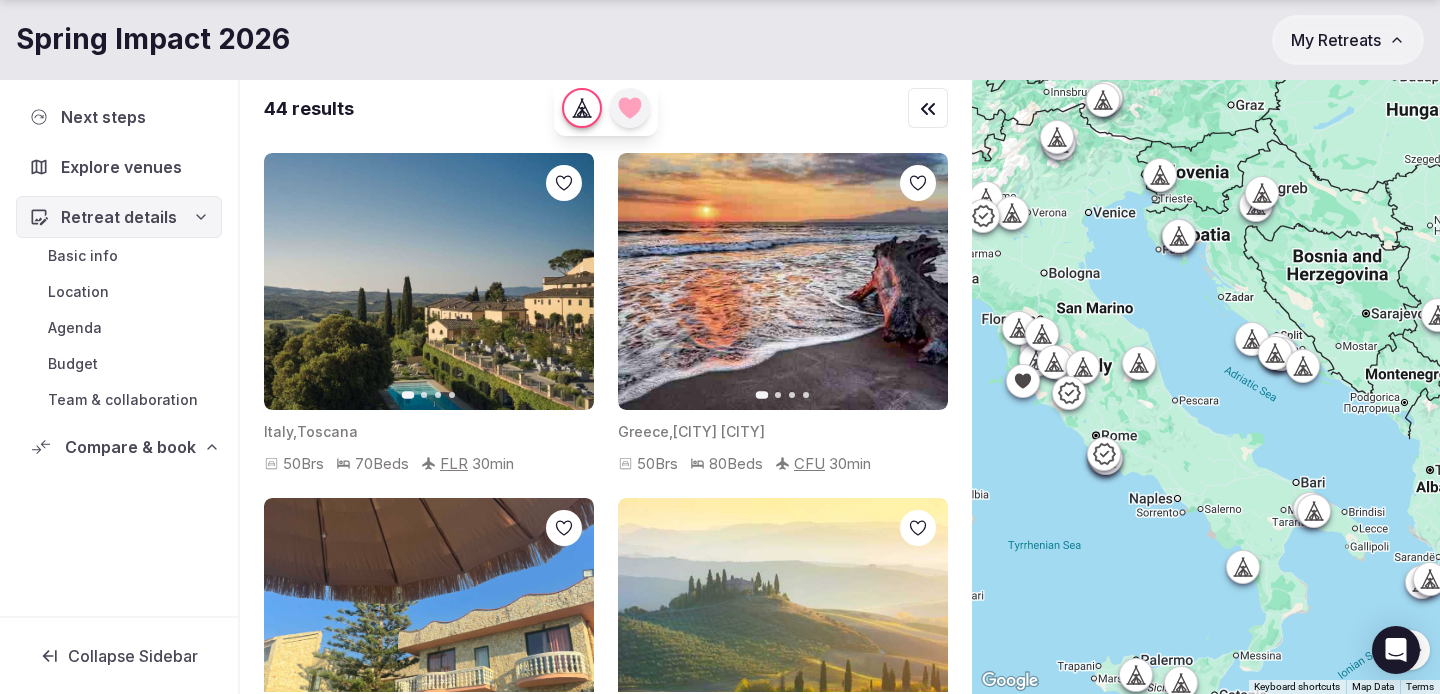 click on "Compare & book" at bounding box center (130, 447) 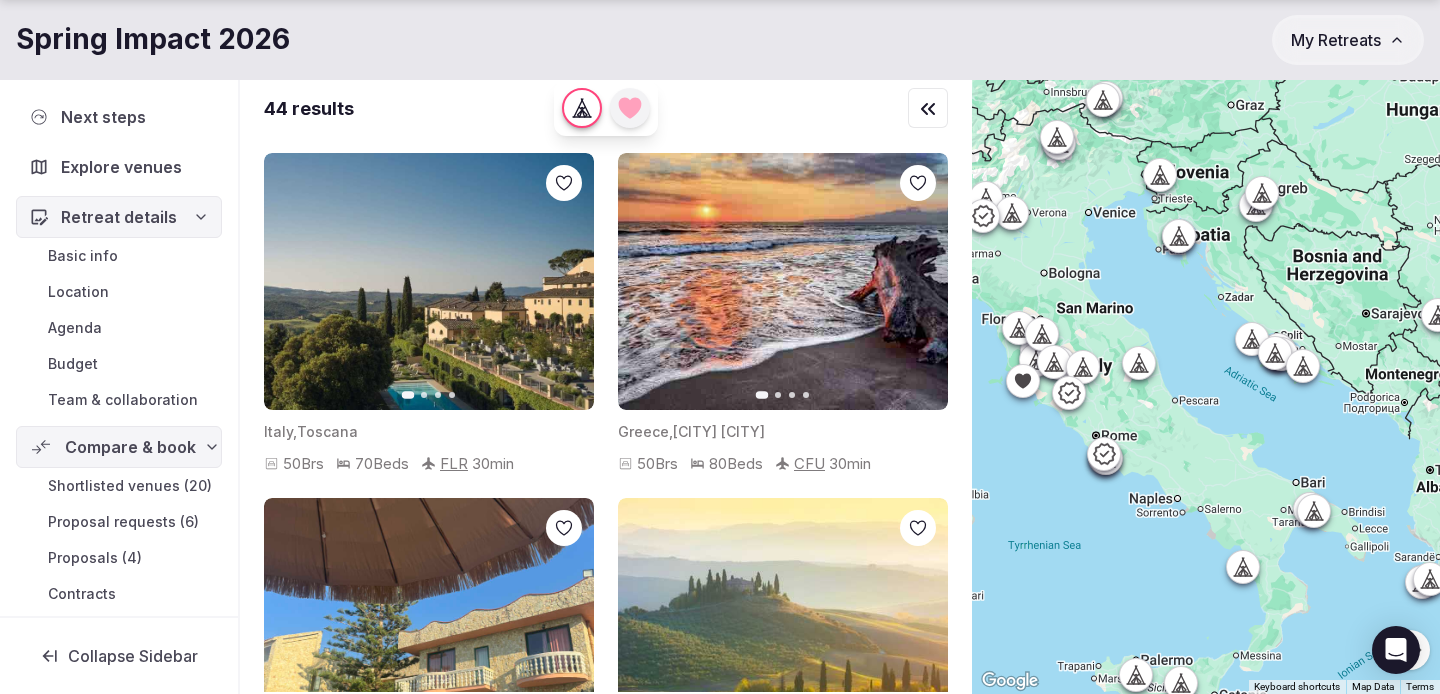 click on "Shortlisted venues (20)" at bounding box center (130, 486) 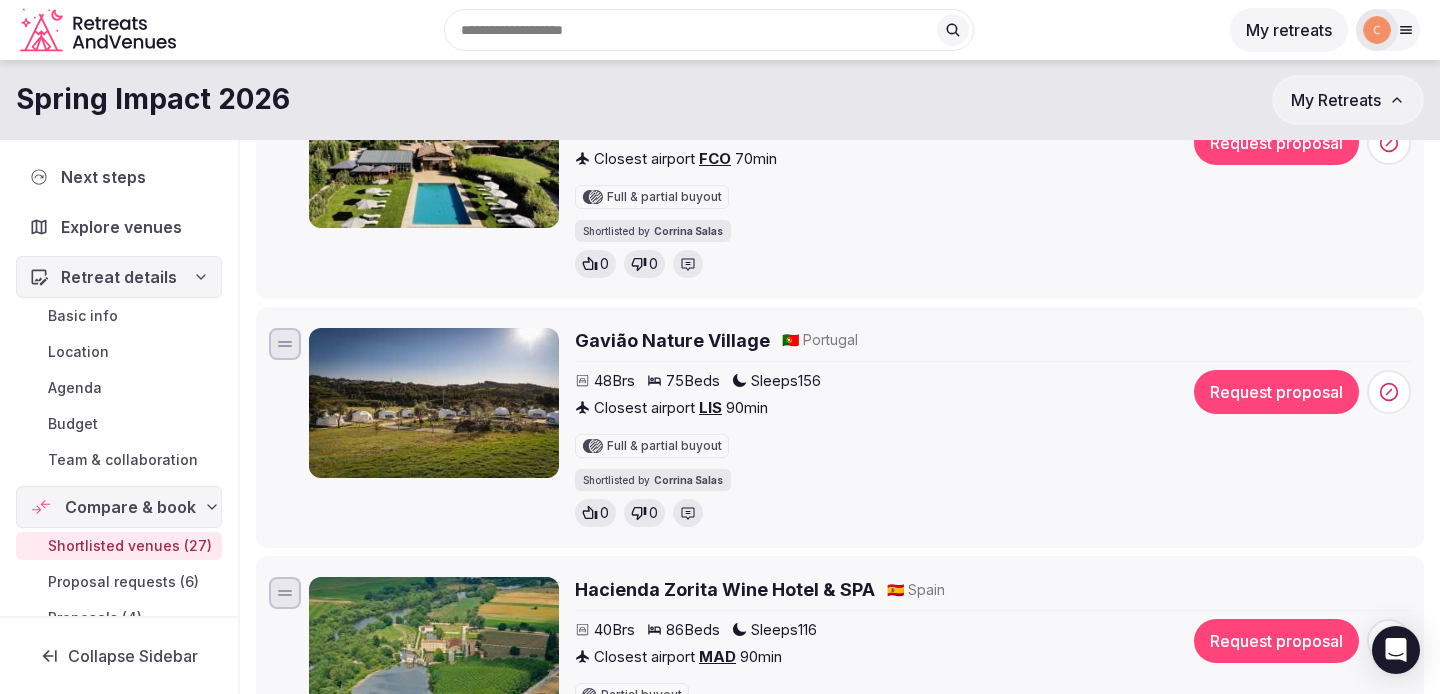 scroll, scrollTop: 4055, scrollLeft: 0, axis: vertical 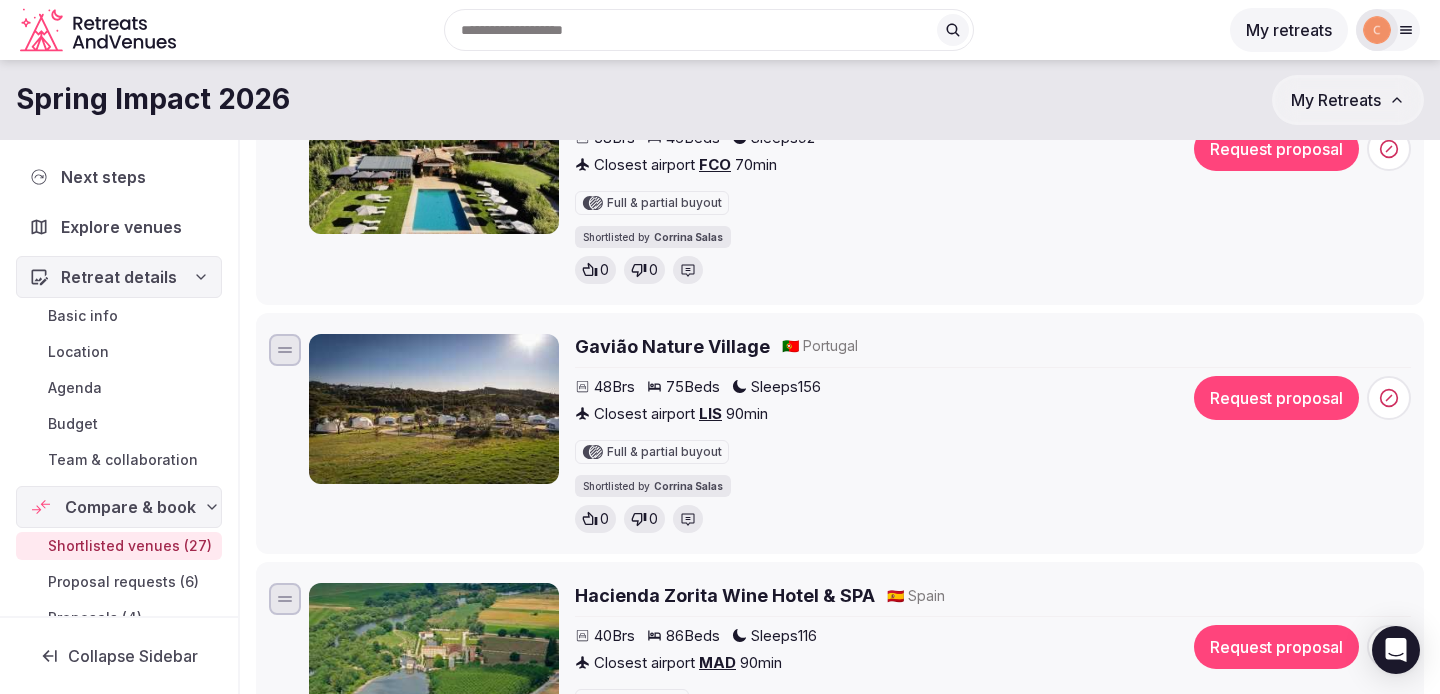 click on "Gavião Nature Village" at bounding box center [672, 346] 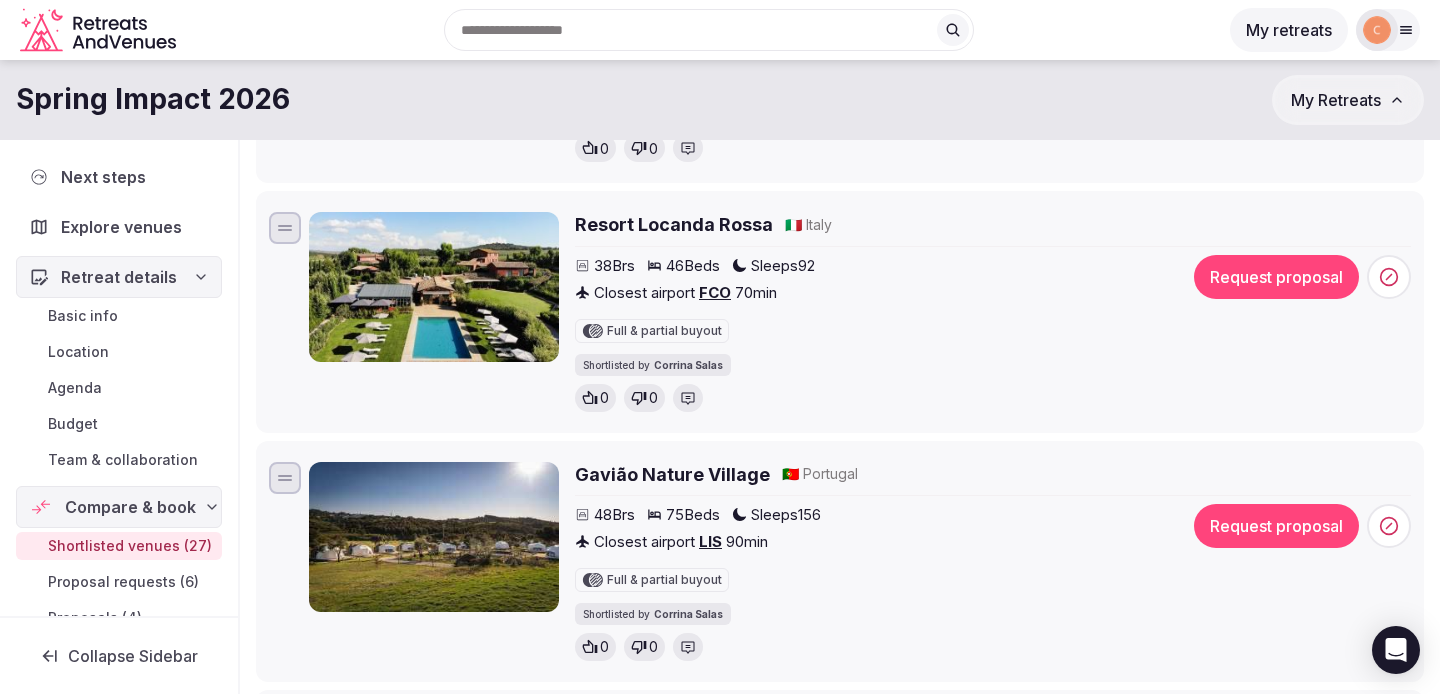 scroll, scrollTop: 3920, scrollLeft: 0, axis: vertical 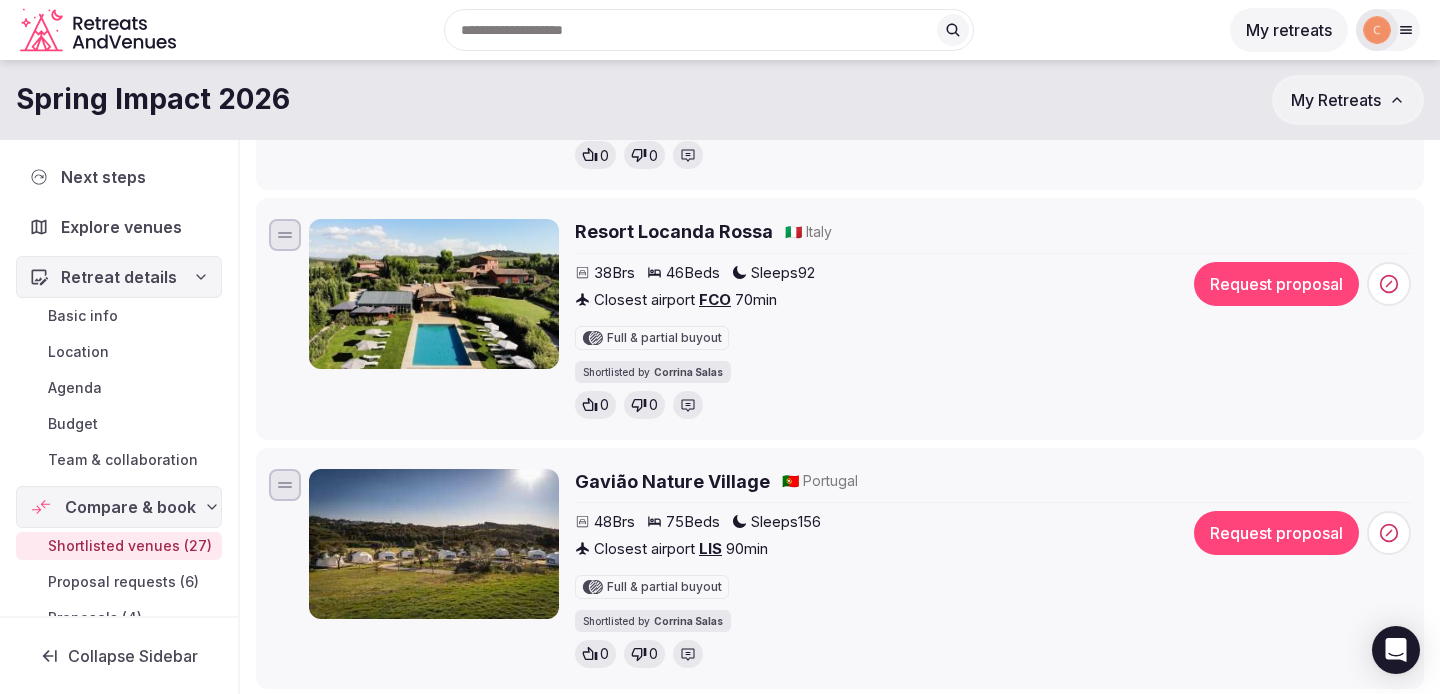 click on "Resort Locanda Rossa" at bounding box center (674, 231) 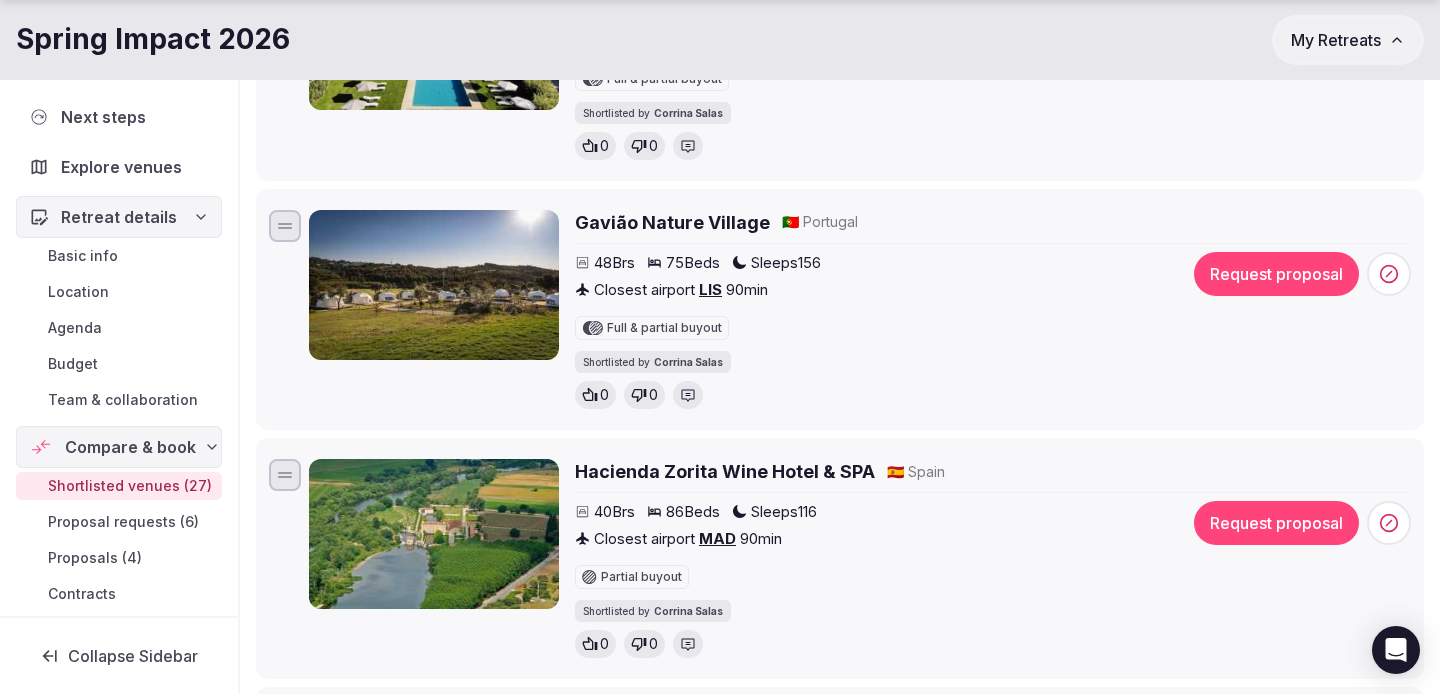 scroll, scrollTop: 4272, scrollLeft: 0, axis: vertical 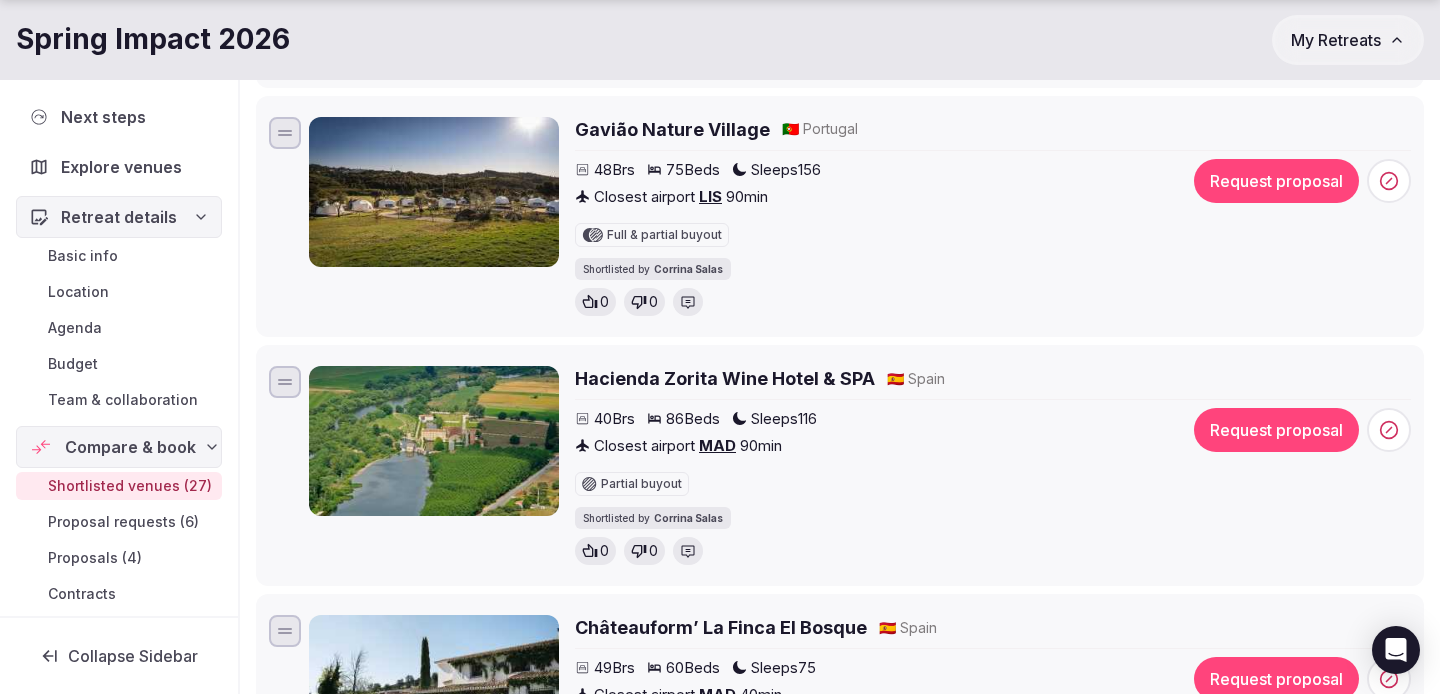 click on "Hacienda Zorita Wine Hotel & SPA" at bounding box center [725, 378] 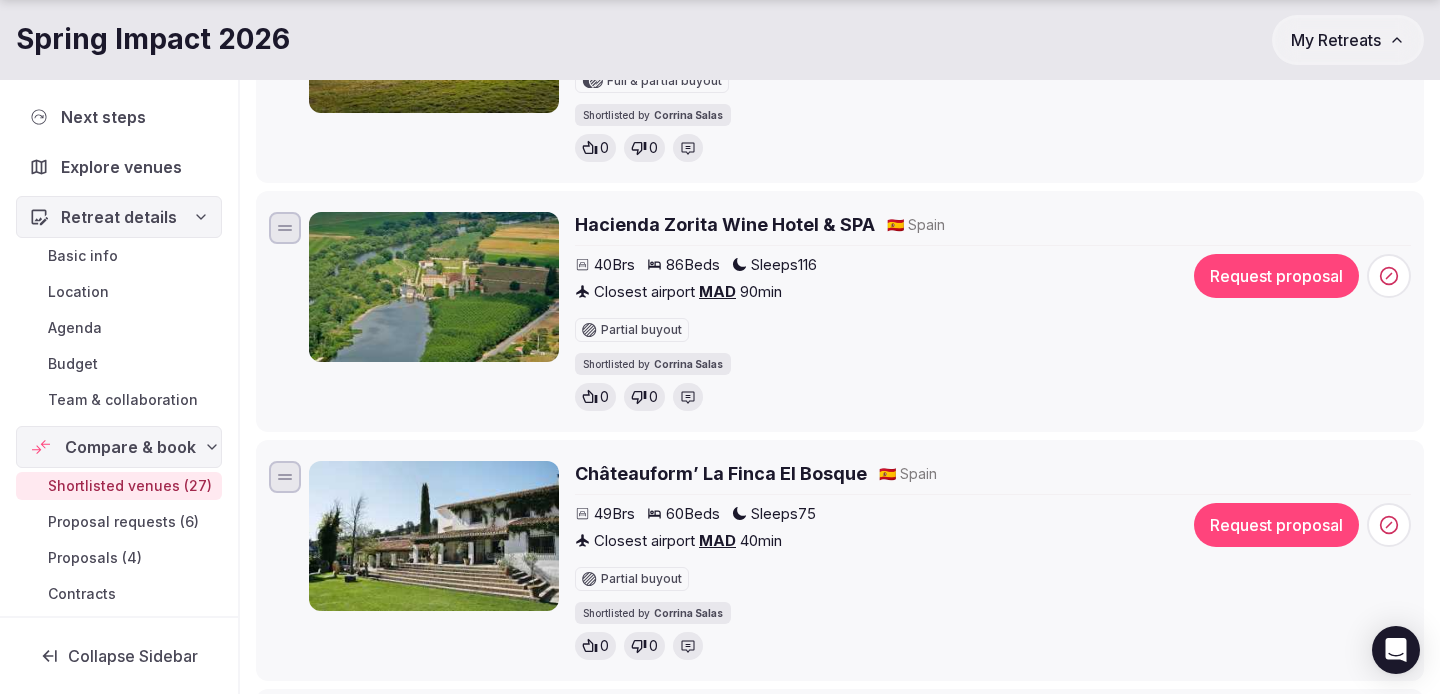 scroll, scrollTop: 4454, scrollLeft: 0, axis: vertical 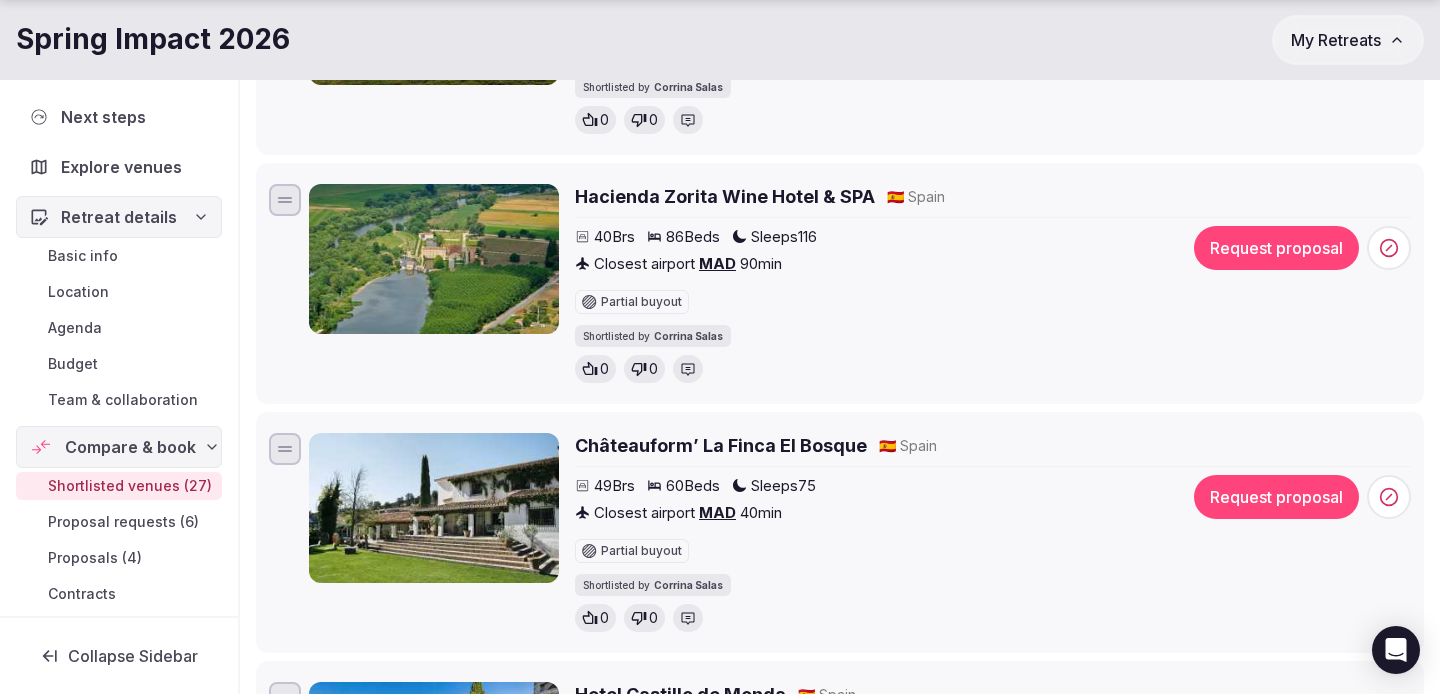 click on "Châteauform’ La Finca El Bosque" at bounding box center [721, 445] 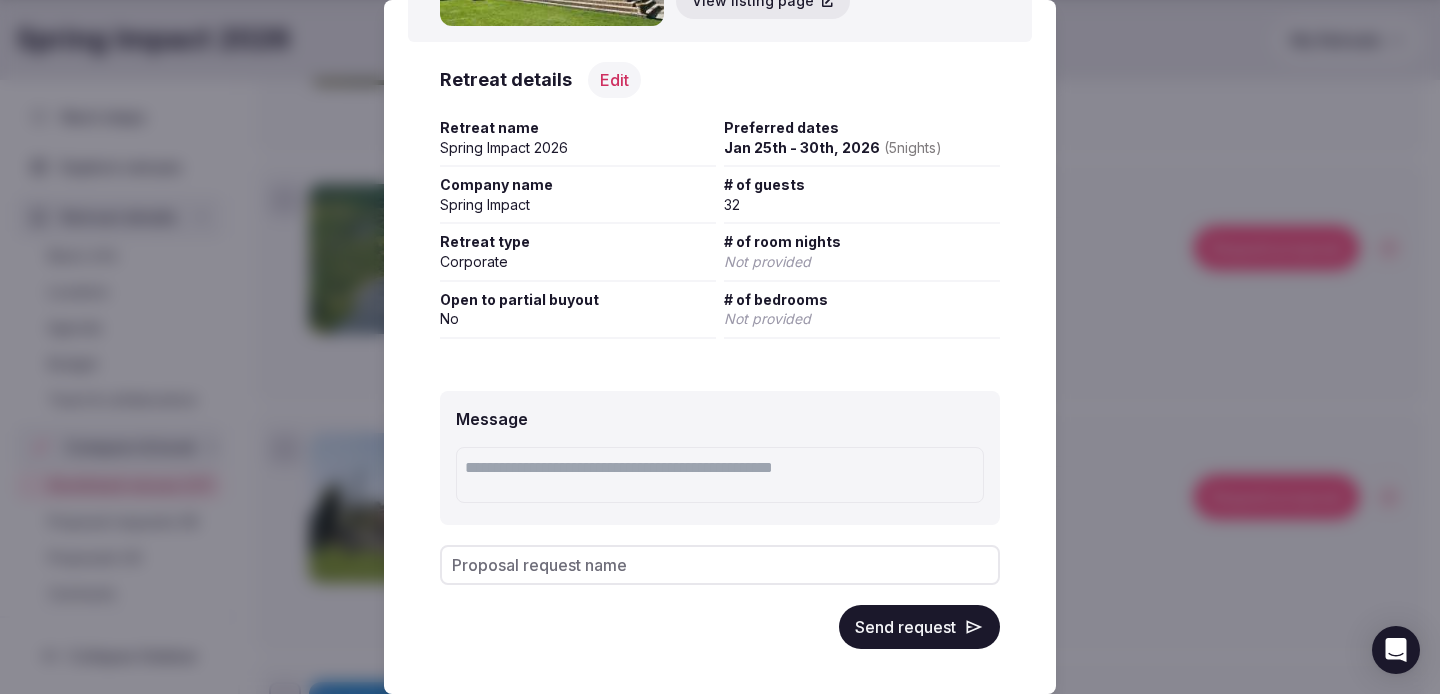 scroll, scrollTop: 213, scrollLeft: 0, axis: vertical 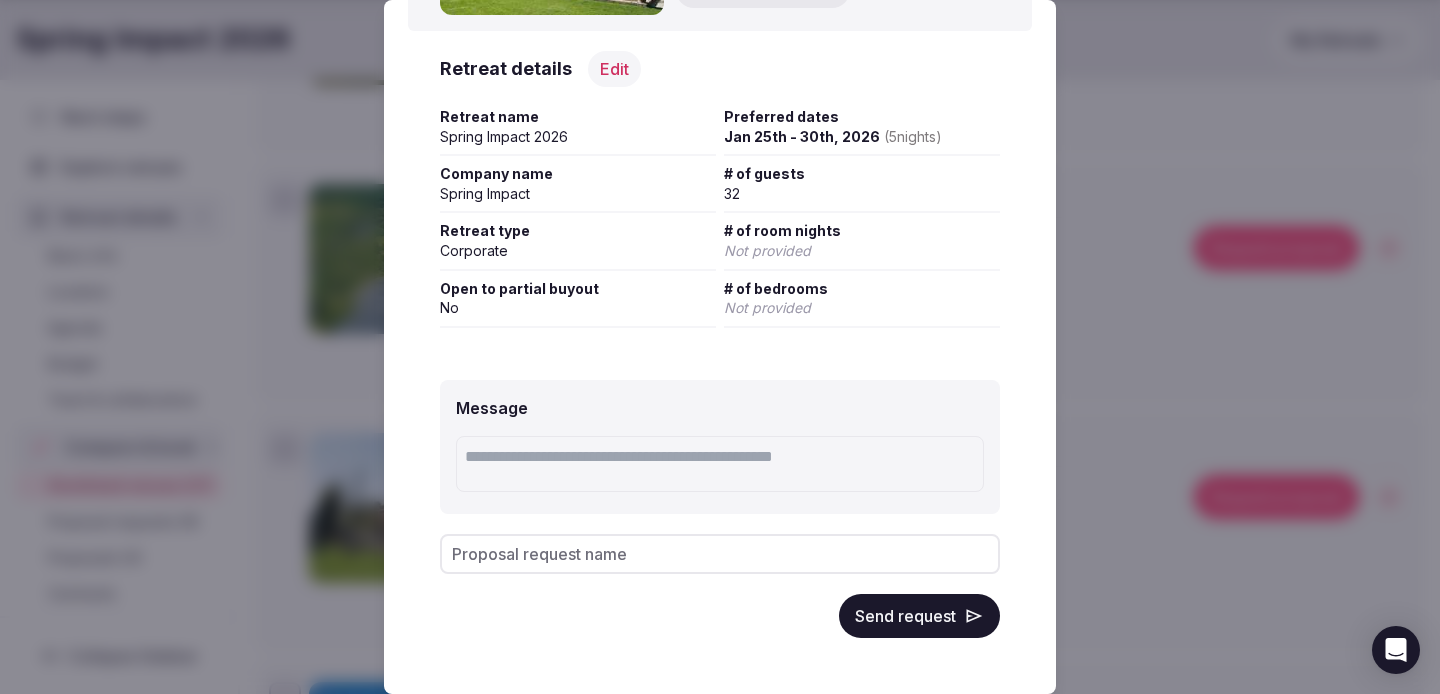 click on "Send request" at bounding box center (919, 616) 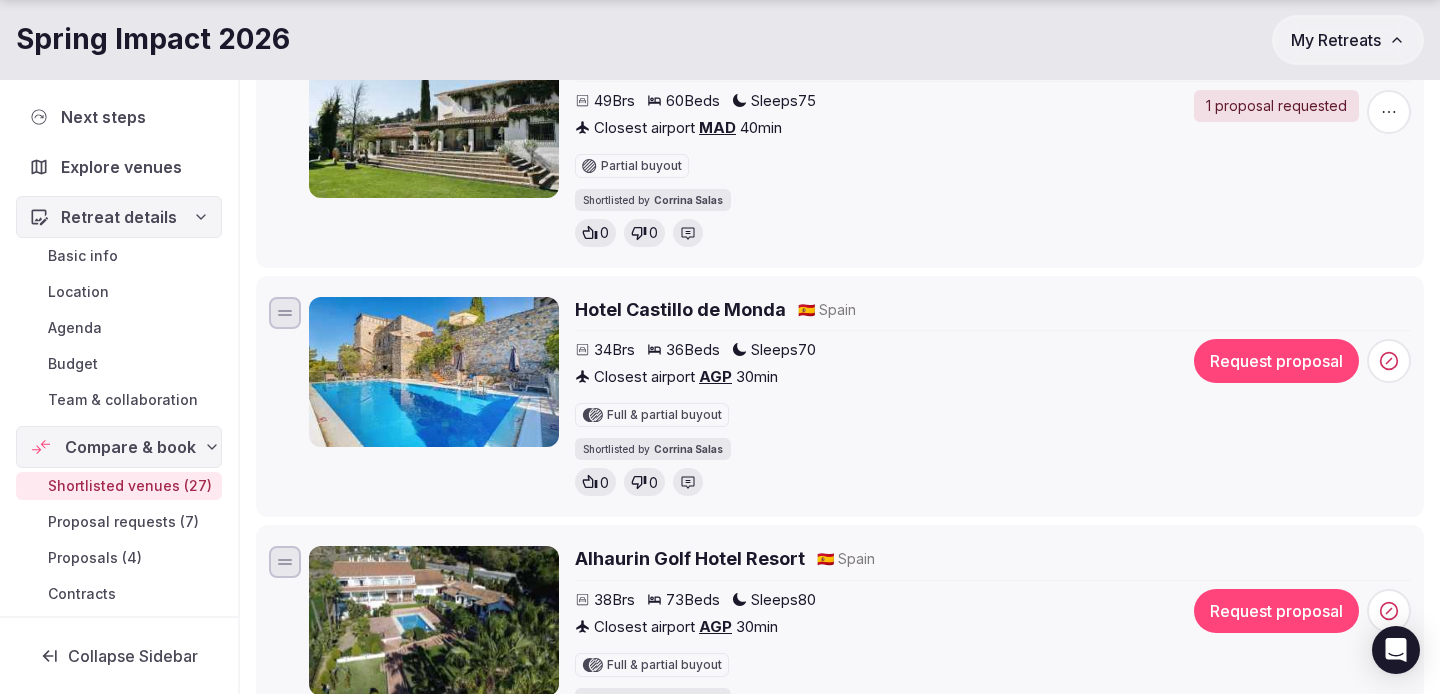 scroll, scrollTop: 4961, scrollLeft: 0, axis: vertical 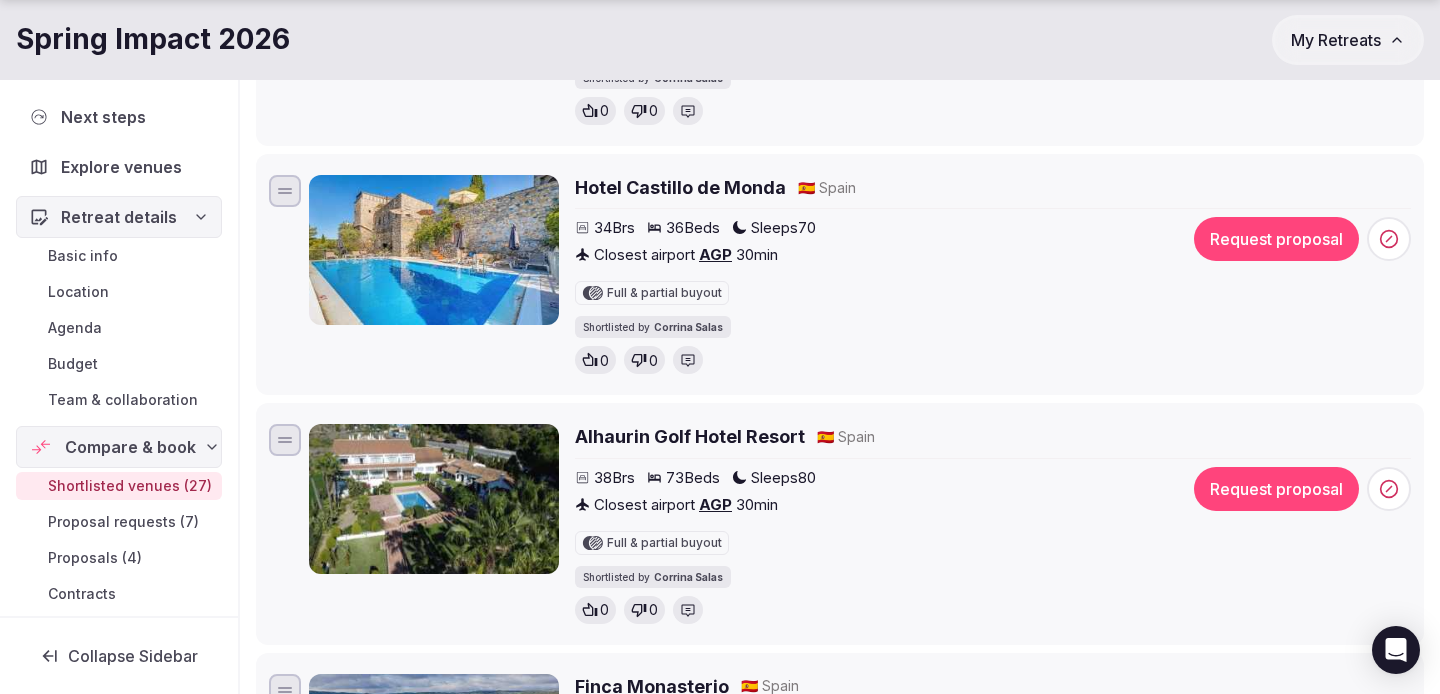 click on "Hotel Castillo de Monda" at bounding box center [680, 187] 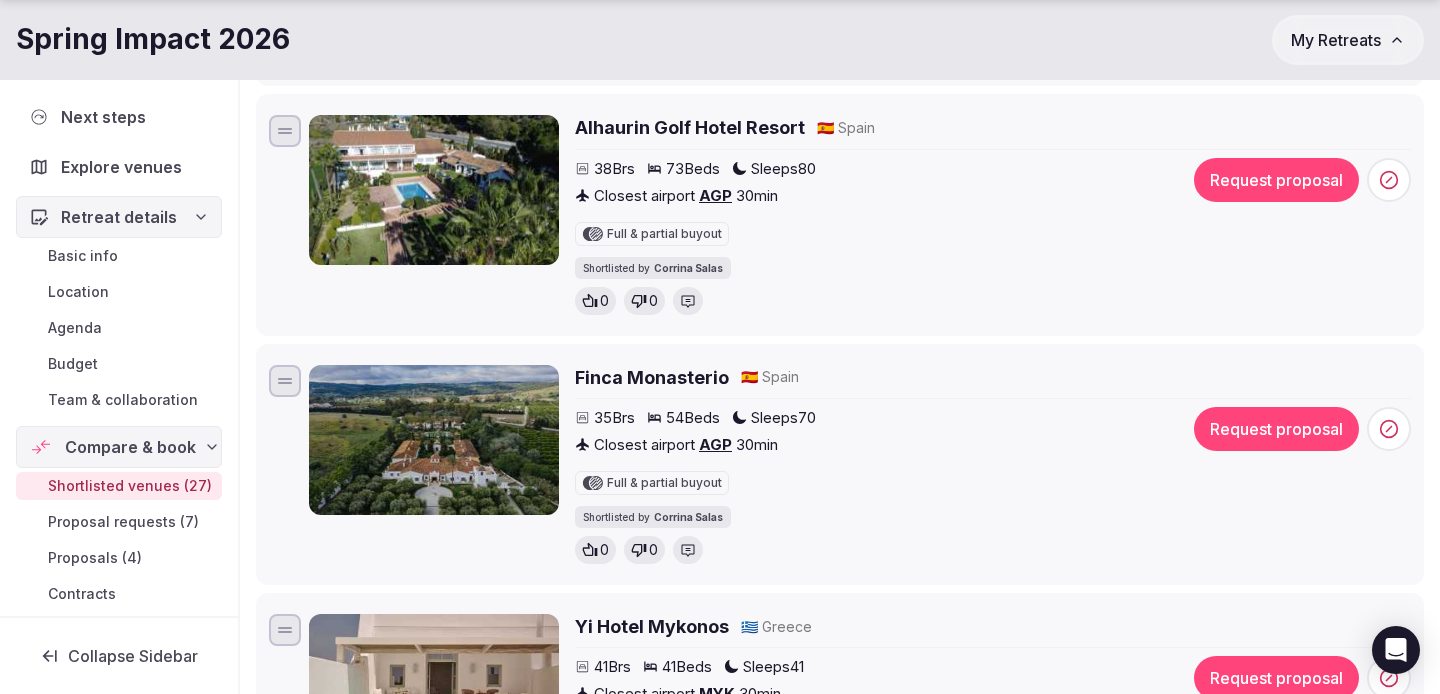 scroll, scrollTop: 5272, scrollLeft: 0, axis: vertical 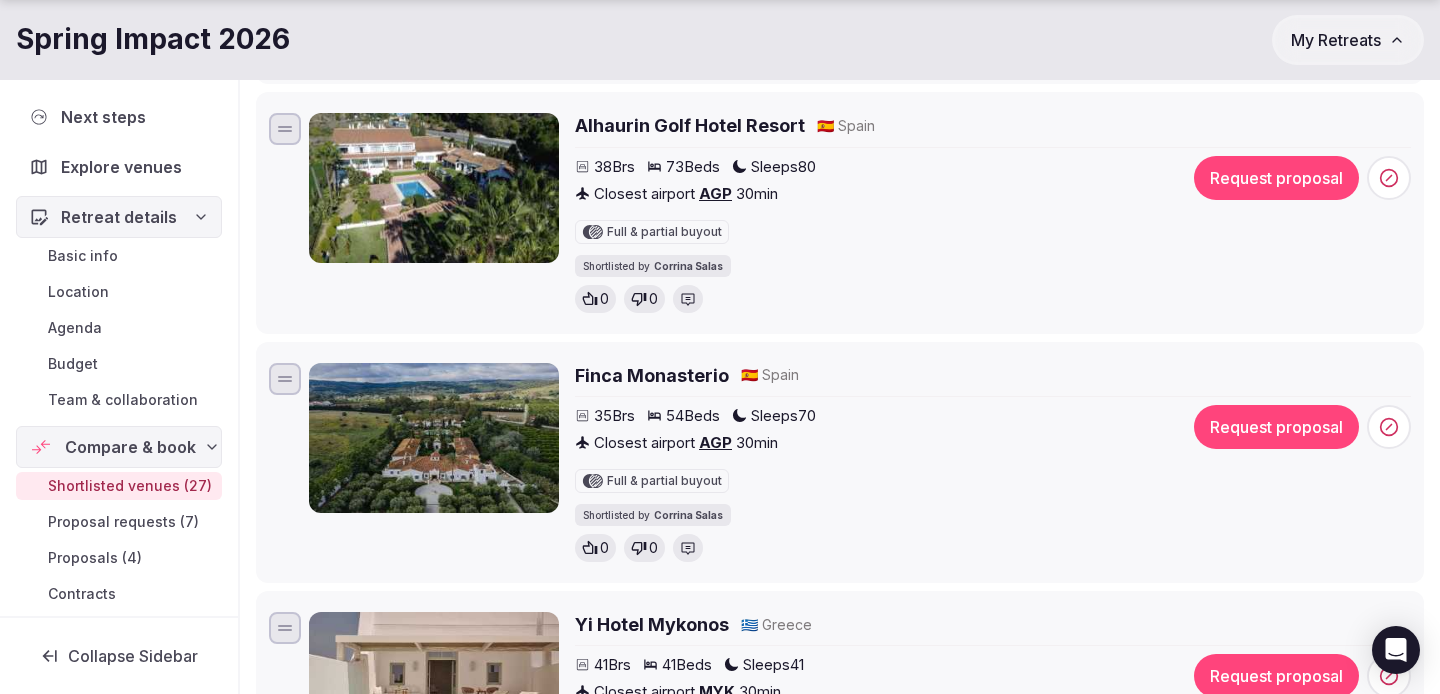 click on "Finca Monasterio" at bounding box center (652, 375) 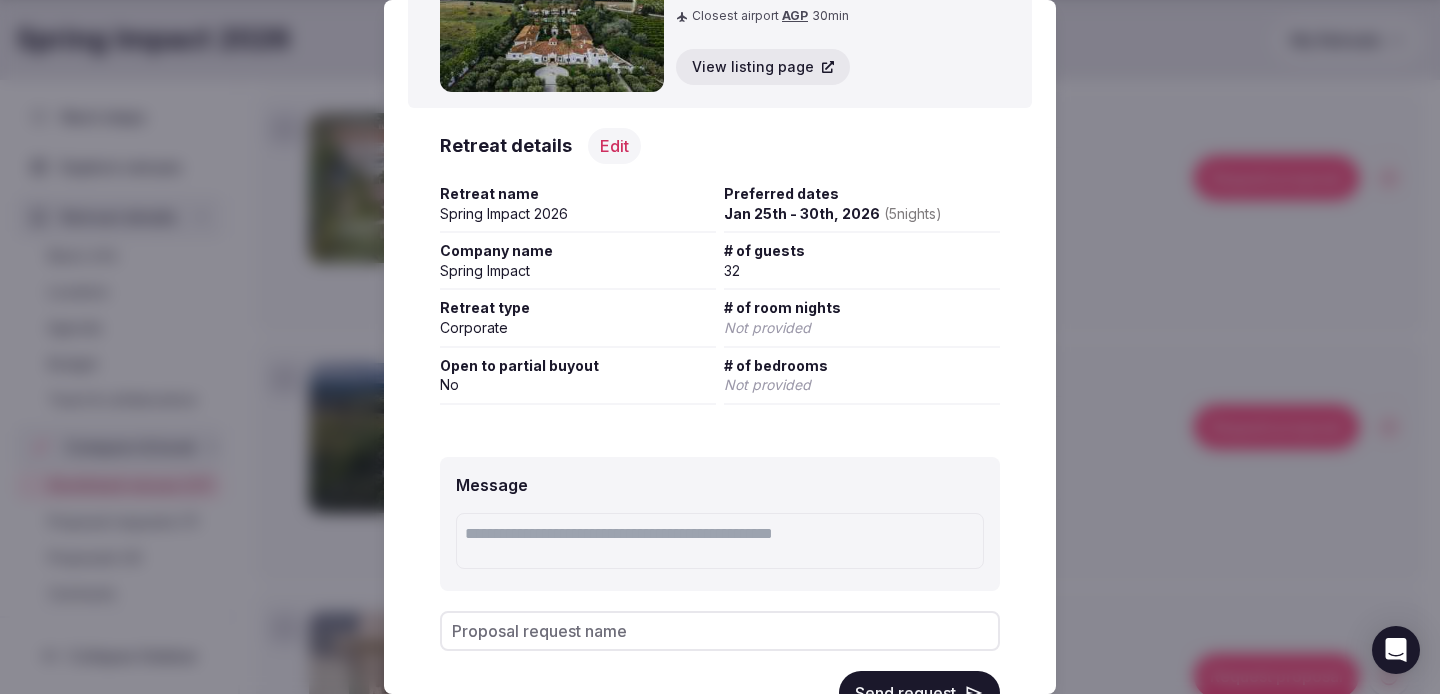 scroll, scrollTop: 213, scrollLeft: 0, axis: vertical 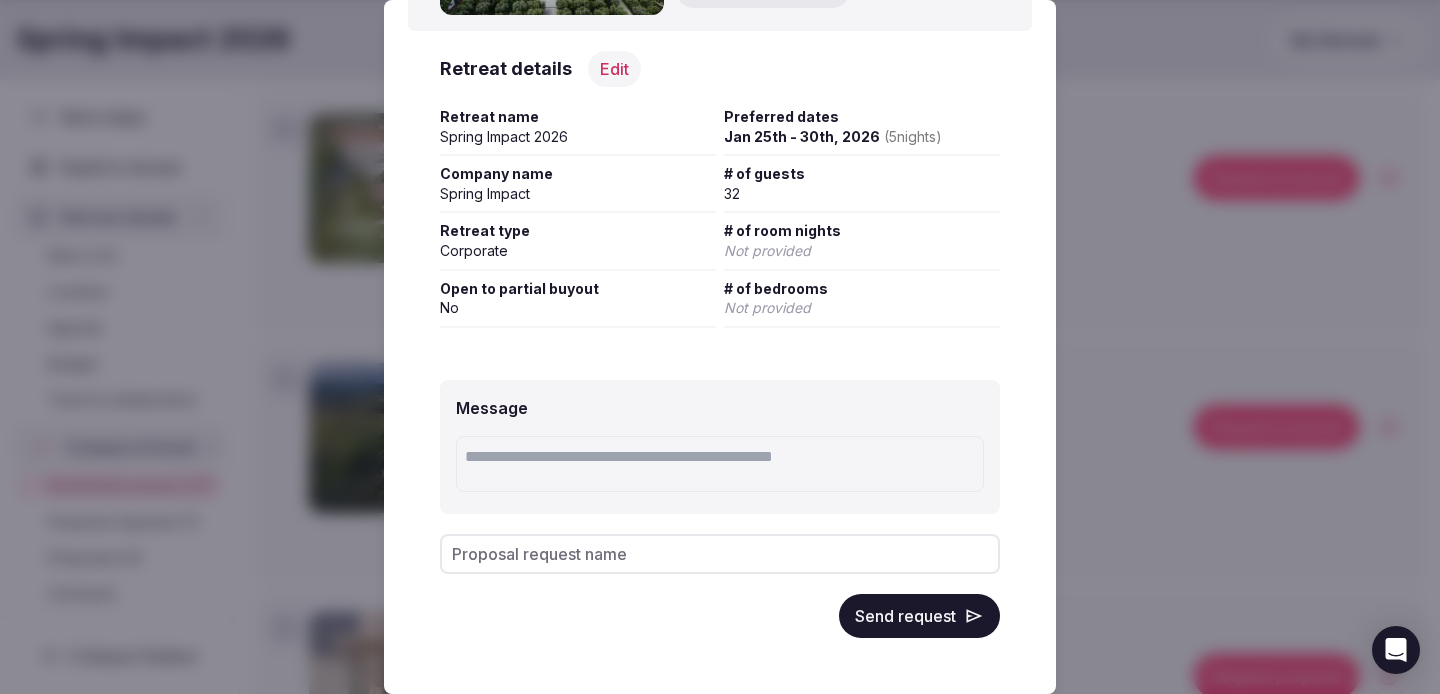 click on "Send request" at bounding box center [919, 616] 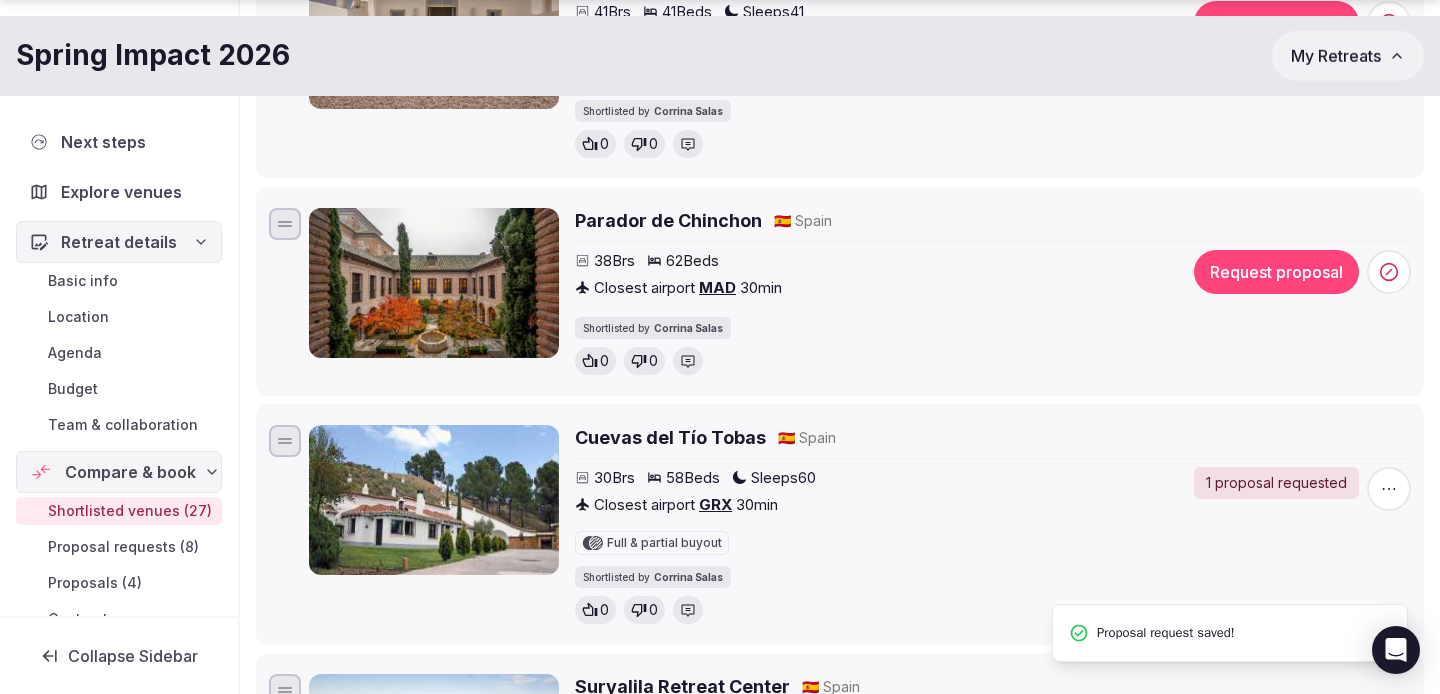 scroll, scrollTop: 5940, scrollLeft: 0, axis: vertical 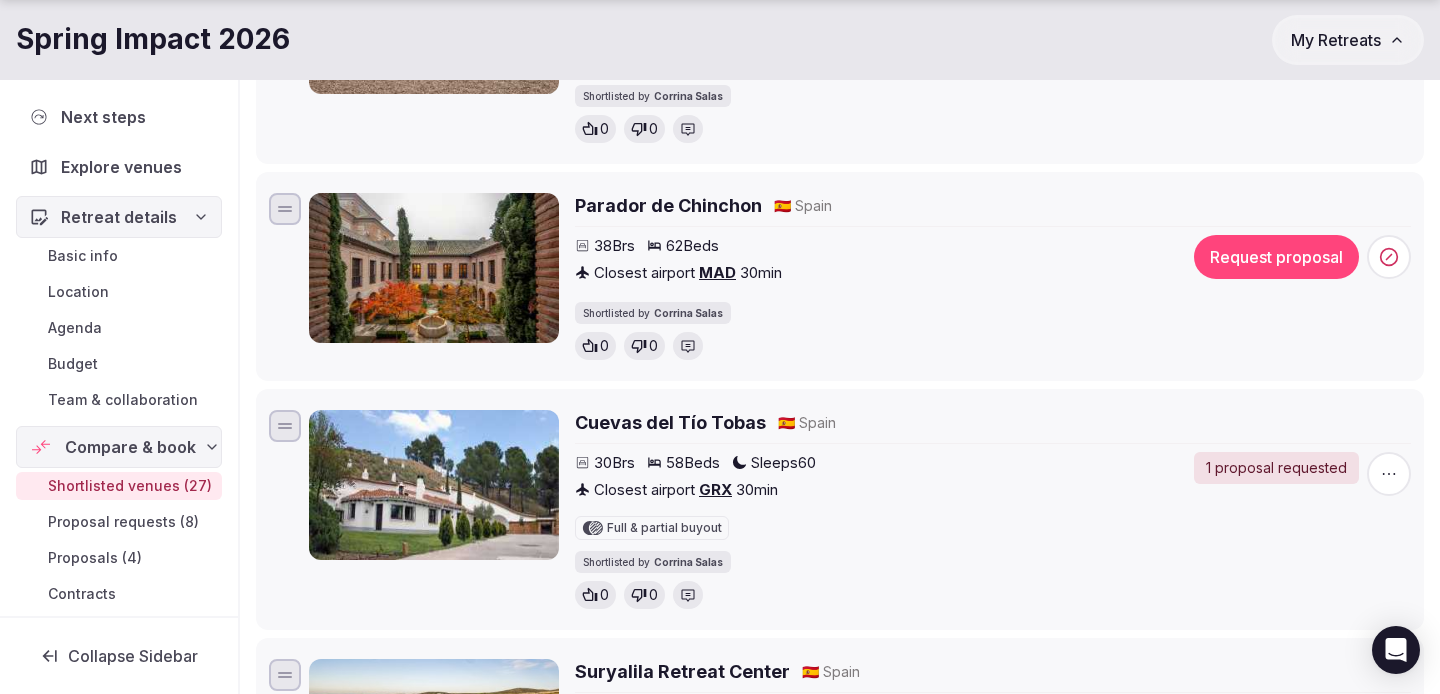 click on "Parador de Chinchon" at bounding box center [668, 205] 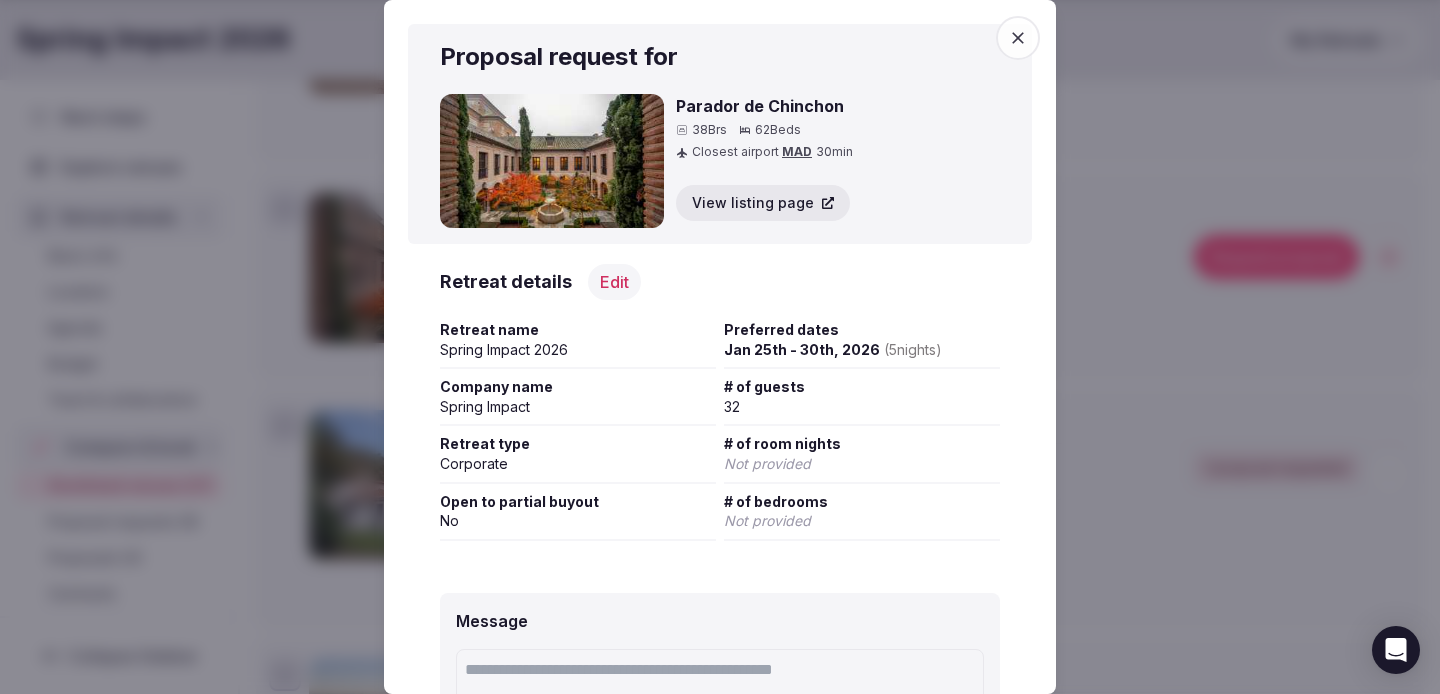 scroll, scrollTop: 213, scrollLeft: 0, axis: vertical 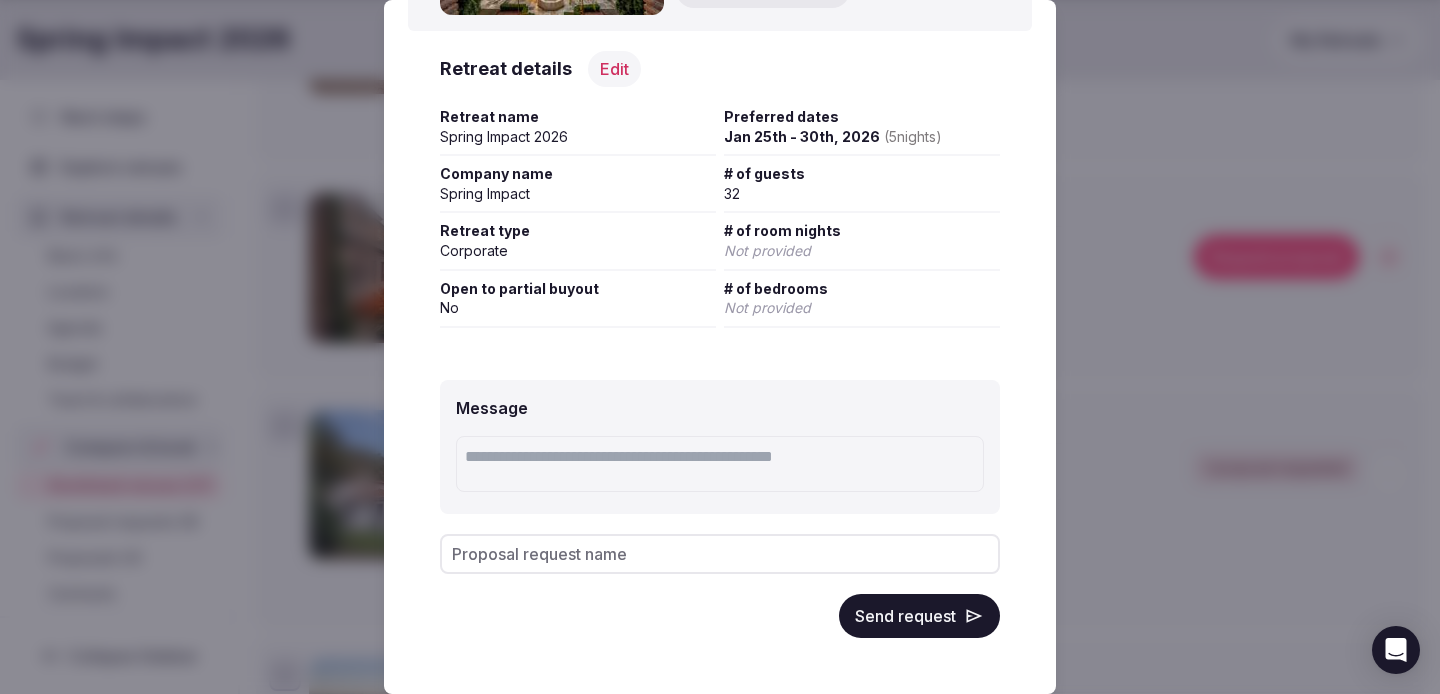 click on "Send request" at bounding box center (919, 616) 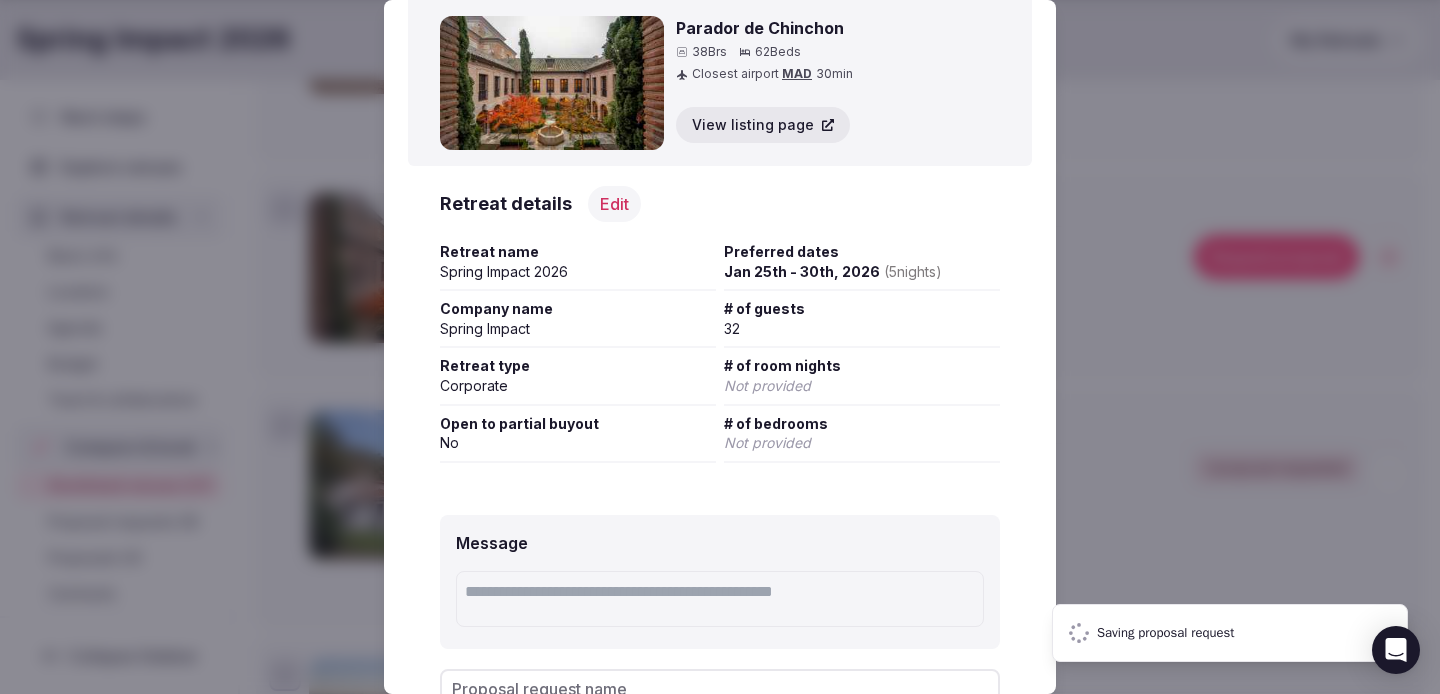 scroll, scrollTop: 0, scrollLeft: 0, axis: both 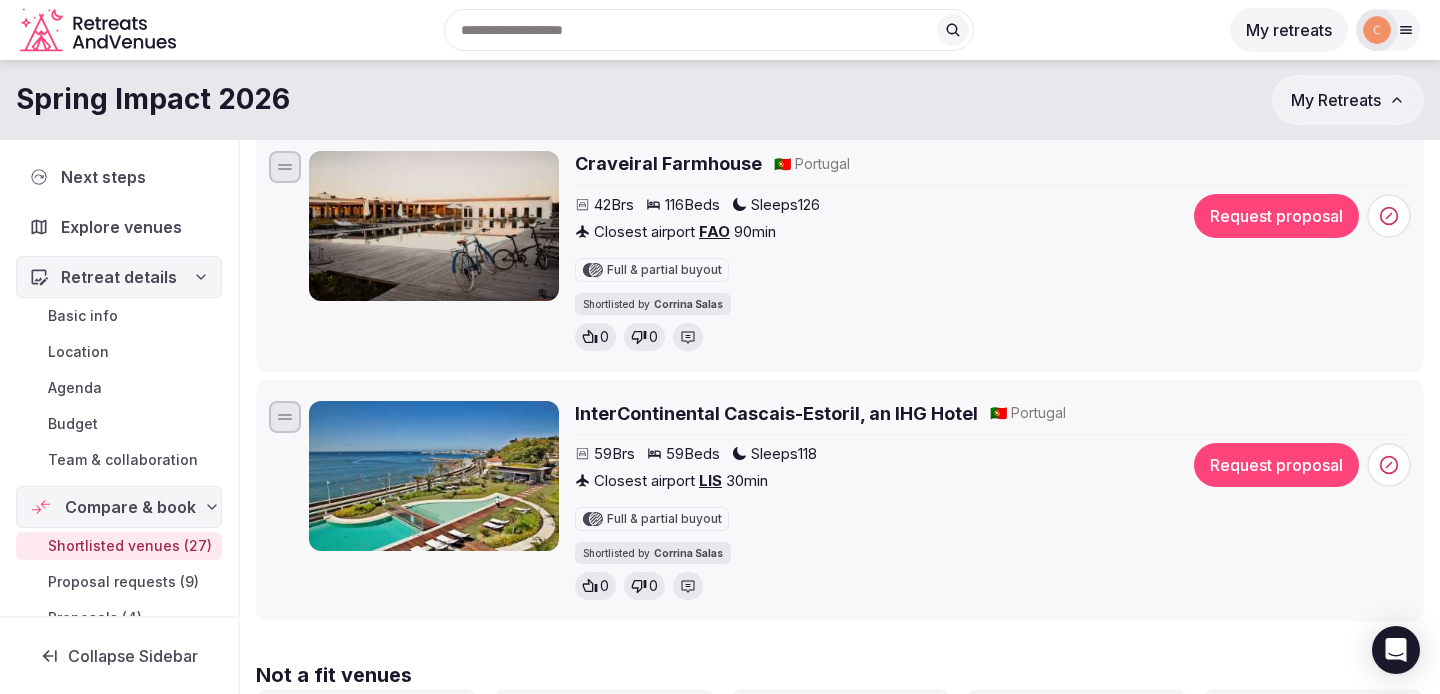 click on "Craveiral Farmhouse" at bounding box center (668, 163) 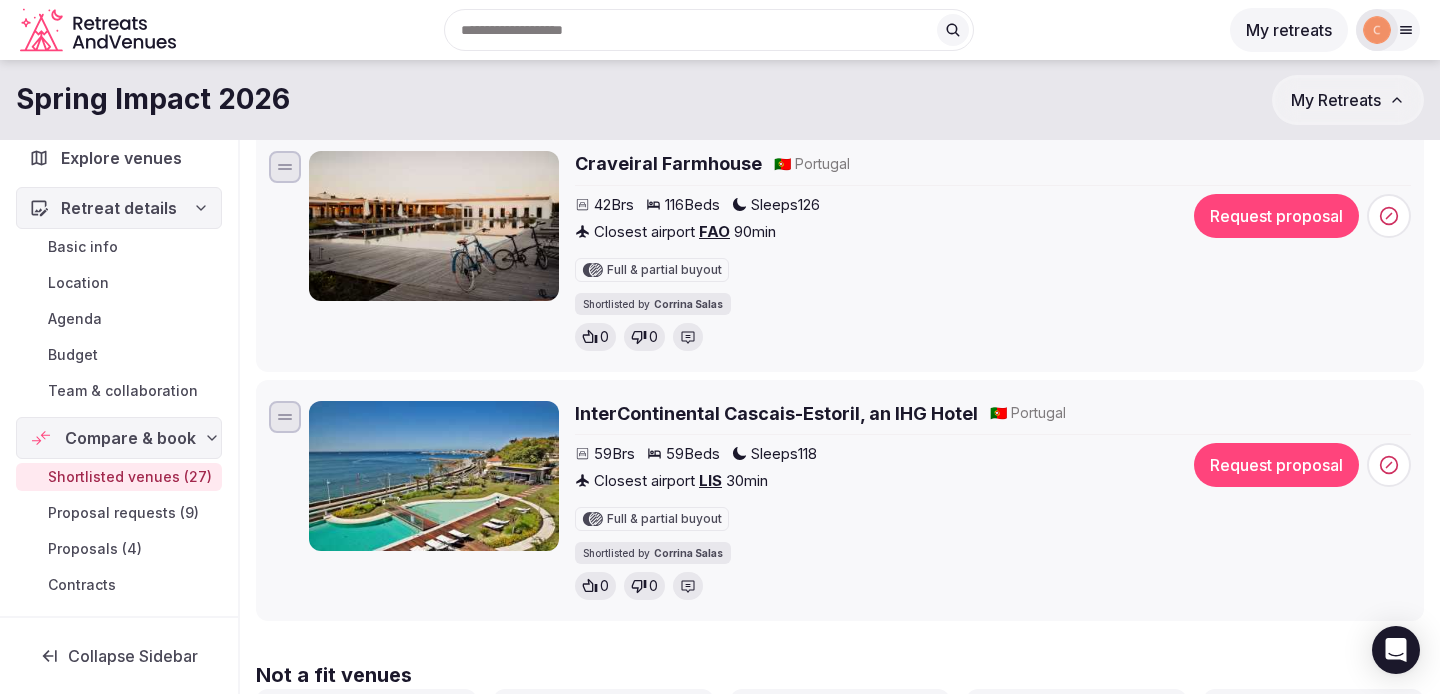 click on "Proposals (4)" at bounding box center (95, 549) 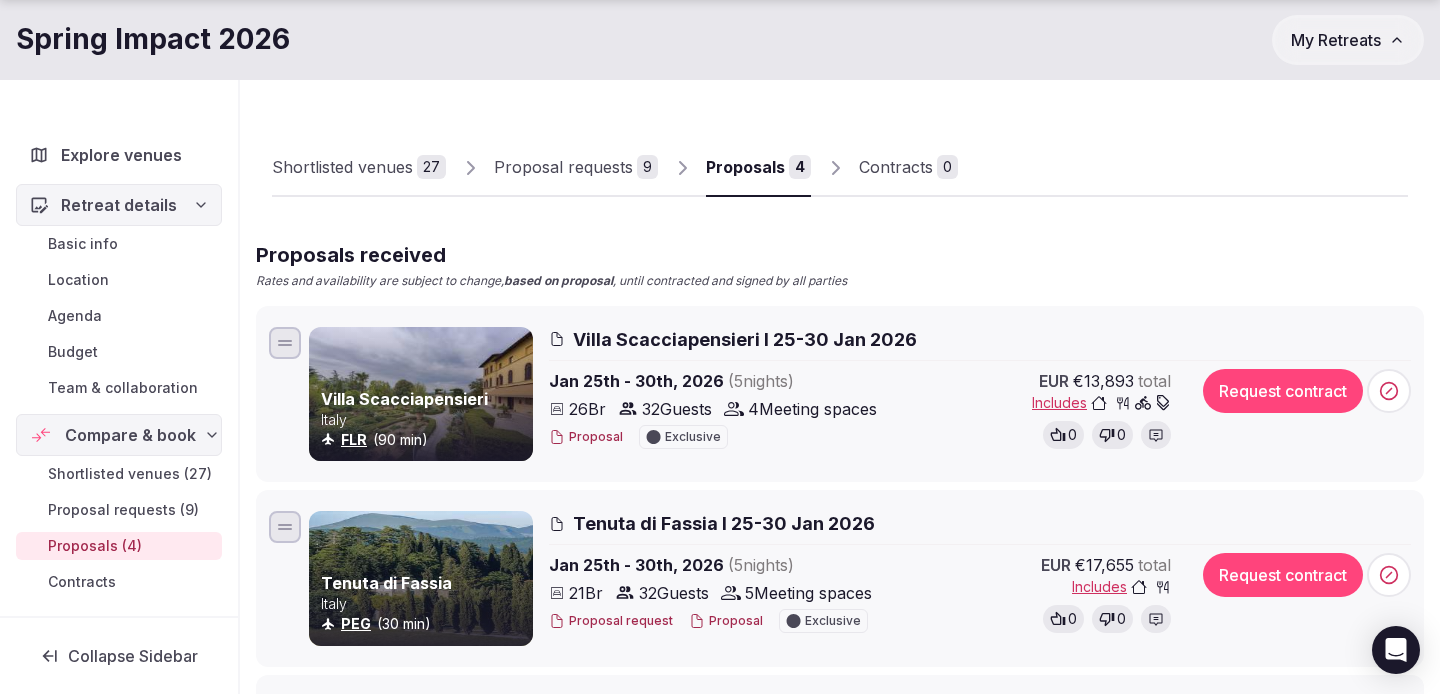 scroll, scrollTop: 116, scrollLeft: 0, axis: vertical 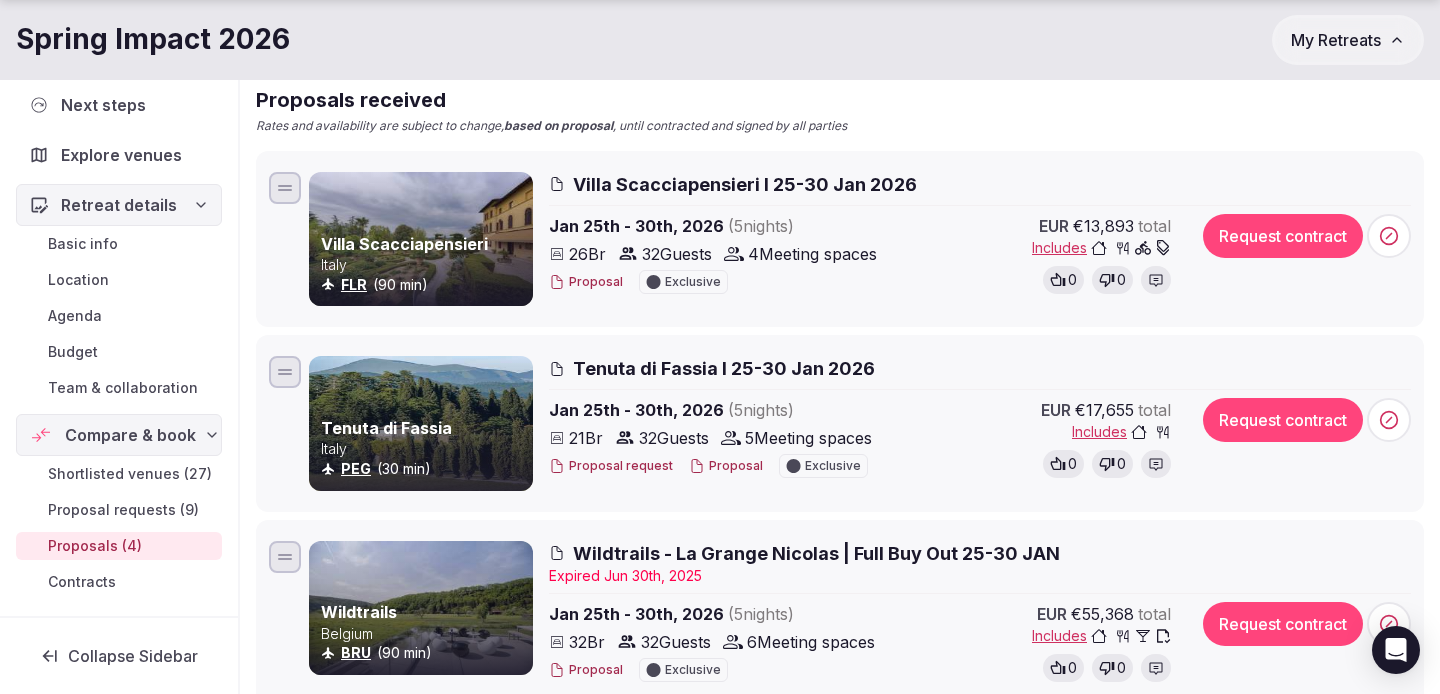 click on "Villa Scacciapensieri I 25-30 Jan 2026" at bounding box center [745, 184] 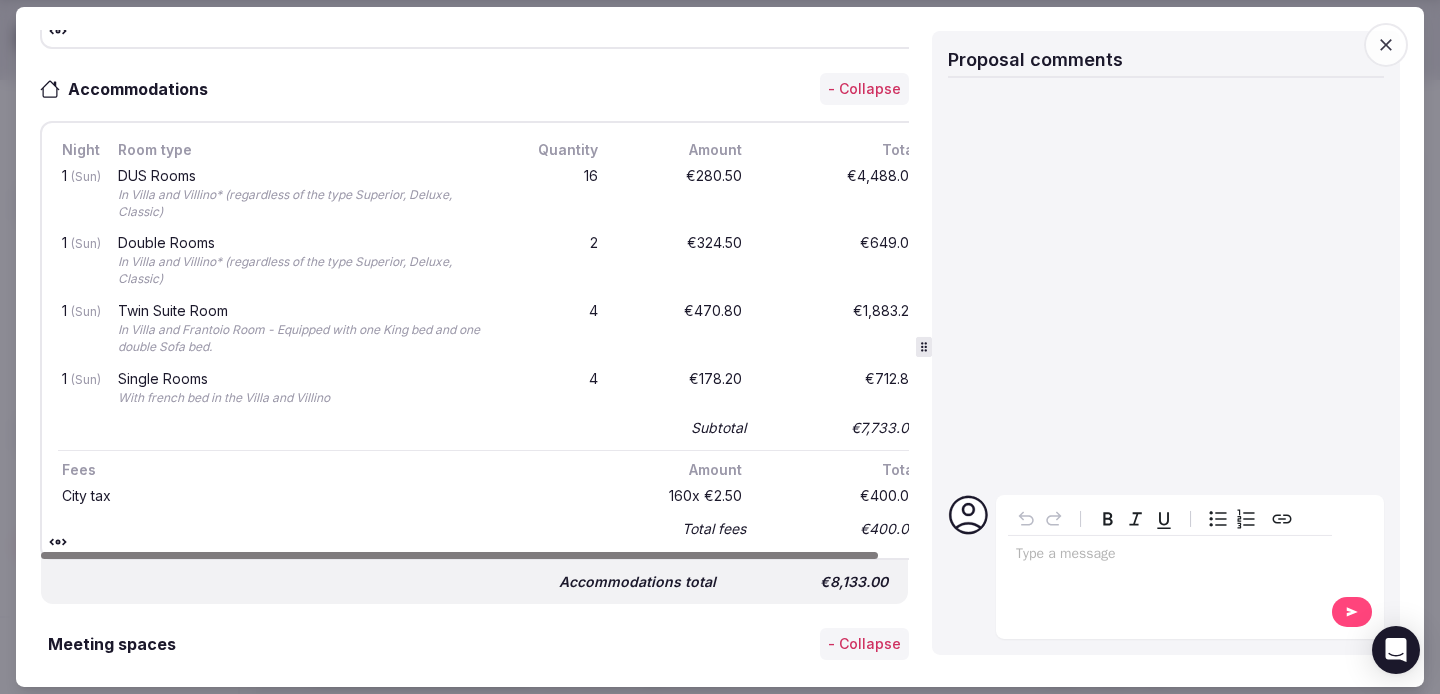 scroll, scrollTop: 821, scrollLeft: 0, axis: vertical 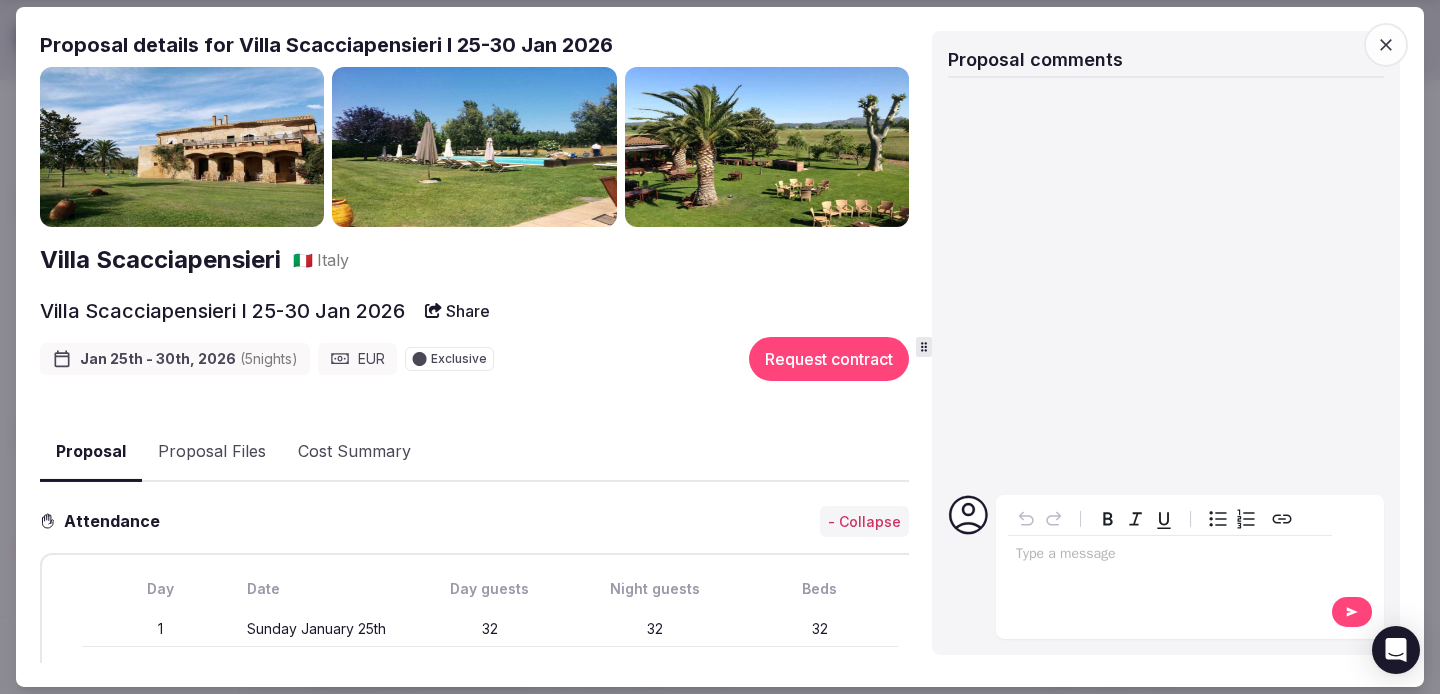 click 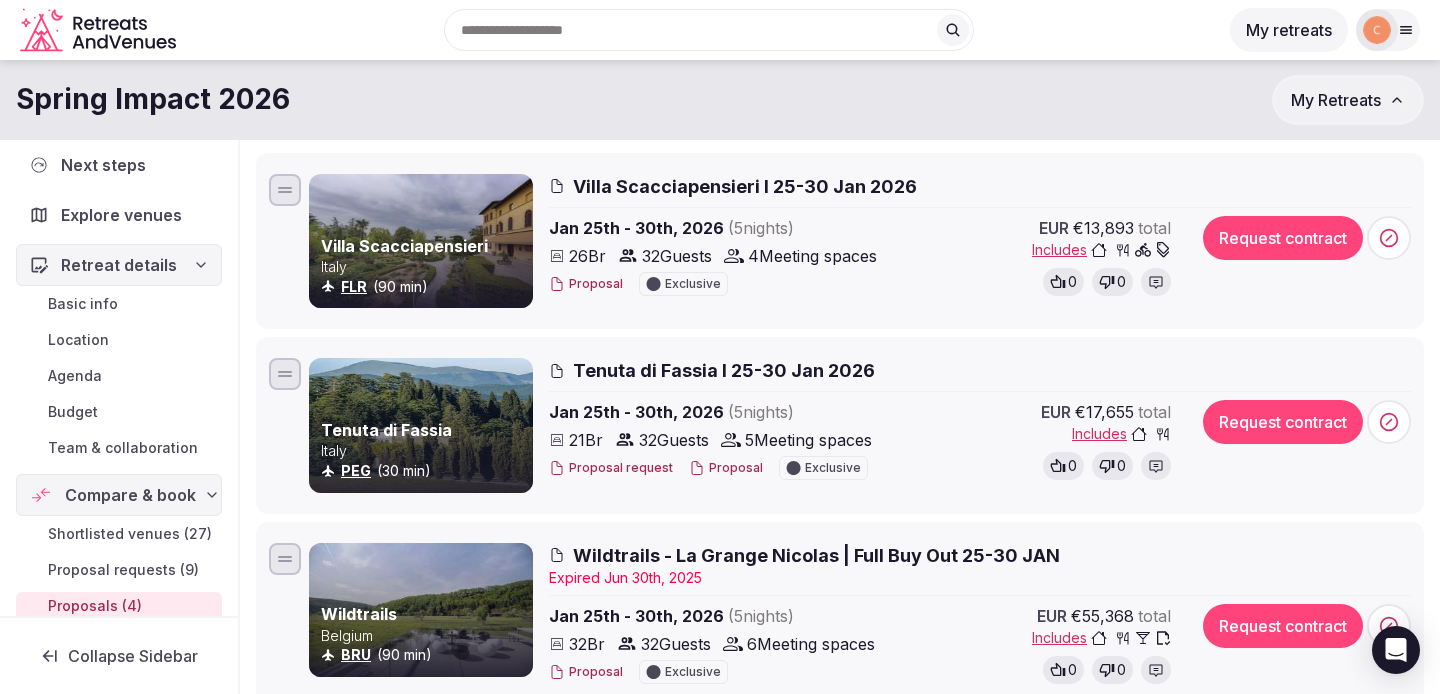 scroll, scrollTop: 41, scrollLeft: 0, axis: vertical 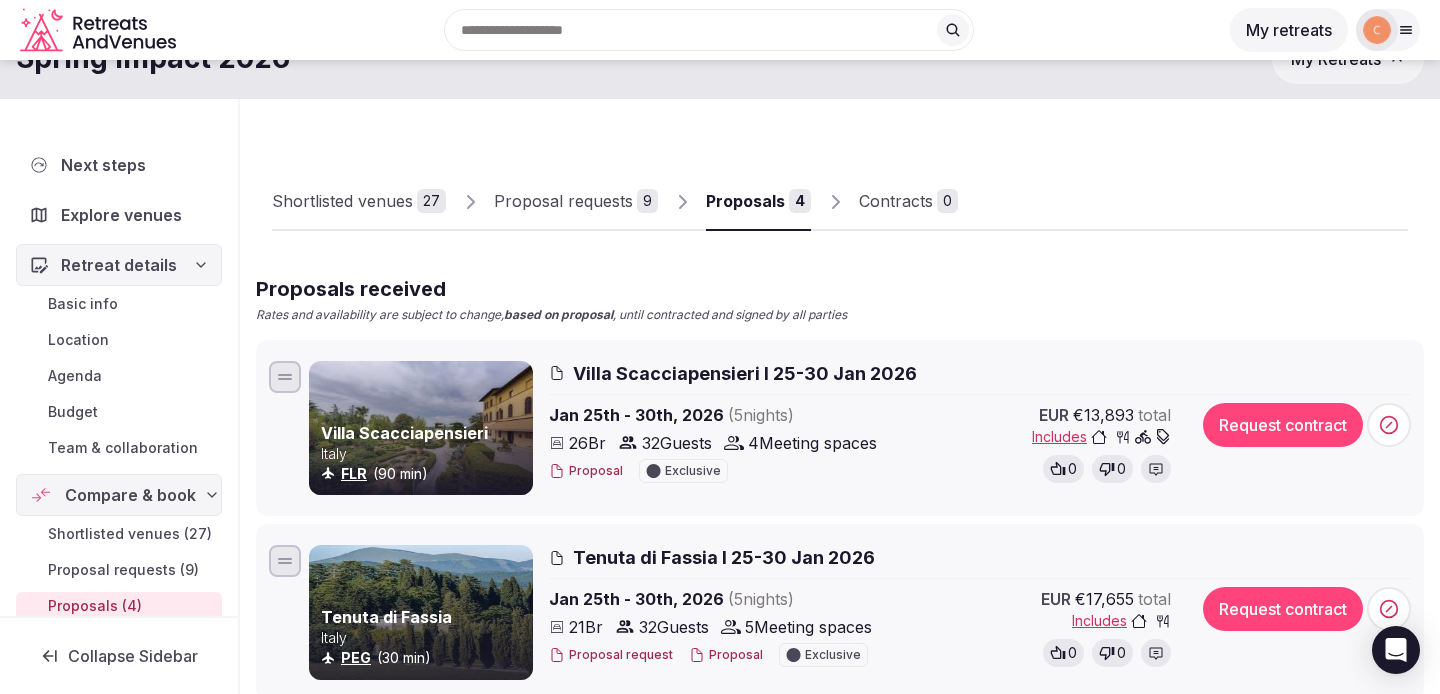 click on "Proposal requests 9" at bounding box center (576, 202) 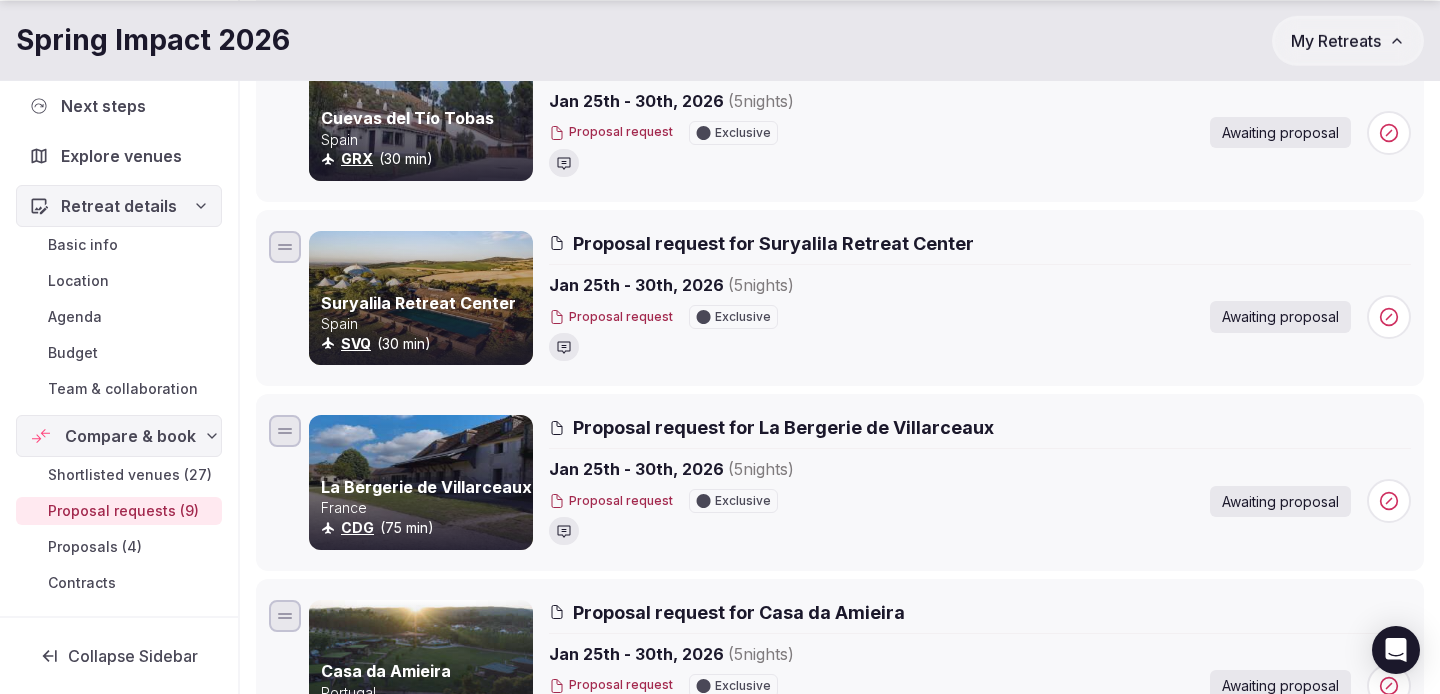 scroll, scrollTop: 1658, scrollLeft: 0, axis: vertical 